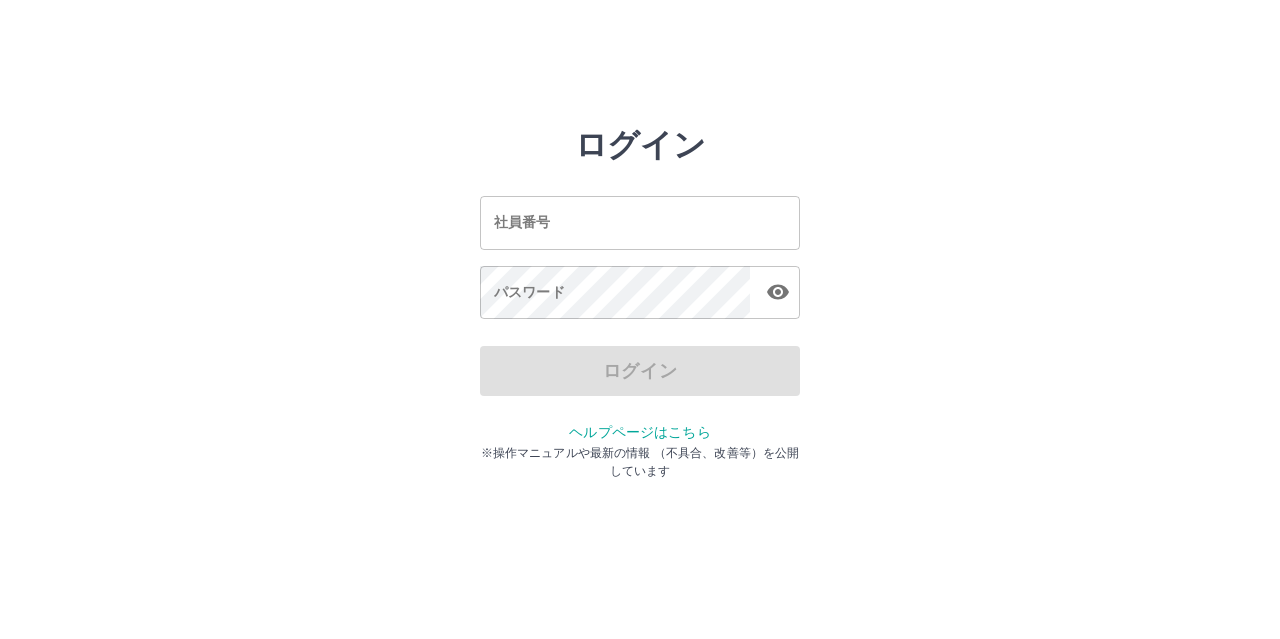 scroll, scrollTop: 0, scrollLeft: 0, axis: both 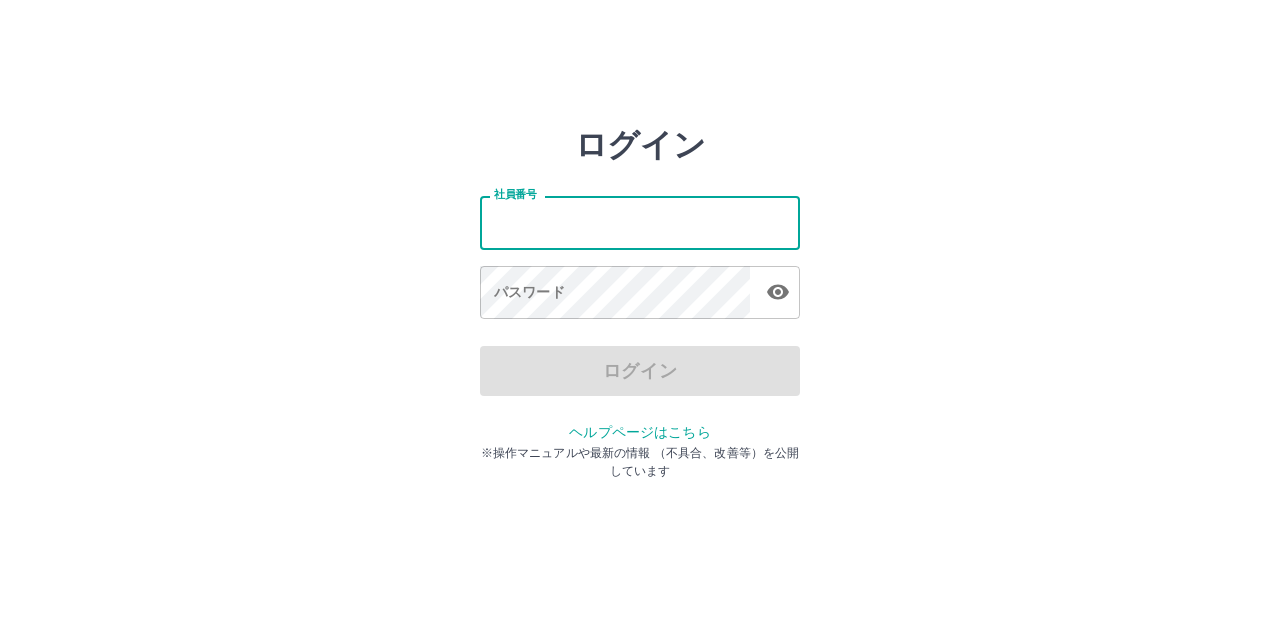 click on "社員番号" at bounding box center (640, 222) 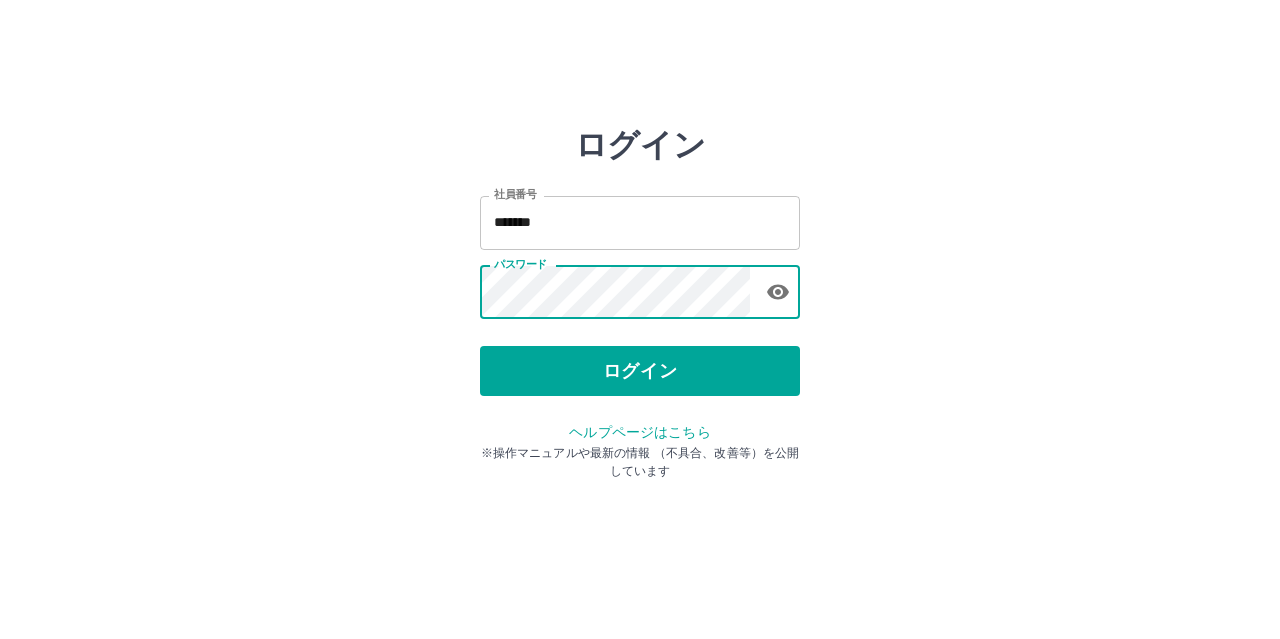 click on "ログイン" at bounding box center [640, 371] 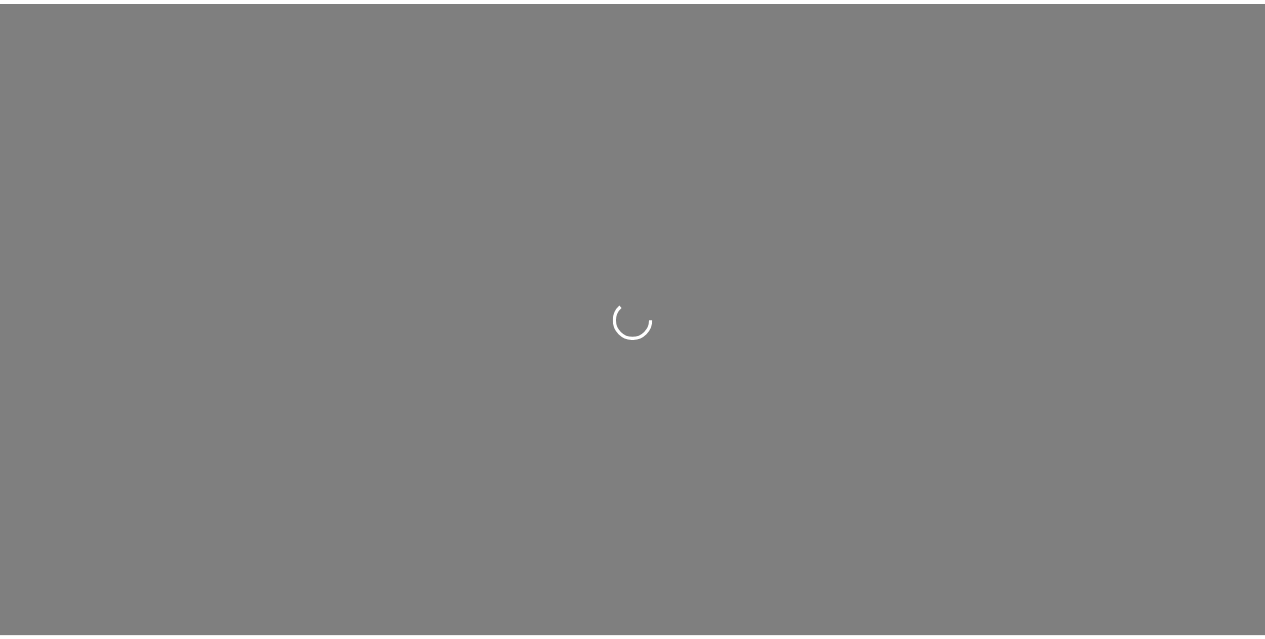 scroll, scrollTop: 0, scrollLeft: 0, axis: both 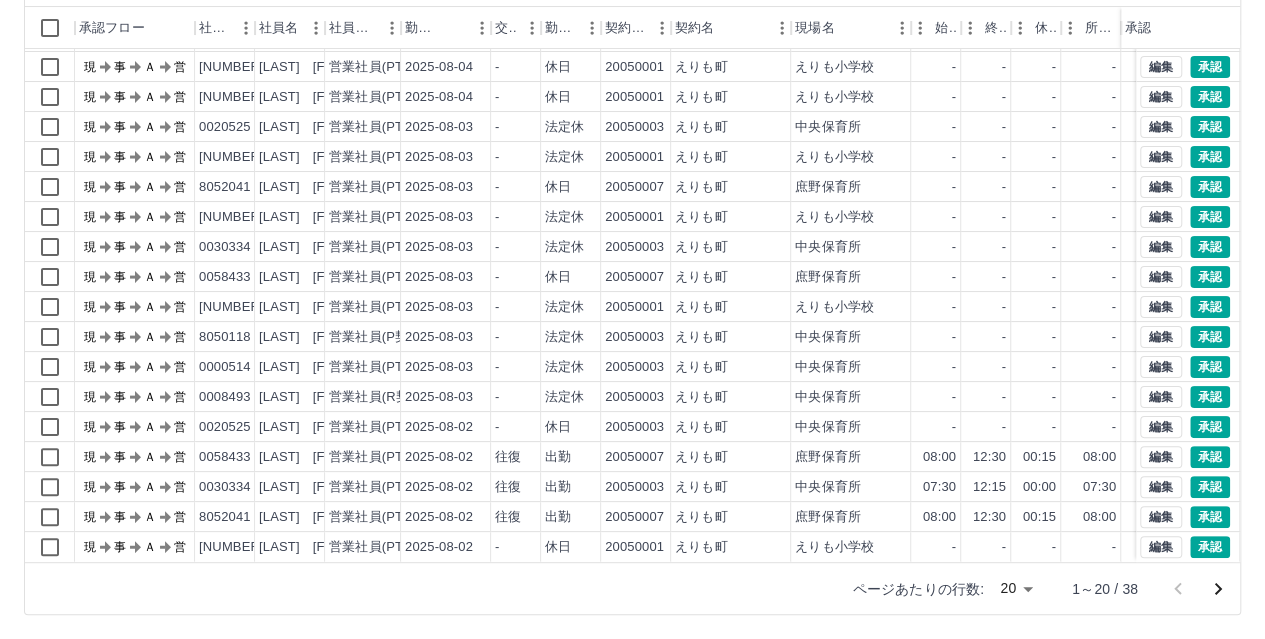 click on "SDH勤怠 佐々木　麻子 勤務実績承認 前月 2025年08月 次月 今月 月選択 承認モード 削除モード 一括承認 列一覧 0 フィルター 行間隔 エクスポート 承認フロー 社員番号 社員名 社員区分 勤務日 交通費 勤務区分 契約コード 契約名 現場名 始業 終業 休憩 所定開始 所定終業 所定休憩 拘束 勤務 遅刻等 承認 現 事 Ａ 営 0043719 掛川　妙子 営業社員(PT契約) 2025-08-04  -  休日 20050001 えりも町 えりも小学校 - - - - - - 00:00 00:00 00:00 現 事 Ａ 営 8040218 三浦　真由美 営業社員(PT契約) 2025-08-04  -  有休 20050001 えりも町 えりも小学校 - - - 08:00 16:00 00:45 00:00 00:00 00:00 現 事 Ａ 営 8050844 髙田　宏美 営業社員(PT契約) 2025-08-04  -  休日 20050001 えりも町 えりも小学校 - - - - - - 00:00 00:00 00:00 現 事 Ａ 営 0022616 三戸　留美 営業社員(PT契約) 2025-08-04  -  休日 20050001 えりも町 えりも小学校 - - - - -" at bounding box center [632, 216] 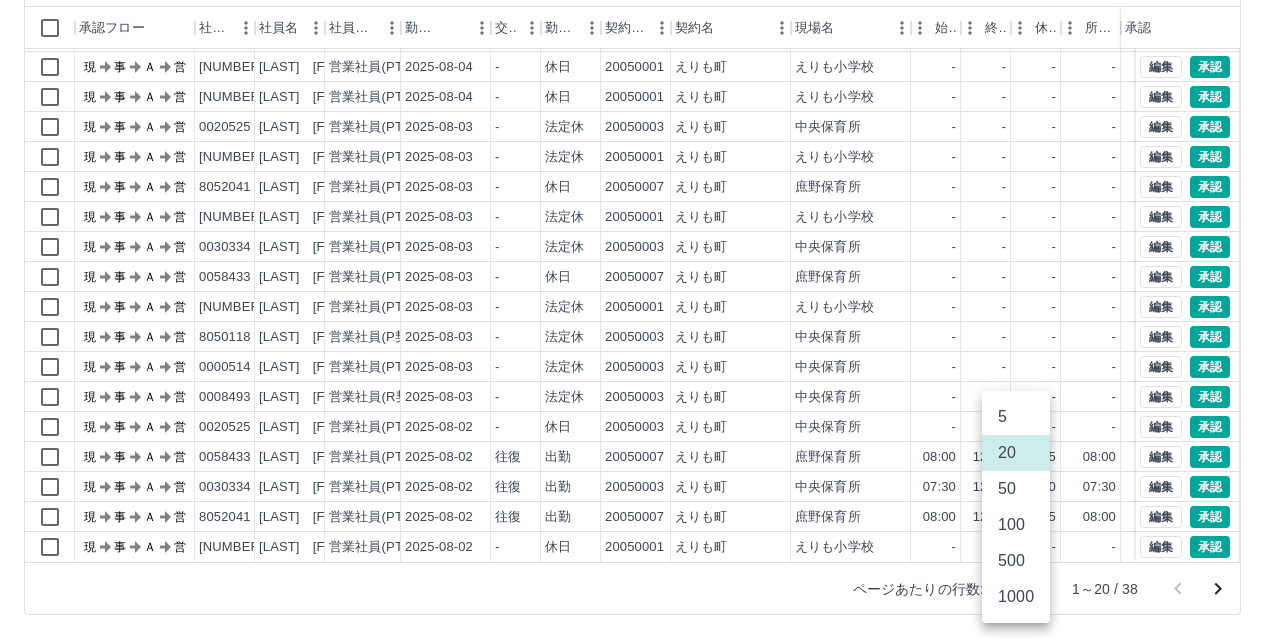 click on "50" at bounding box center (1016, 489) 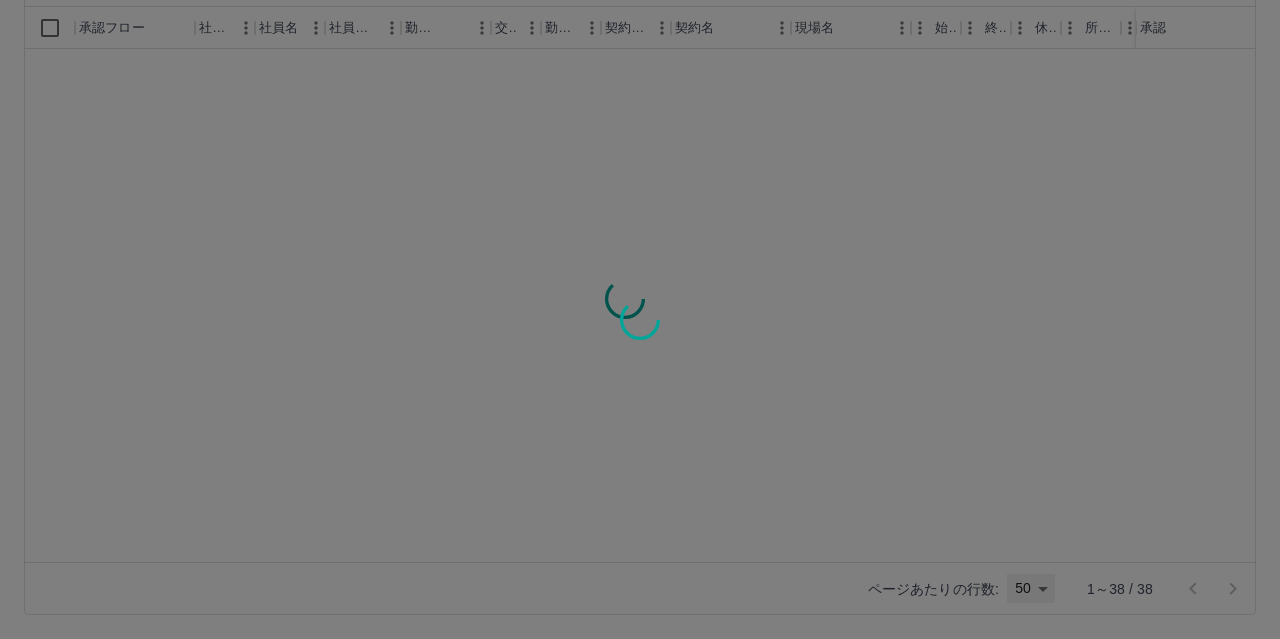 type on "**" 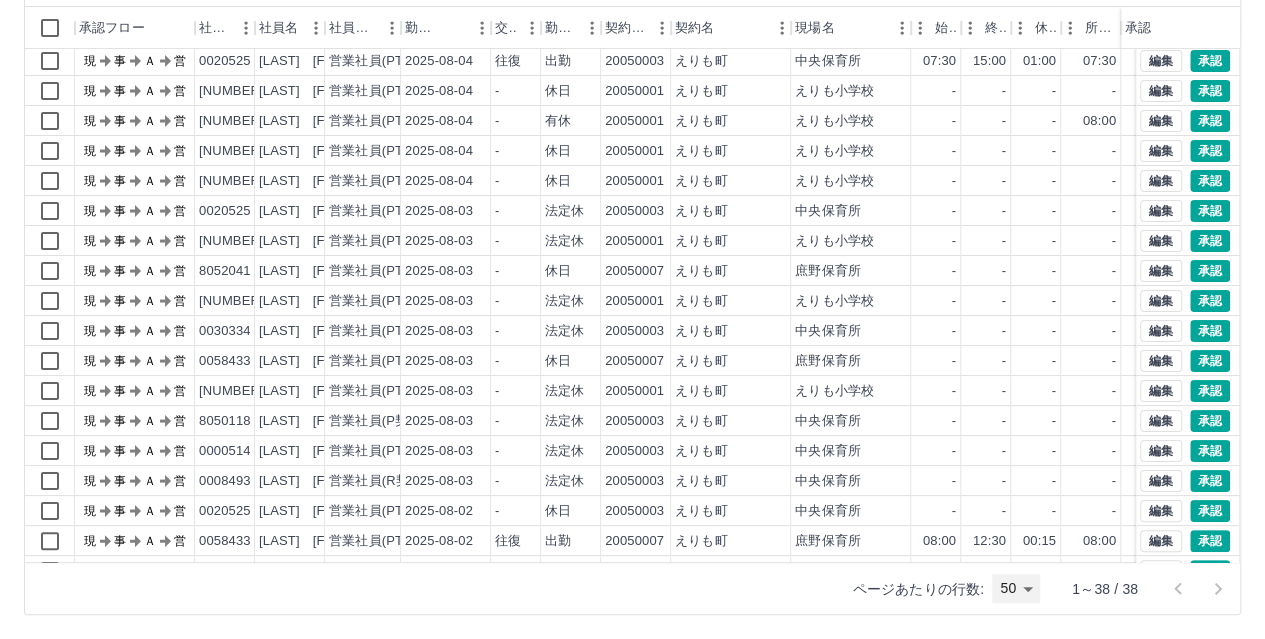 scroll, scrollTop: 0, scrollLeft: 0, axis: both 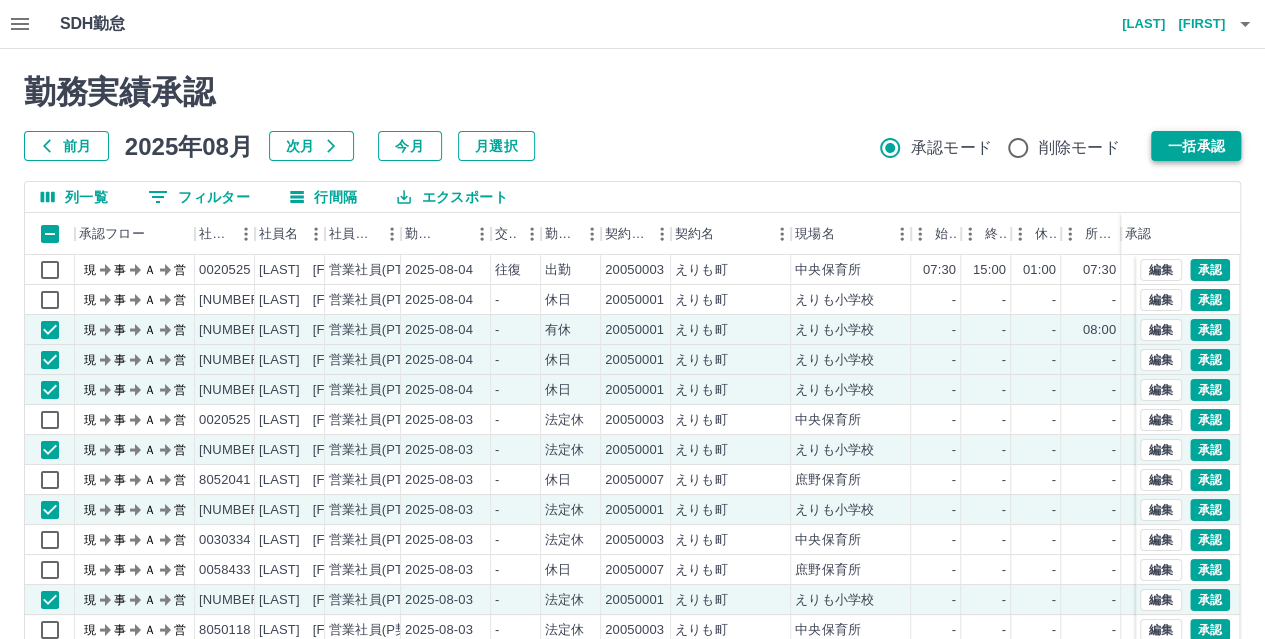 click on "一括承認" at bounding box center [1196, 146] 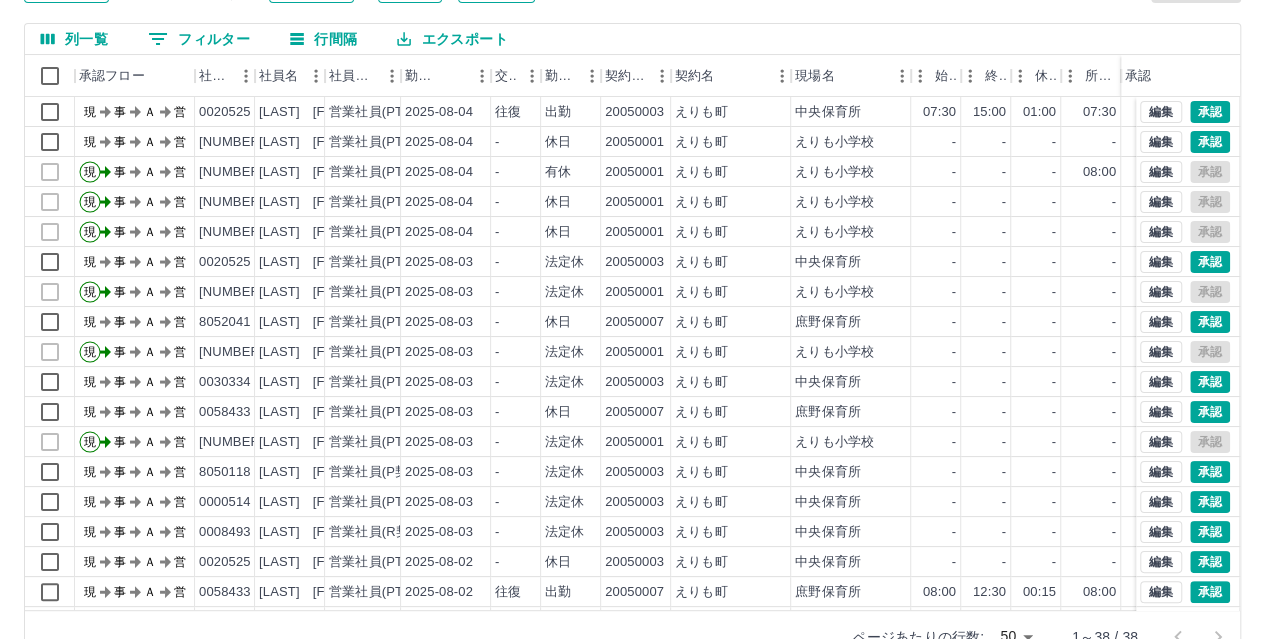 scroll, scrollTop: 206, scrollLeft: 0, axis: vertical 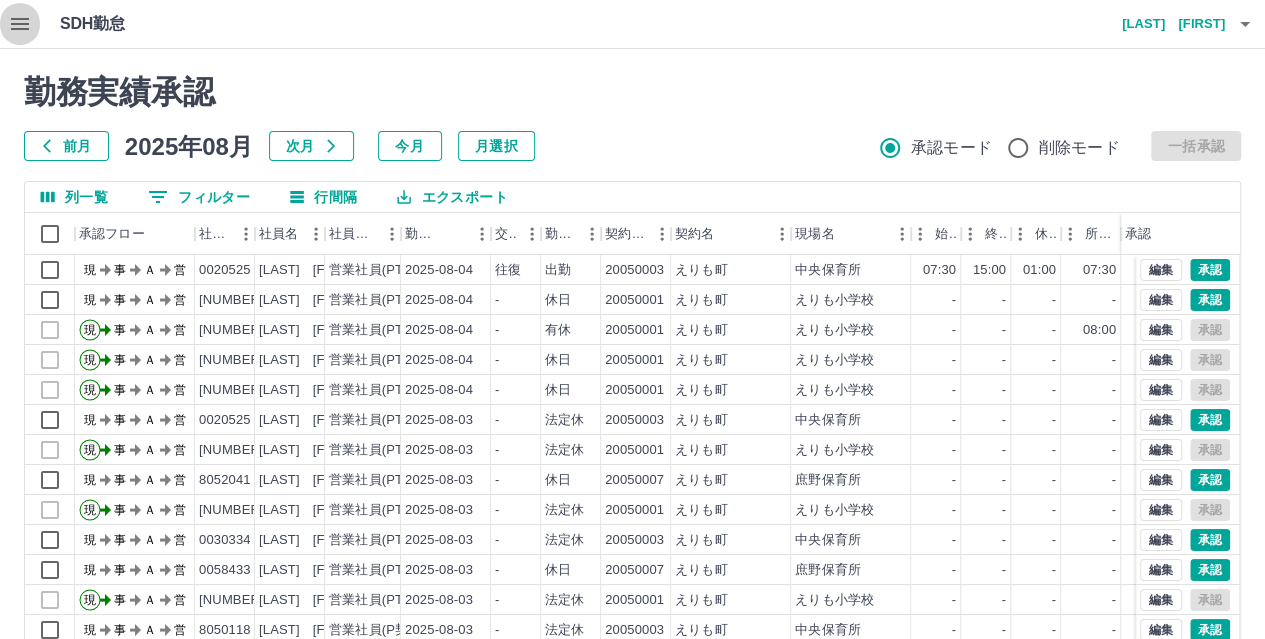 click 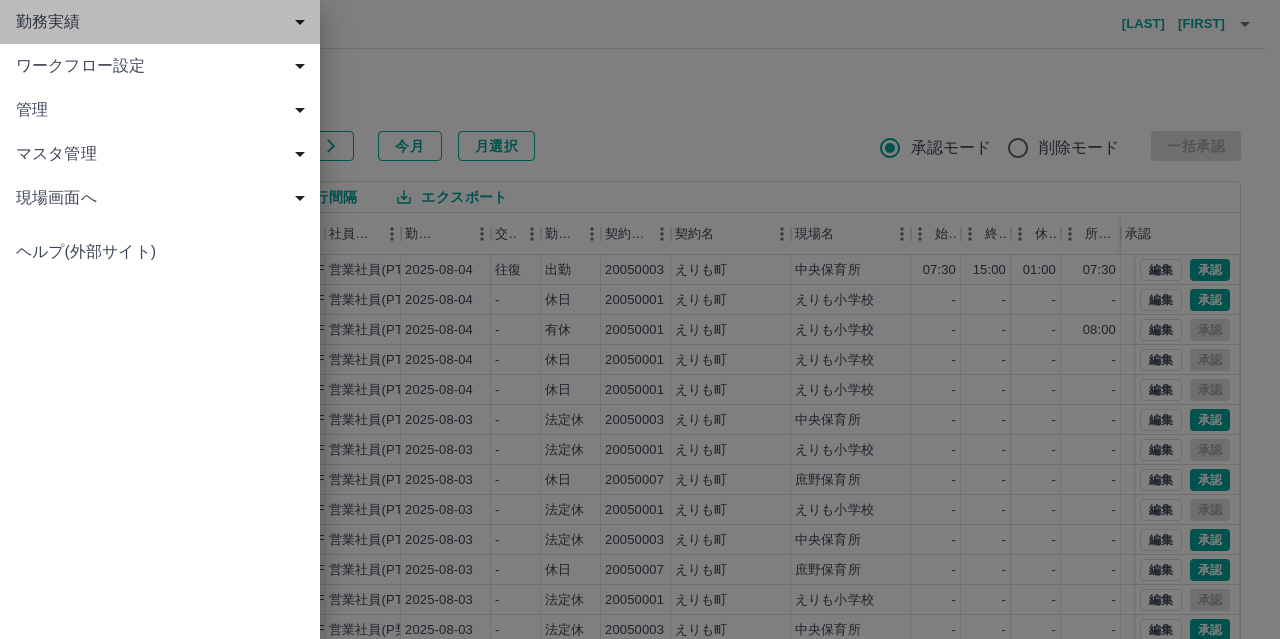 click on "勤務実績" at bounding box center [164, 22] 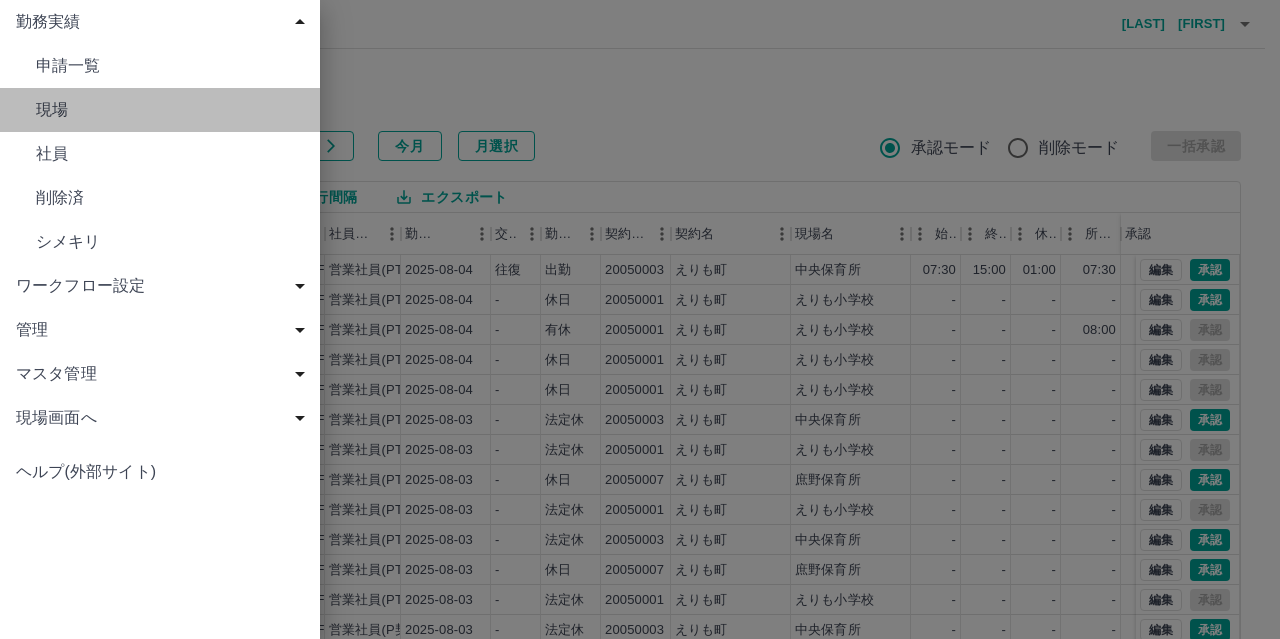click on "現場" at bounding box center [170, 110] 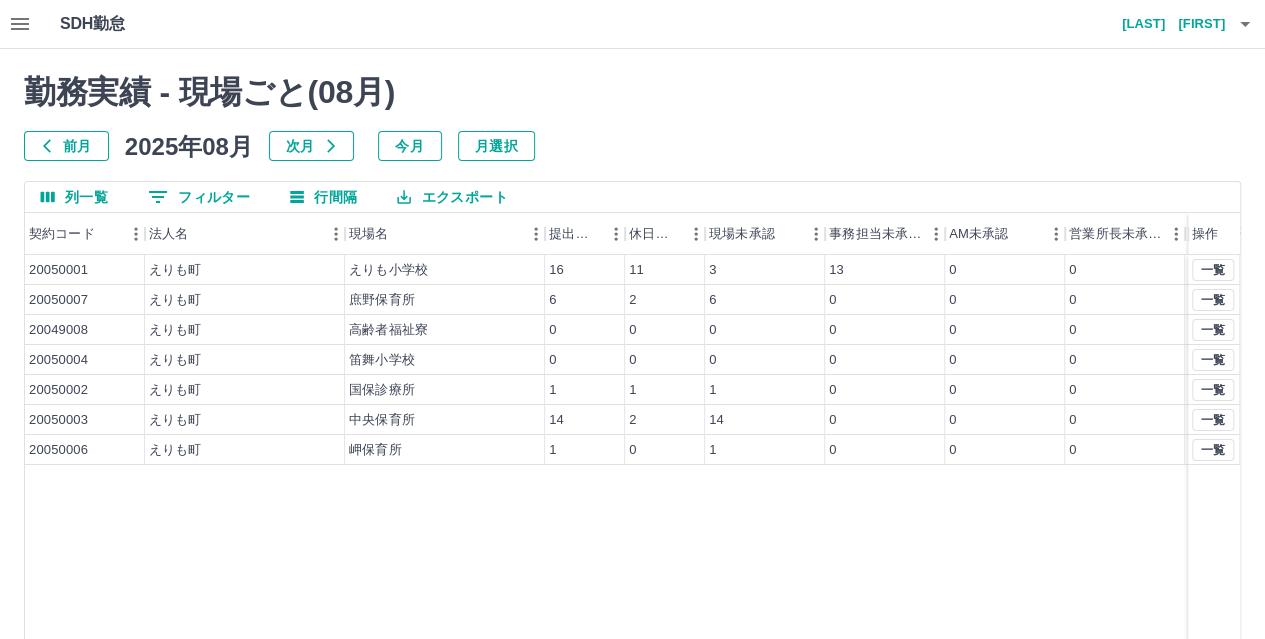 click on "勤務実績 - 現場ごと( 08 月)" at bounding box center (632, 92) 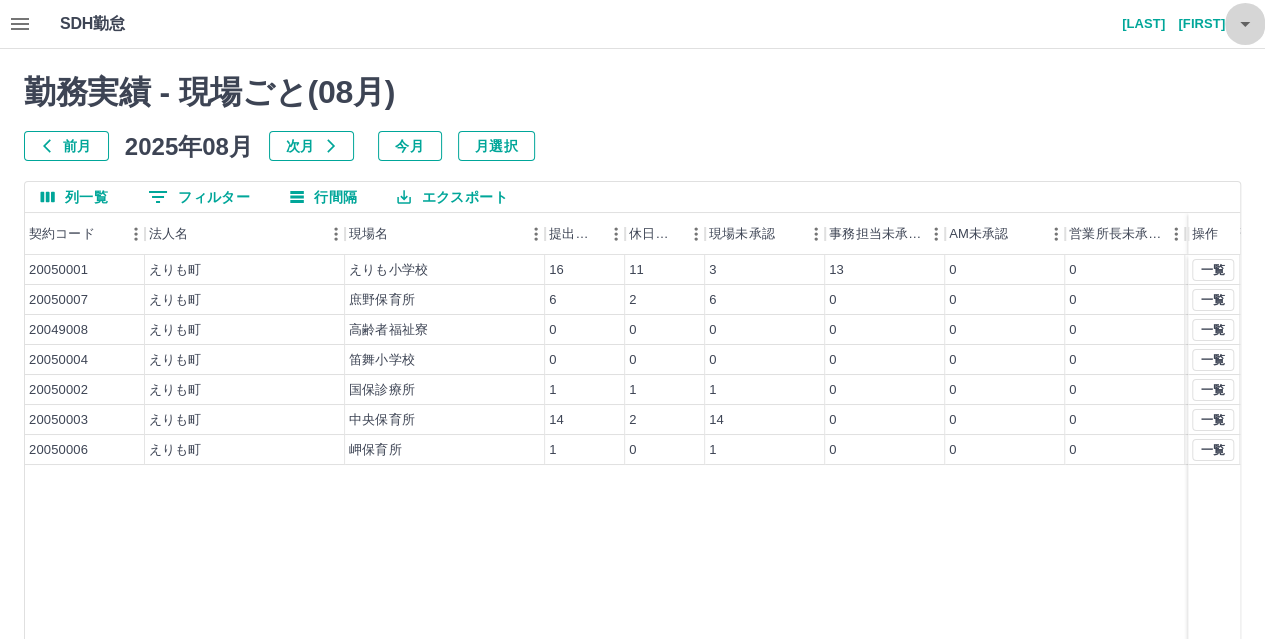 click 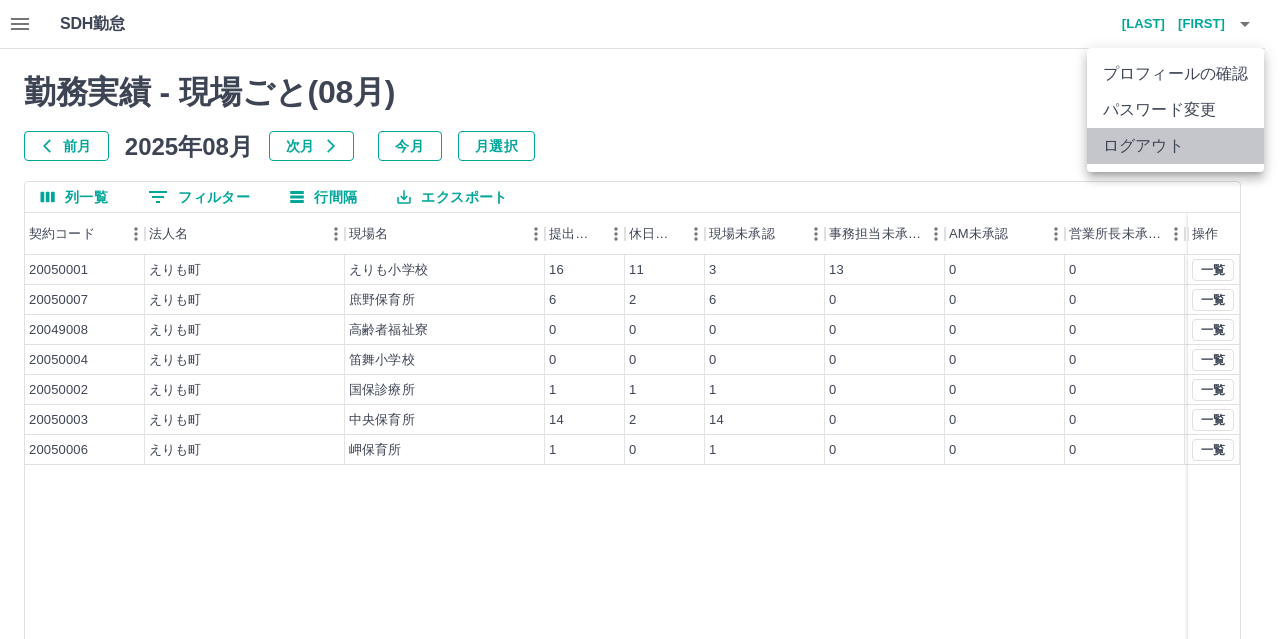 click on "ログアウト" at bounding box center (1175, 146) 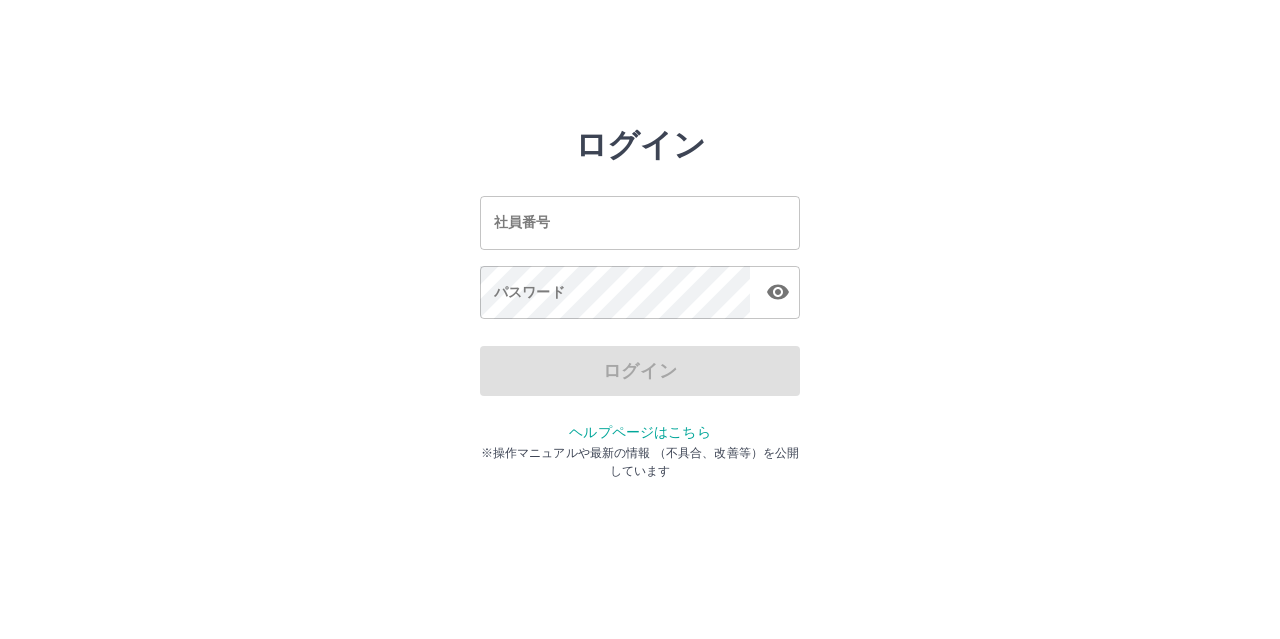 scroll, scrollTop: 0, scrollLeft: 0, axis: both 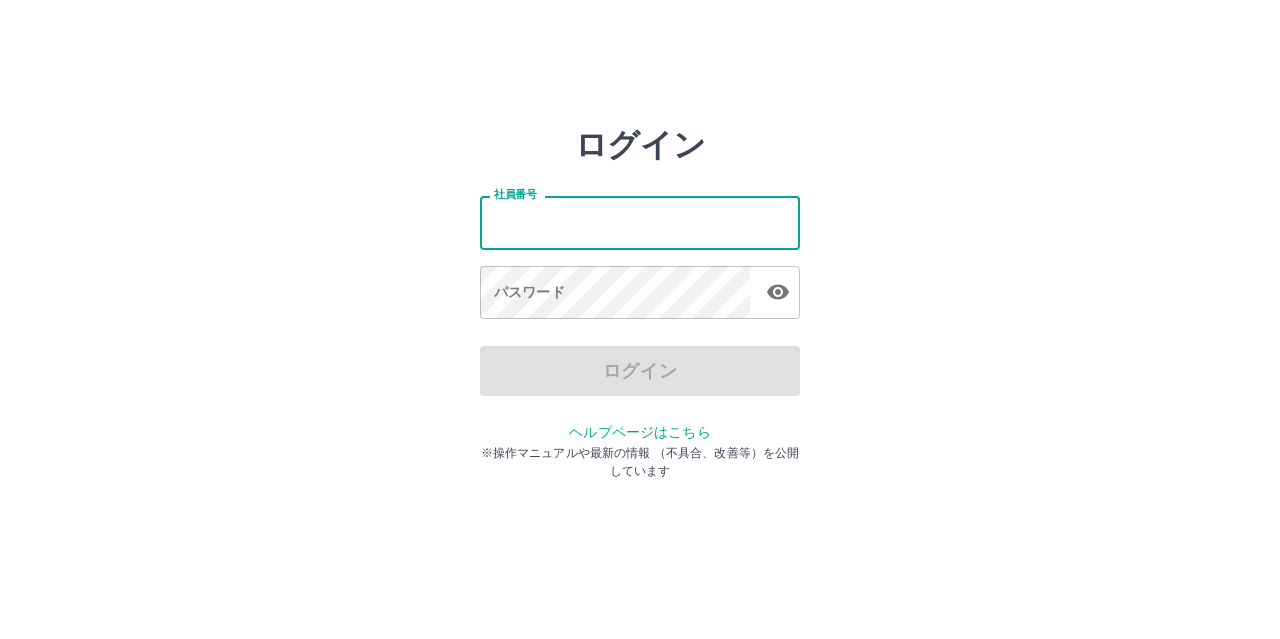 click on "社員番号" at bounding box center [640, 222] 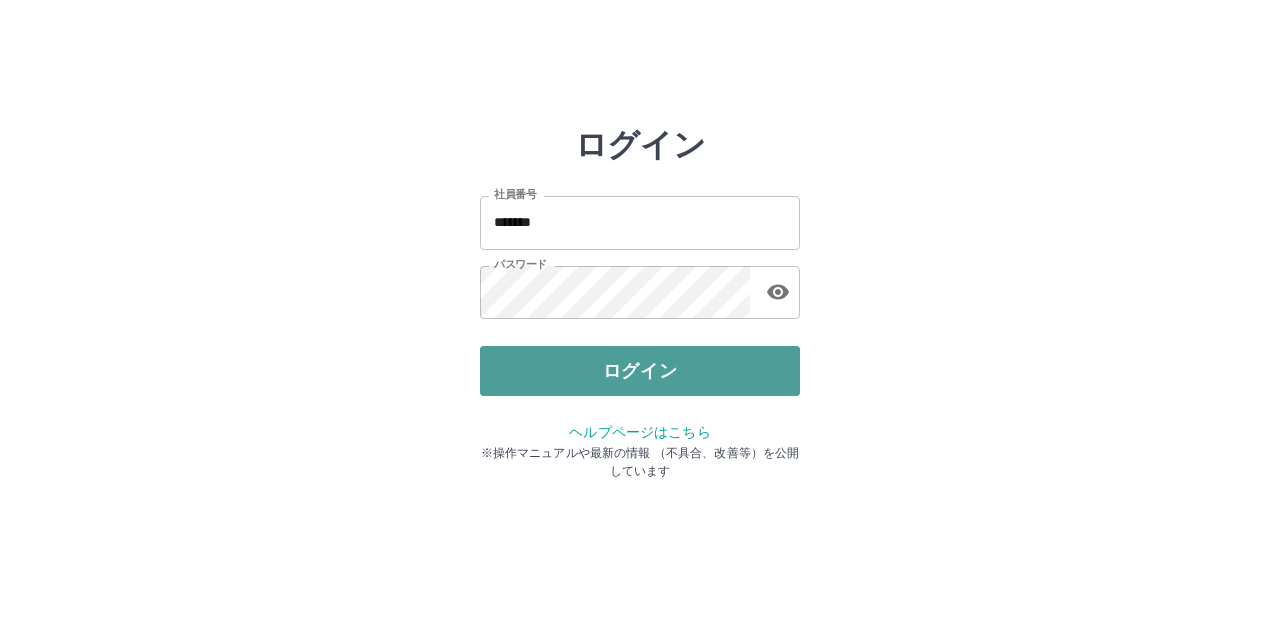 click on "ログイン" at bounding box center (640, 371) 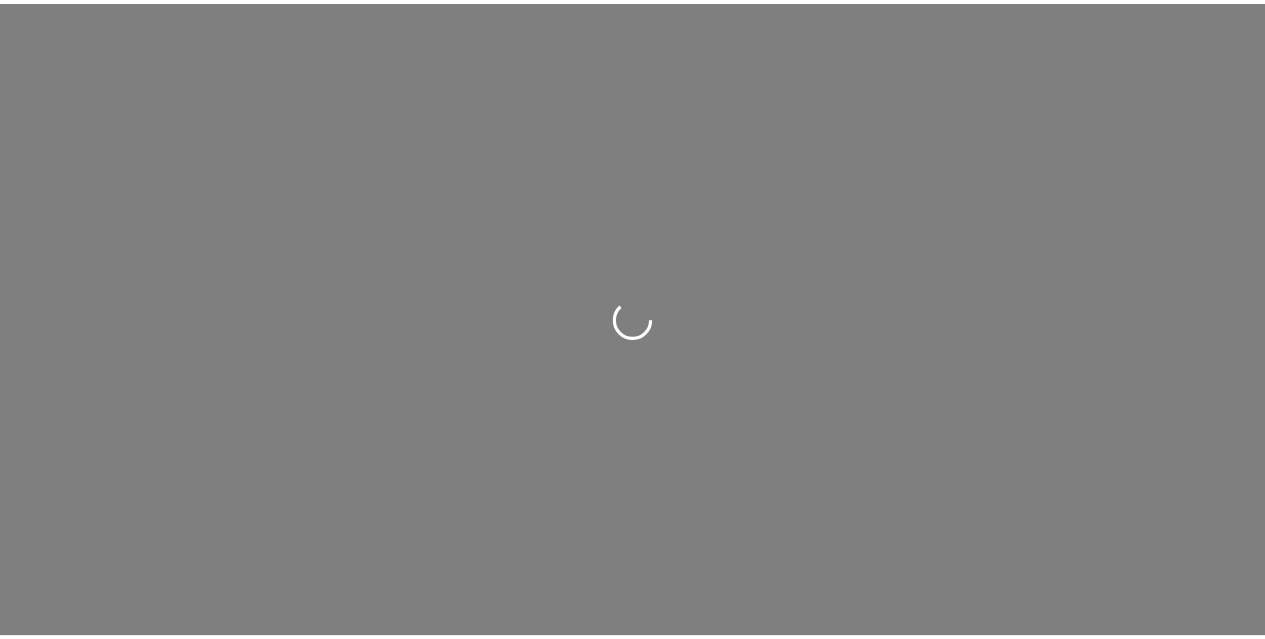 scroll, scrollTop: 0, scrollLeft: 0, axis: both 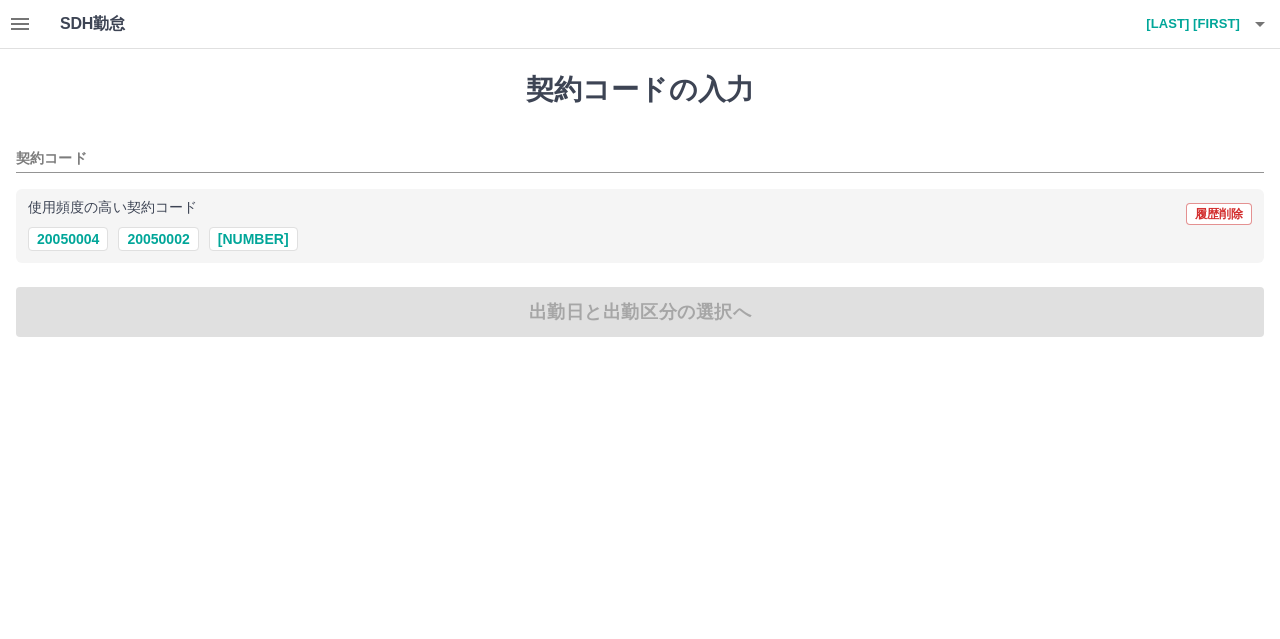 click 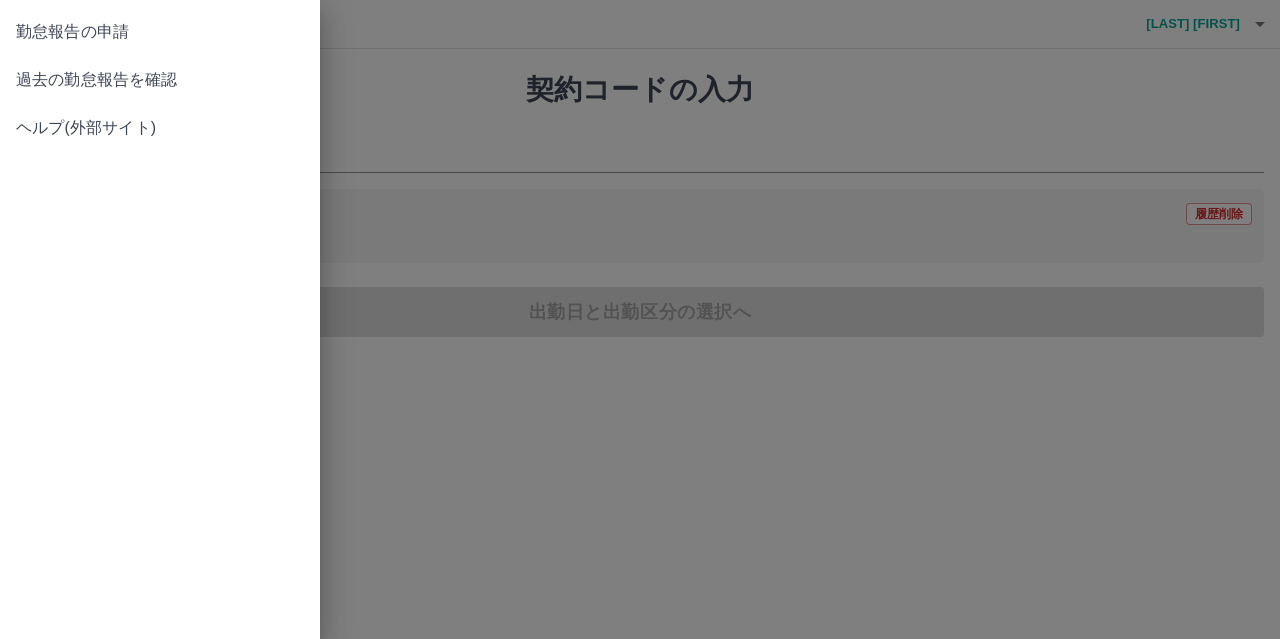 click on "勤怠報告の申請" at bounding box center [160, 32] 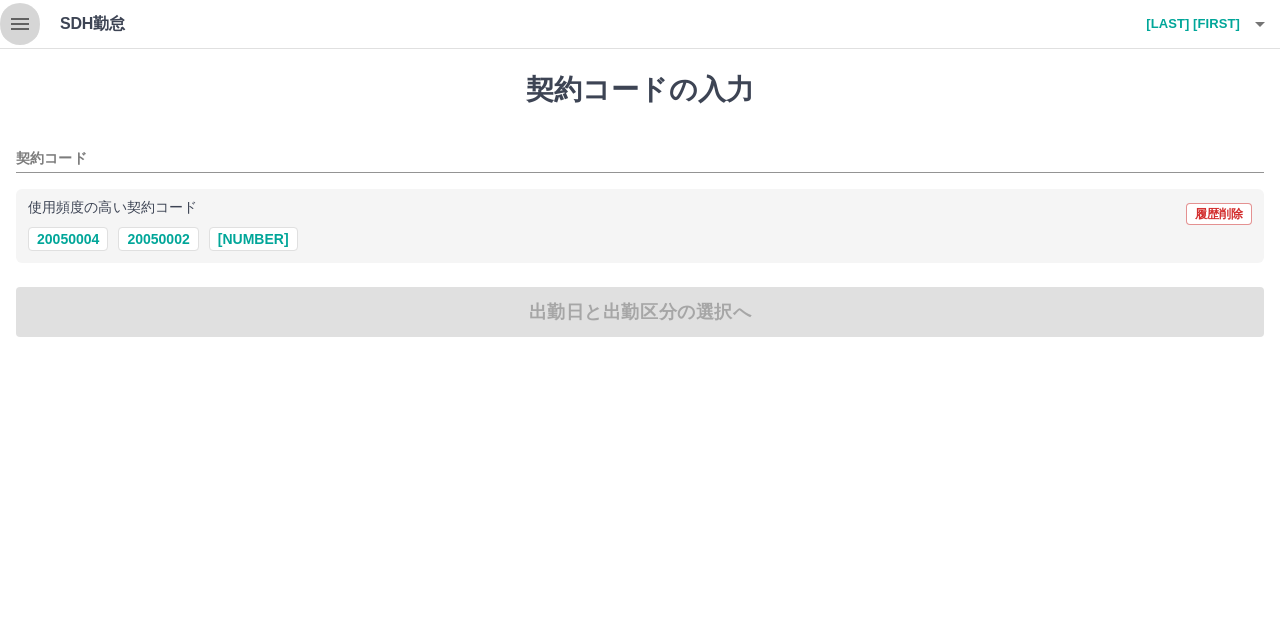click 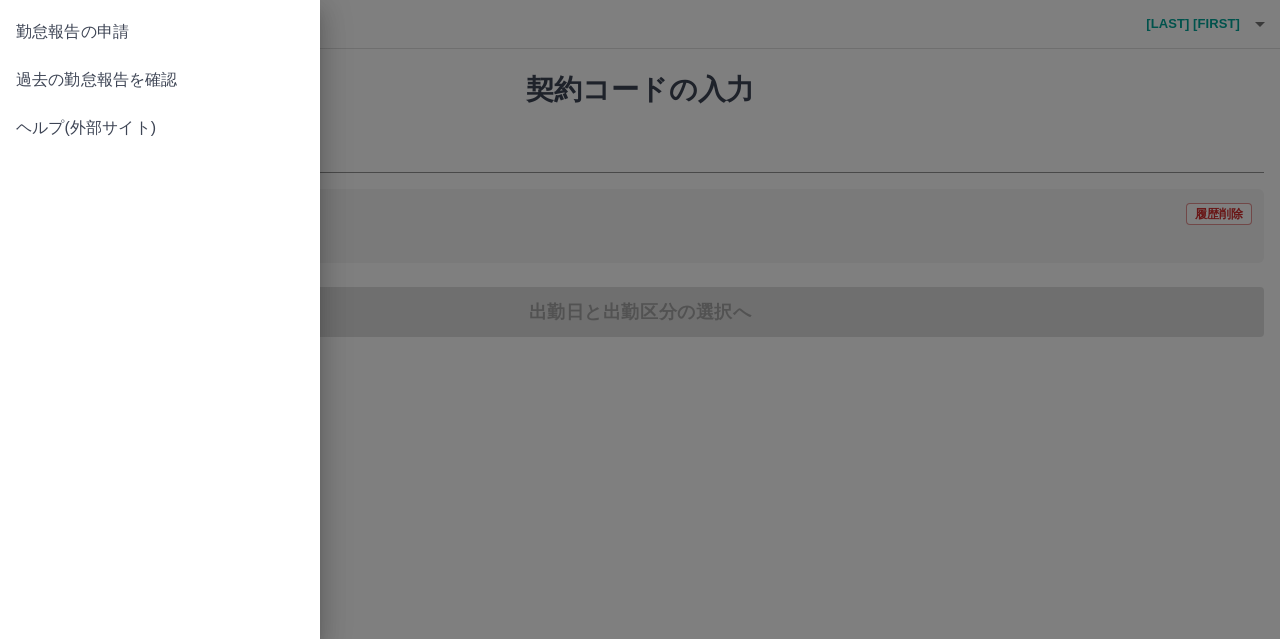click on "過去の勤怠報告を確認" at bounding box center (160, 80) 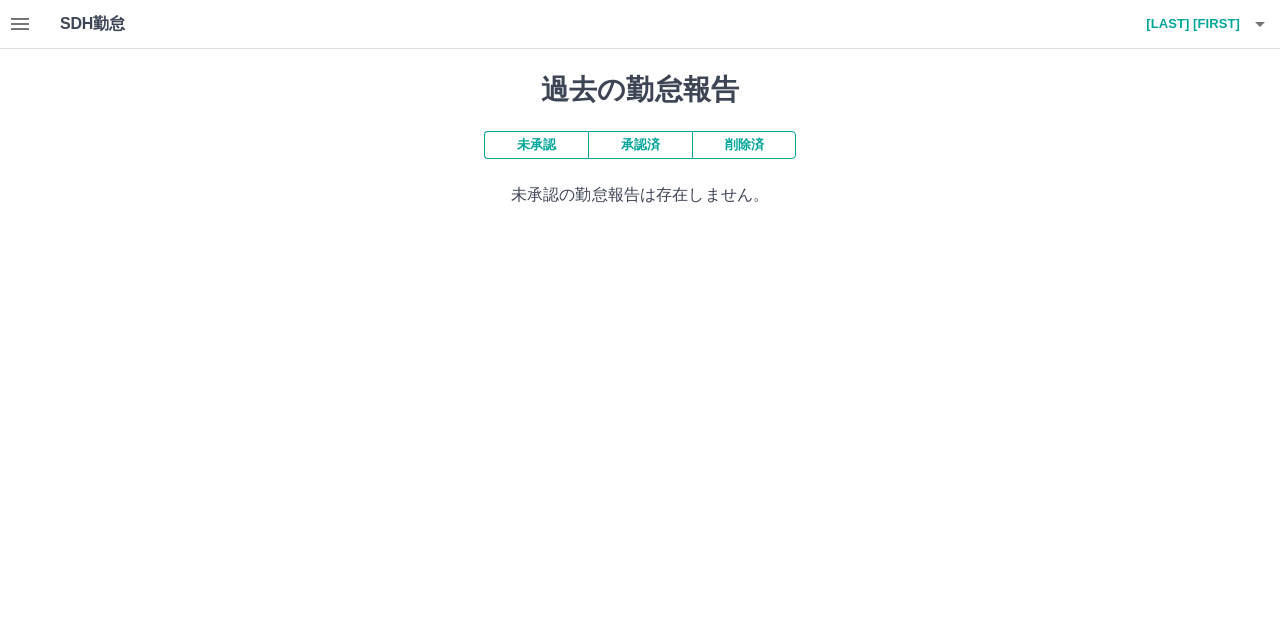 click on "承認済" at bounding box center [640, 145] 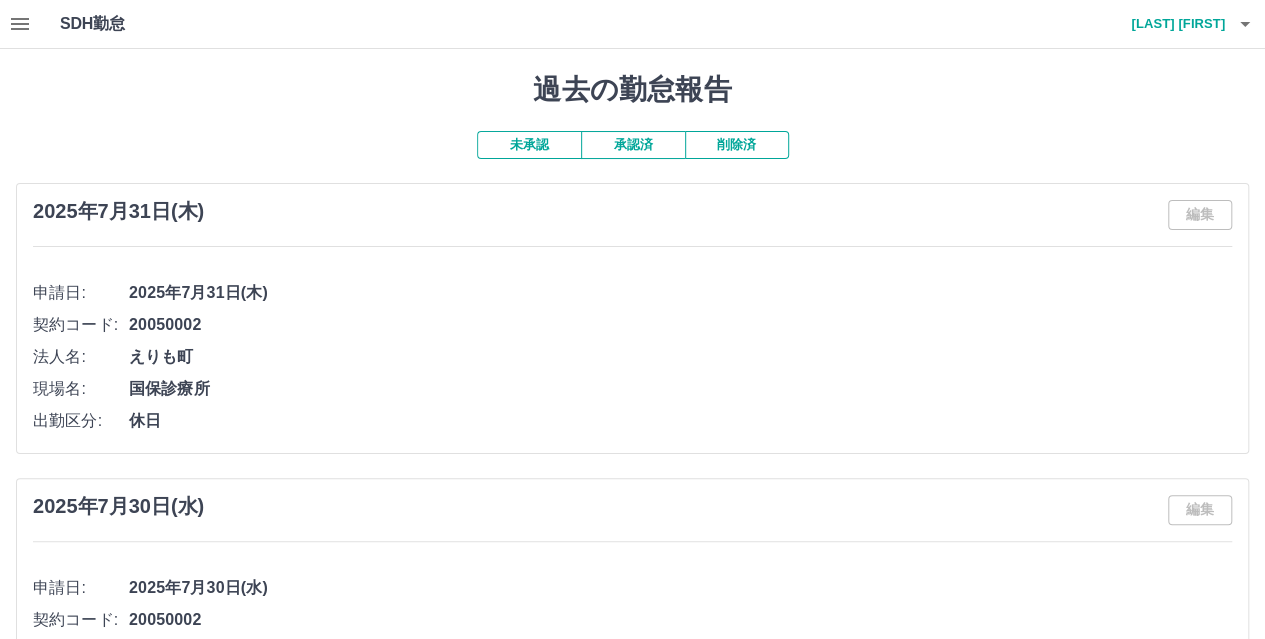 click 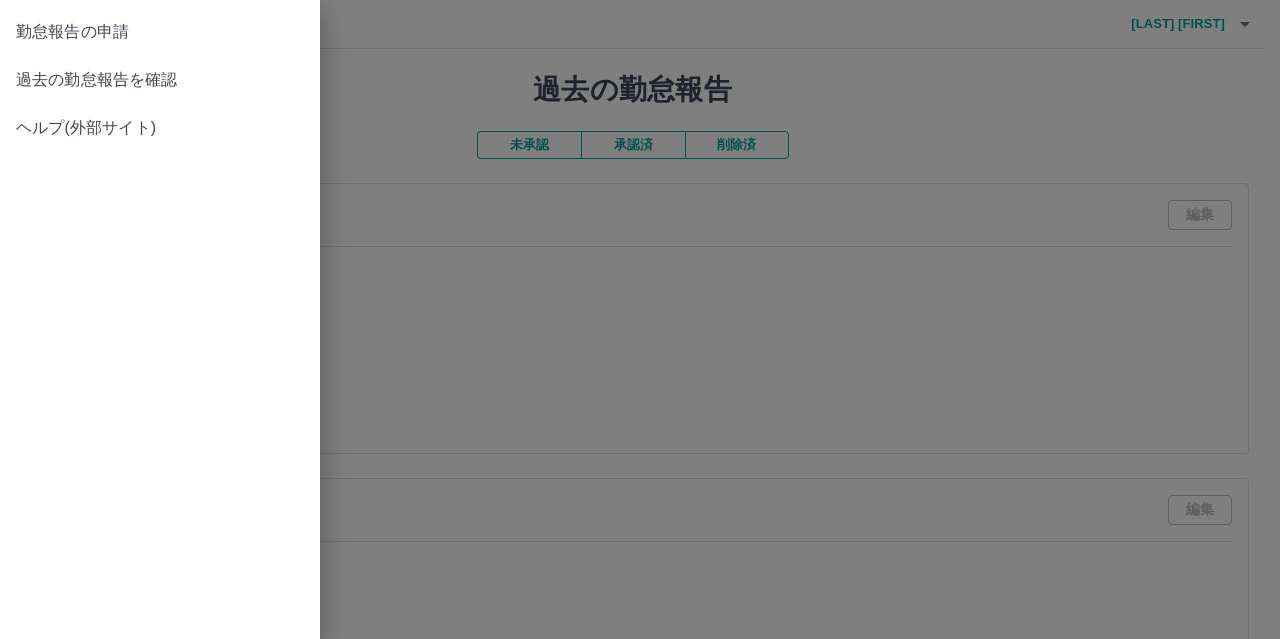 click on "勤怠報告の申請" at bounding box center (160, 32) 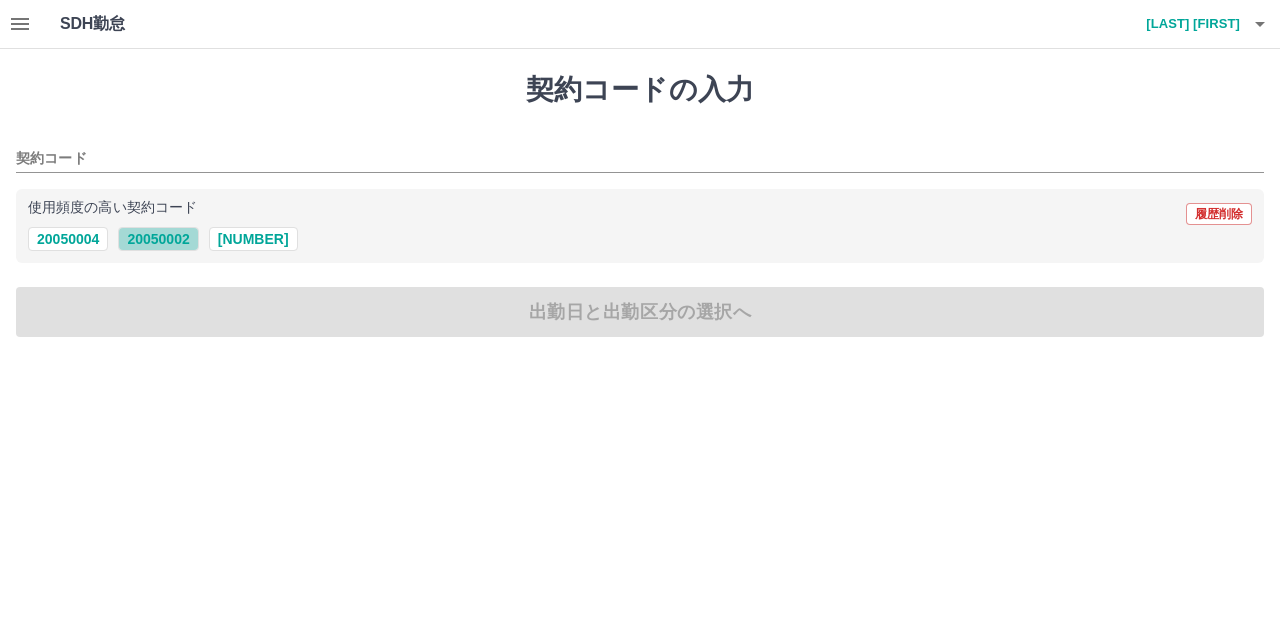 click on "20050002" at bounding box center (158, 239) 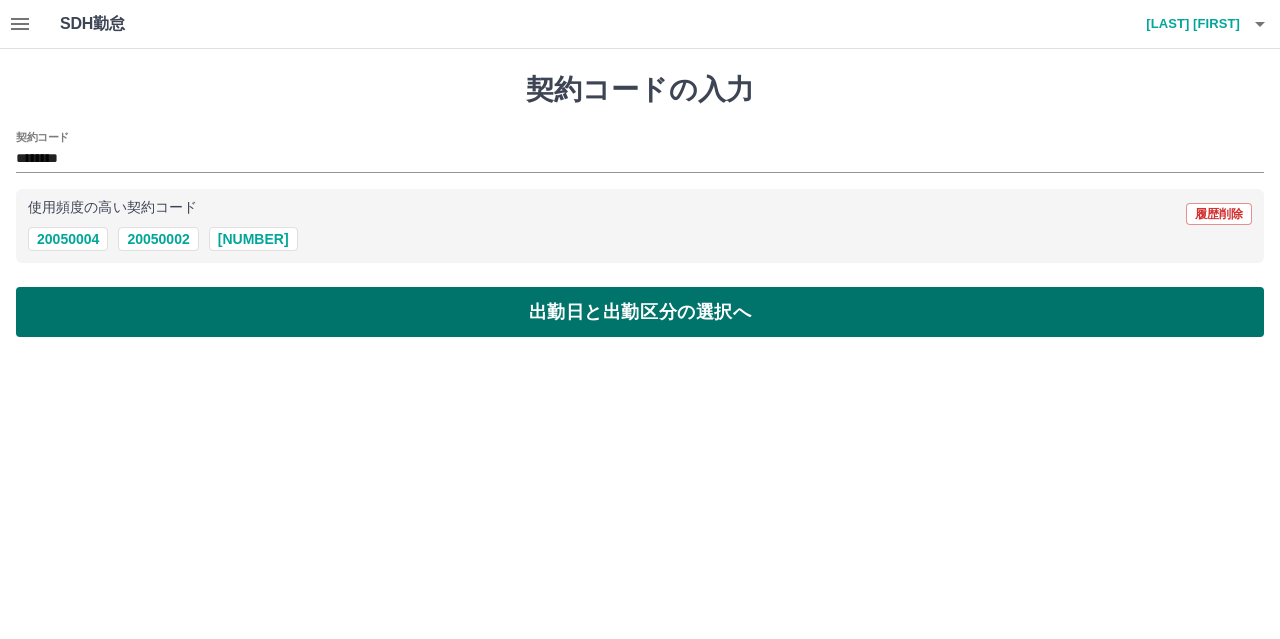 click on "出勤日と出勤区分の選択へ" at bounding box center (640, 312) 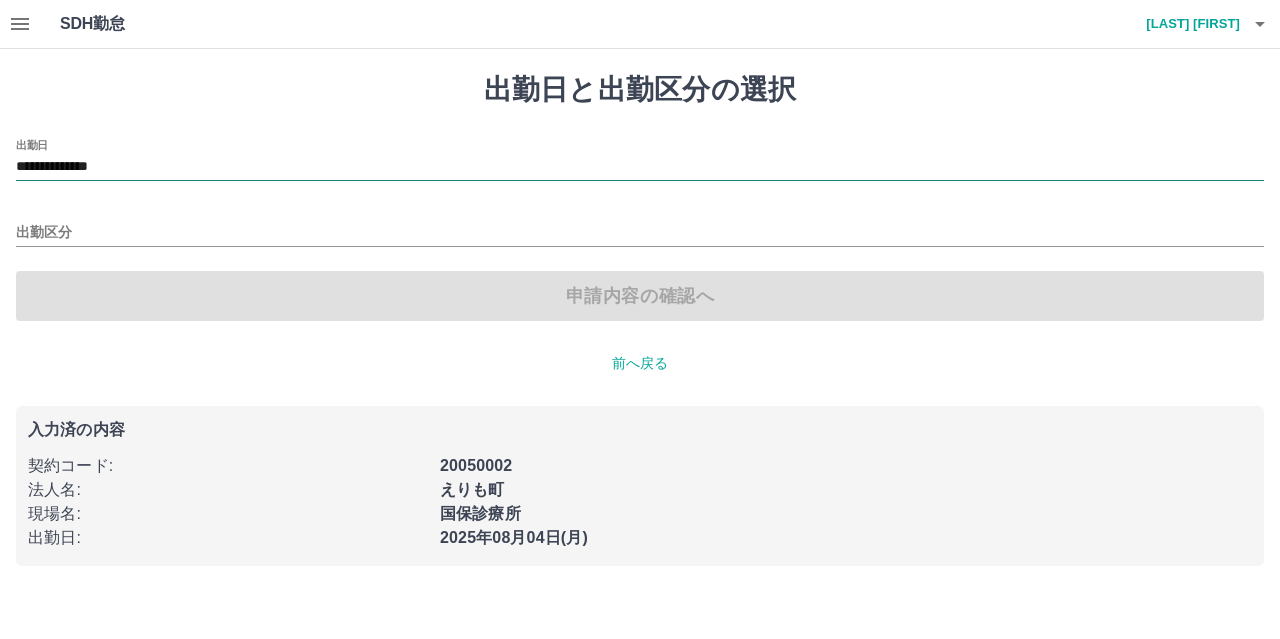 click on "**********" at bounding box center [640, 167] 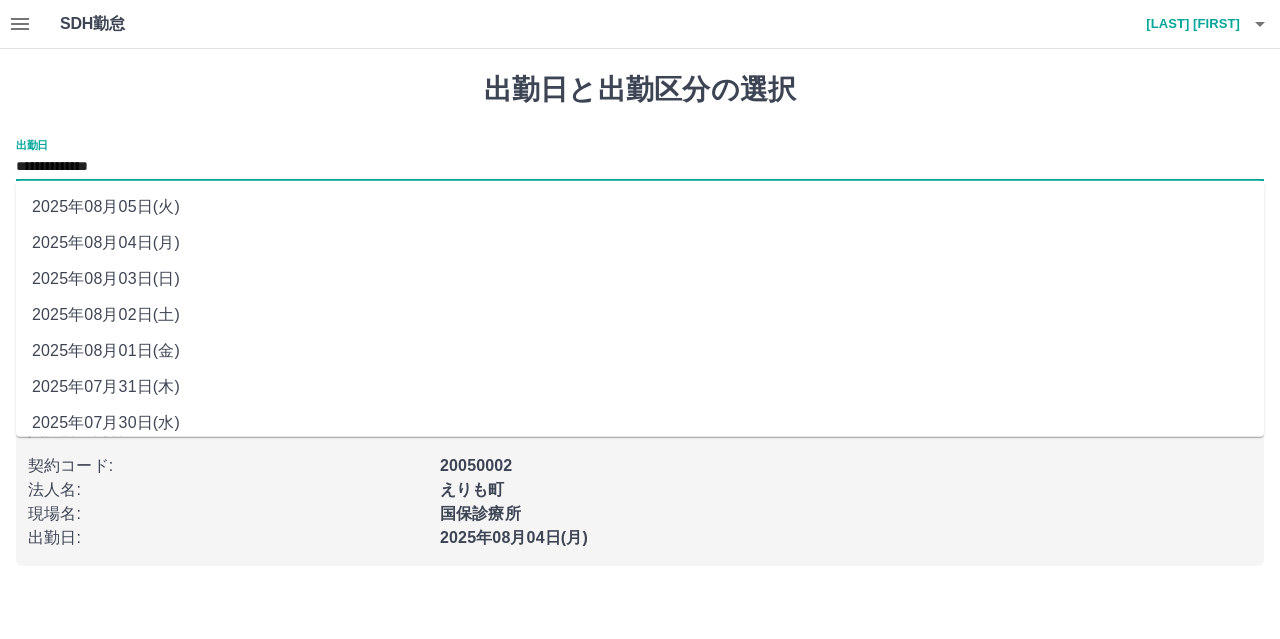 click on "2025年08月01日(金)" at bounding box center (640, 351) 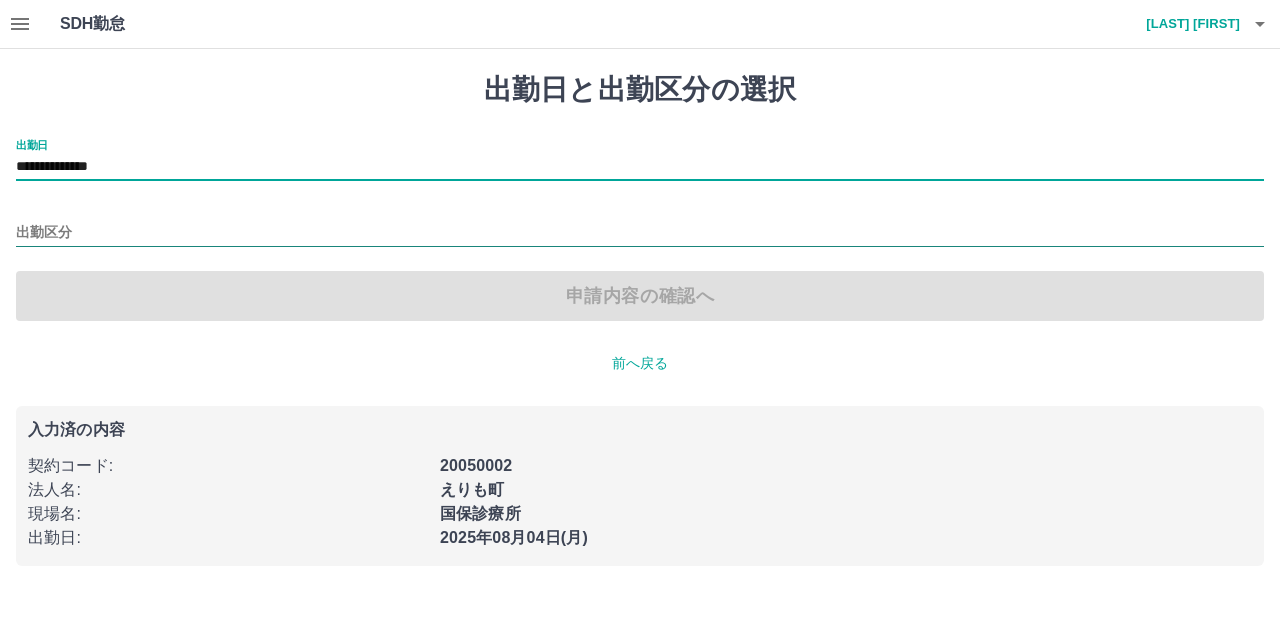 click on "出勤区分" at bounding box center (640, 233) 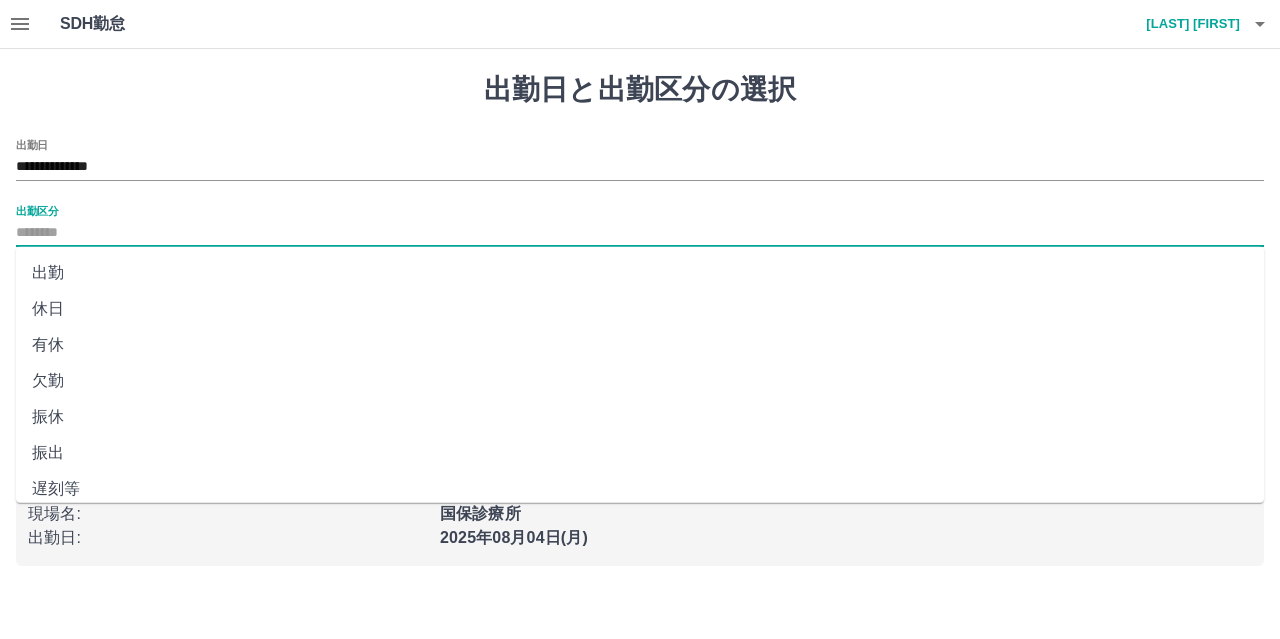 click on "出勤" at bounding box center (640, 273) 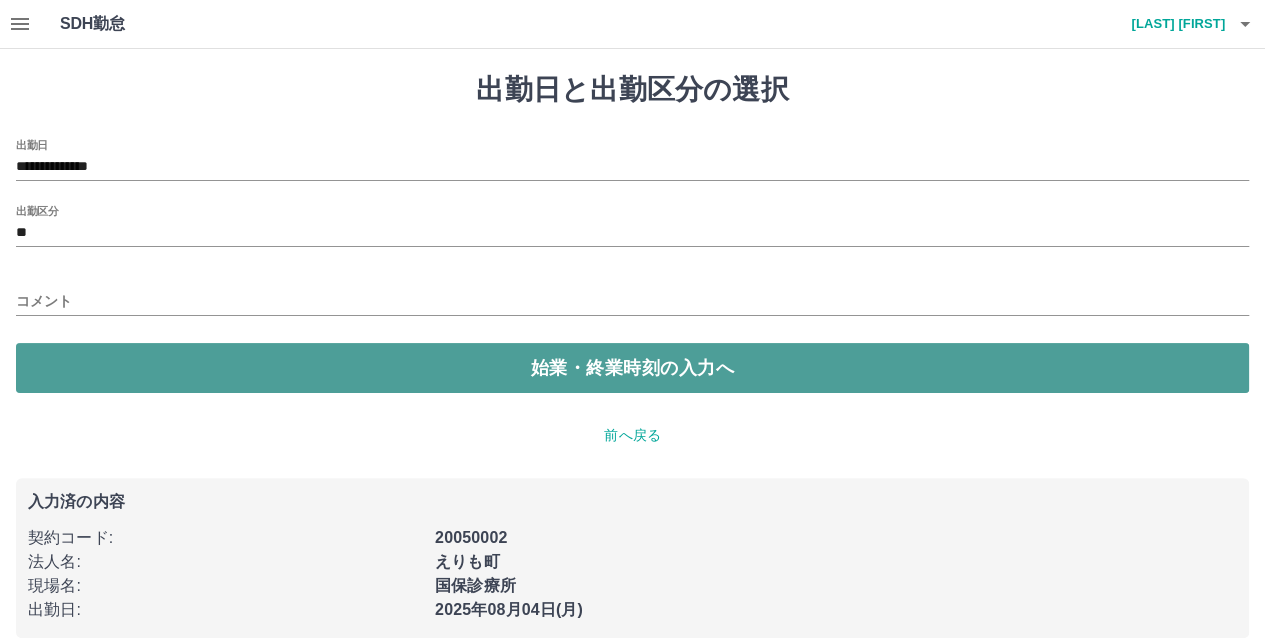 click on "始業・終業時刻の入力へ" at bounding box center [632, 368] 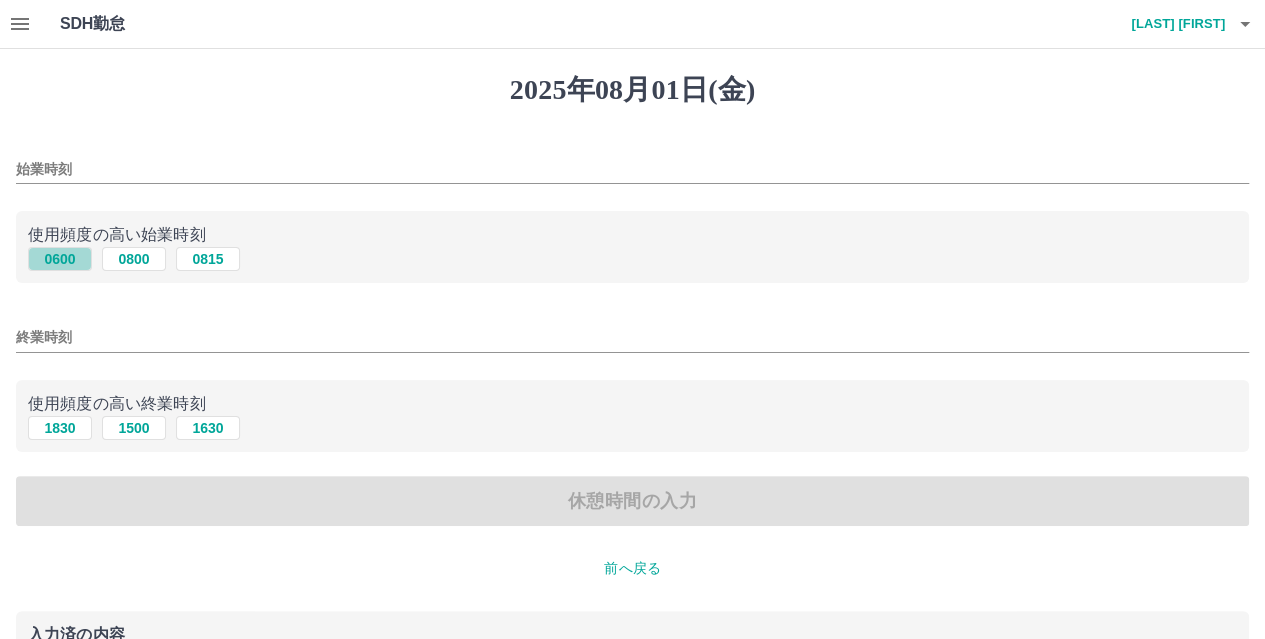 click on "0600" at bounding box center [60, 259] 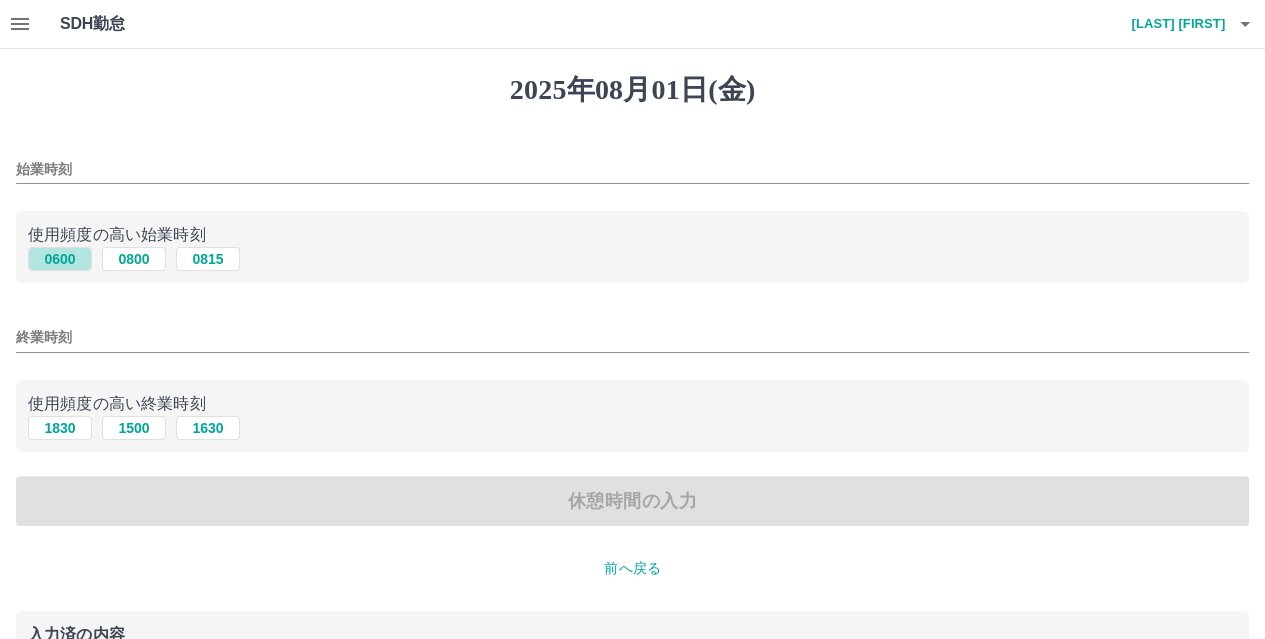 type on "****" 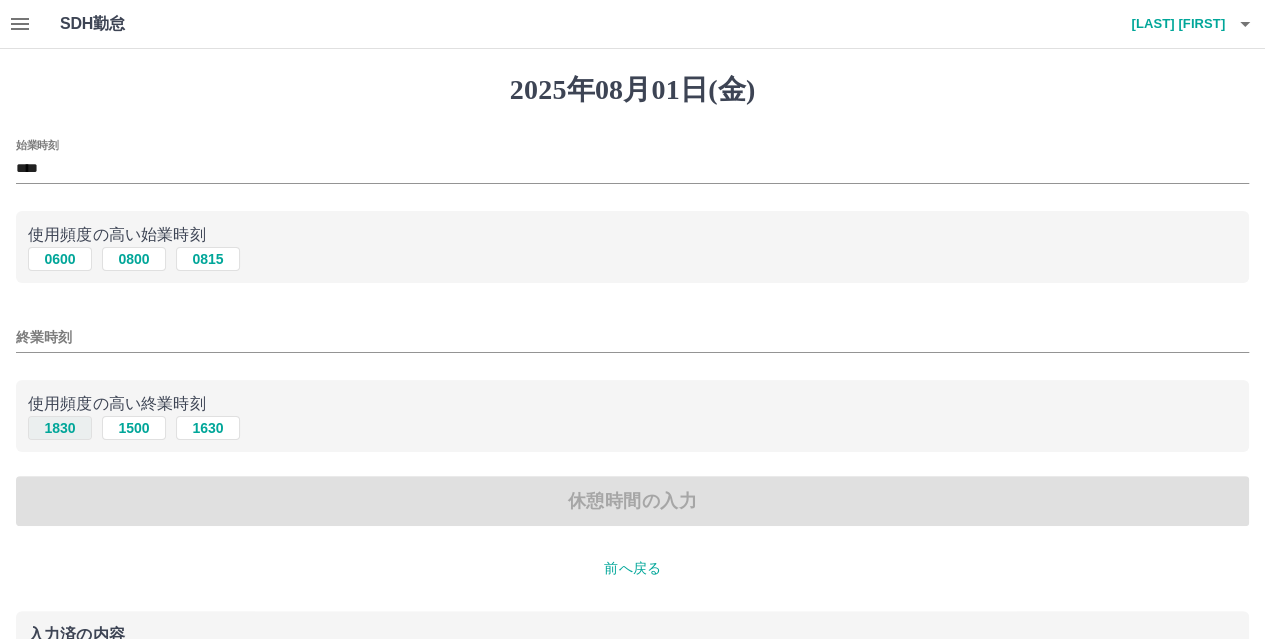 click on "使用頻度の高い終業時刻 1830 1500 1630" at bounding box center (632, 416) 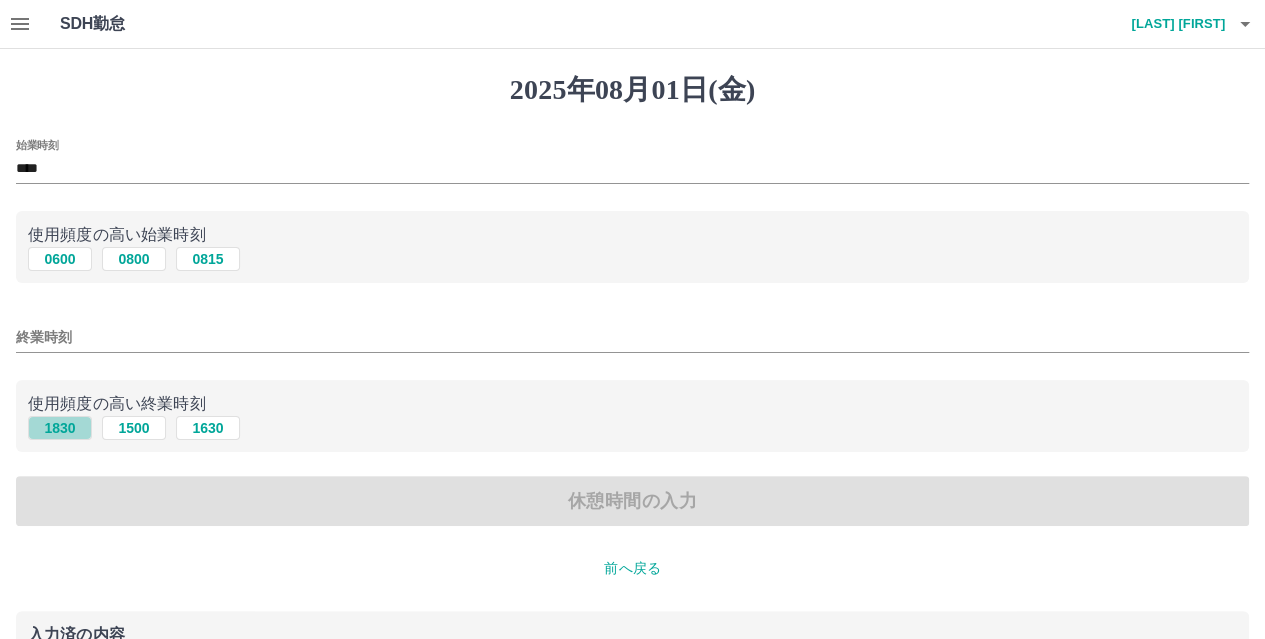 click on "1830" at bounding box center (60, 428) 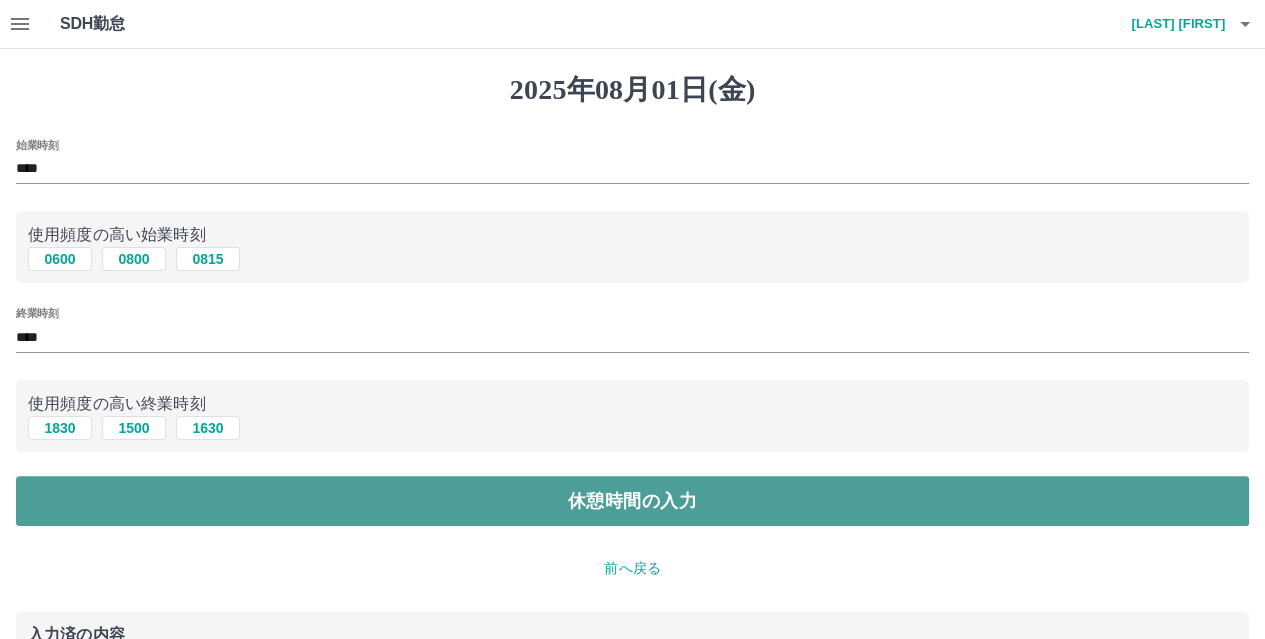 click on "休憩時間の入力" at bounding box center [632, 501] 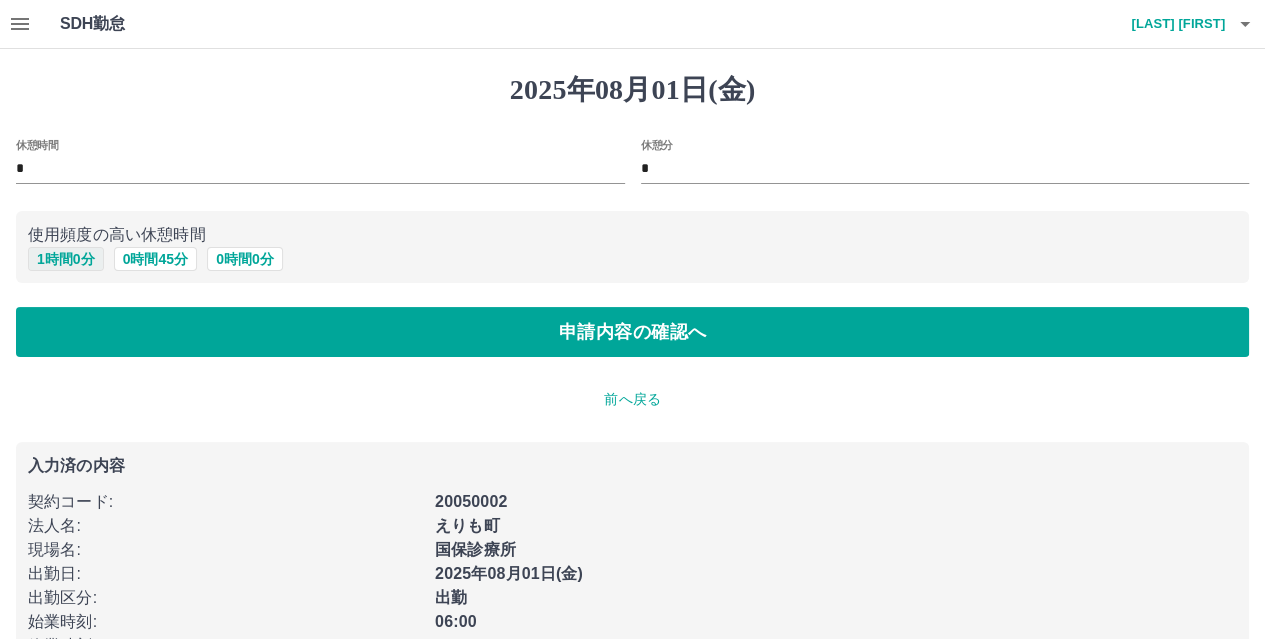 drag, startPoint x: 58, startPoint y: 261, endPoint x: 106, endPoint y: 333, distance: 86.53323 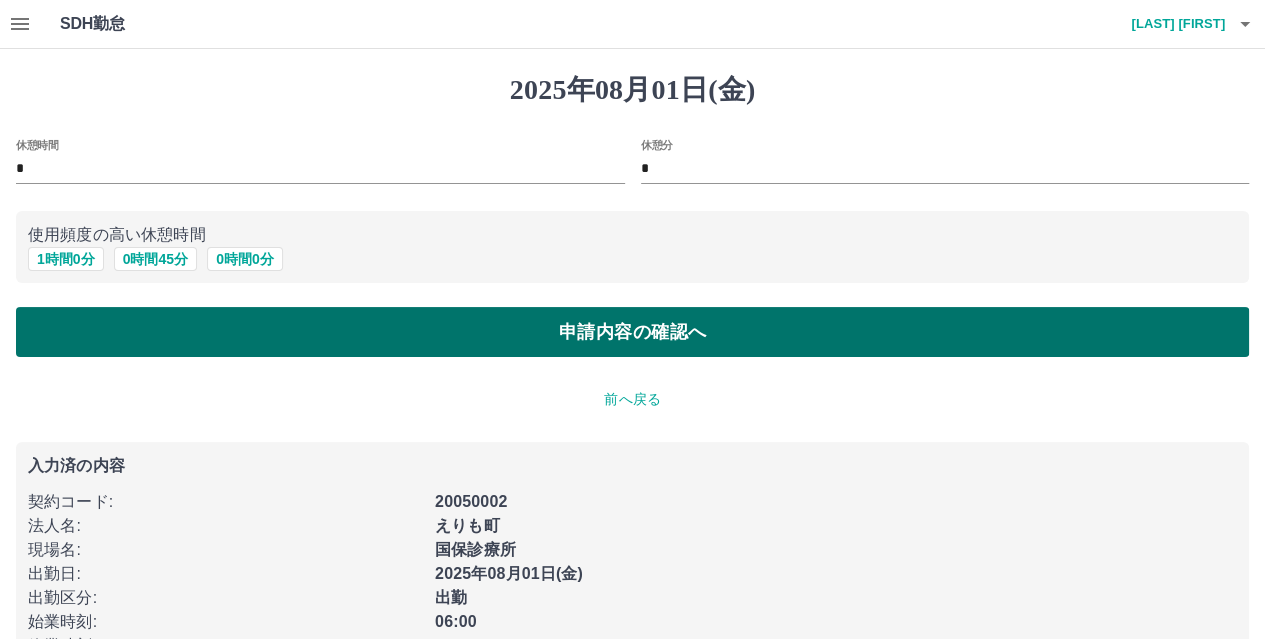 click on "1 時間 0 分" at bounding box center (66, 259) 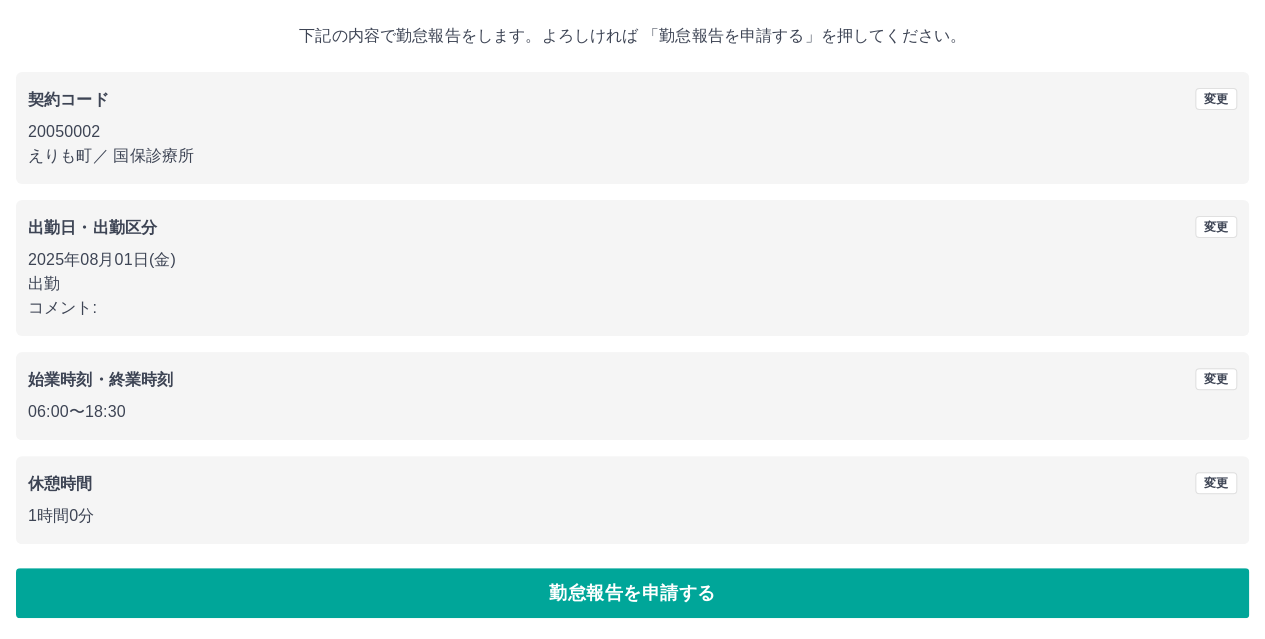 scroll, scrollTop: 108, scrollLeft: 0, axis: vertical 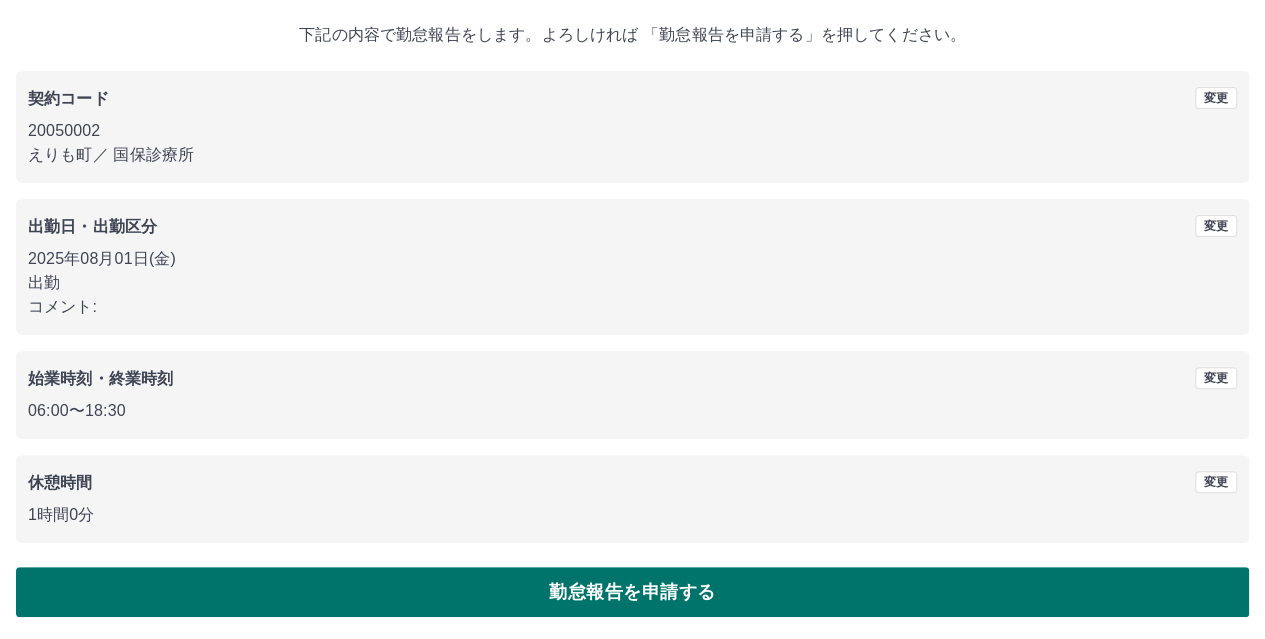 click on "勤怠報告を申請する" at bounding box center (632, 592) 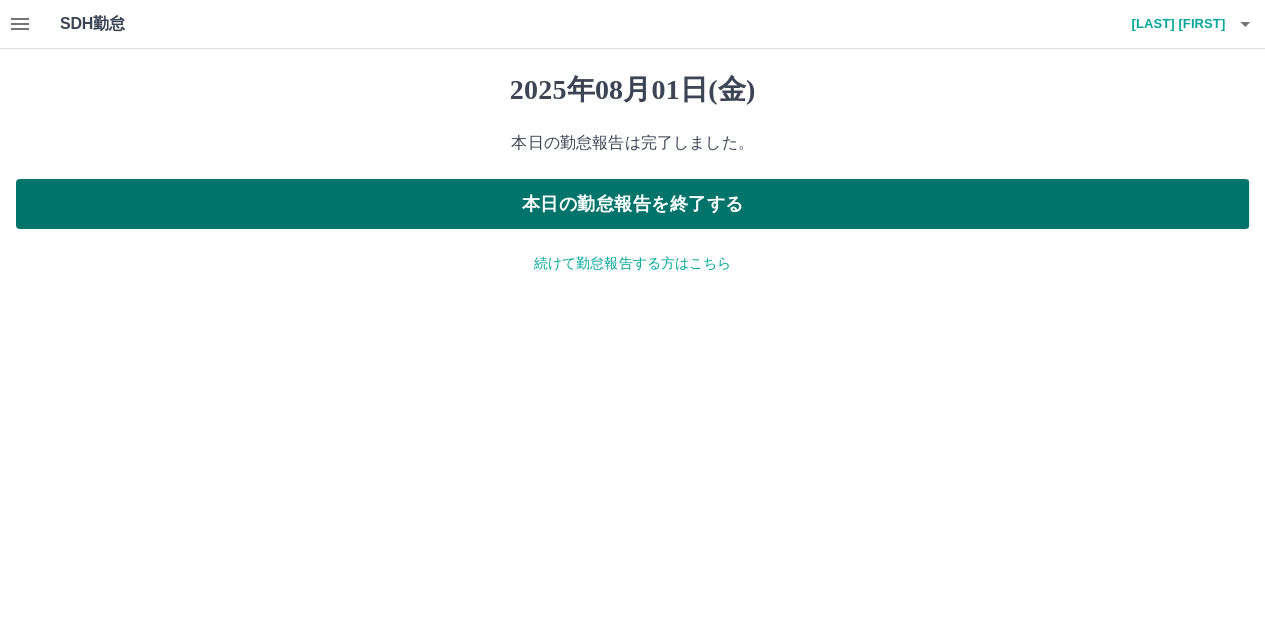 scroll, scrollTop: 0, scrollLeft: 0, axis: both 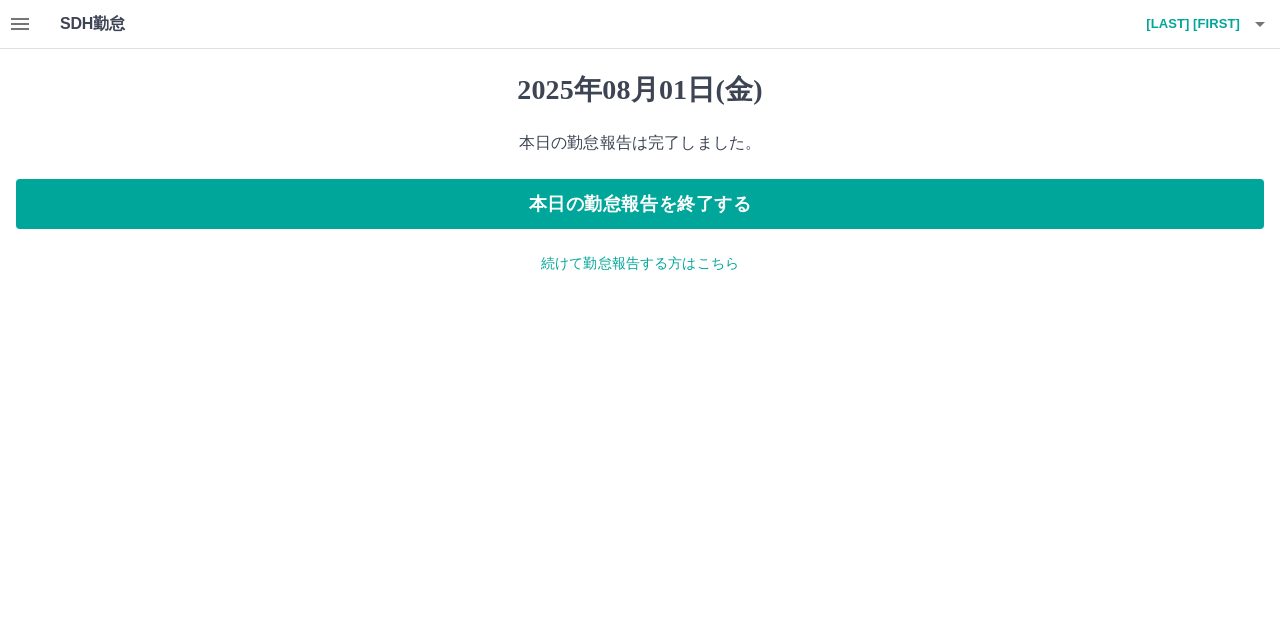 click on "続けて勤怠報告する方はこちら" at bounding box center (640, 263) 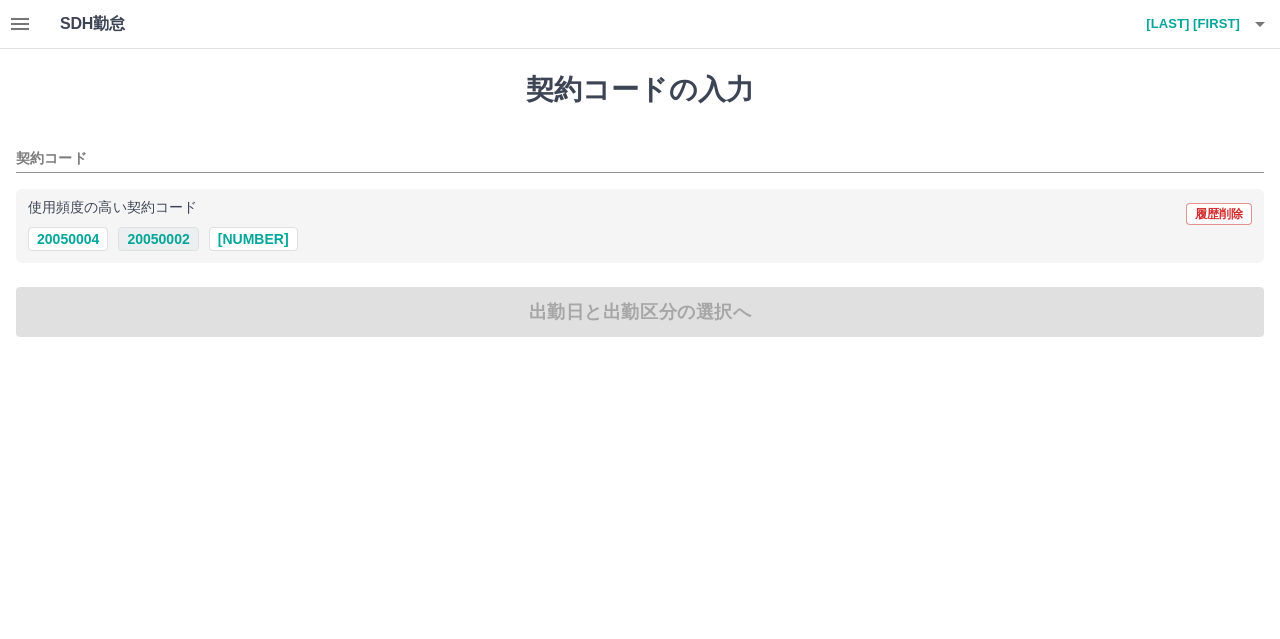 click on "20050002" at bounding box center [158, 239] 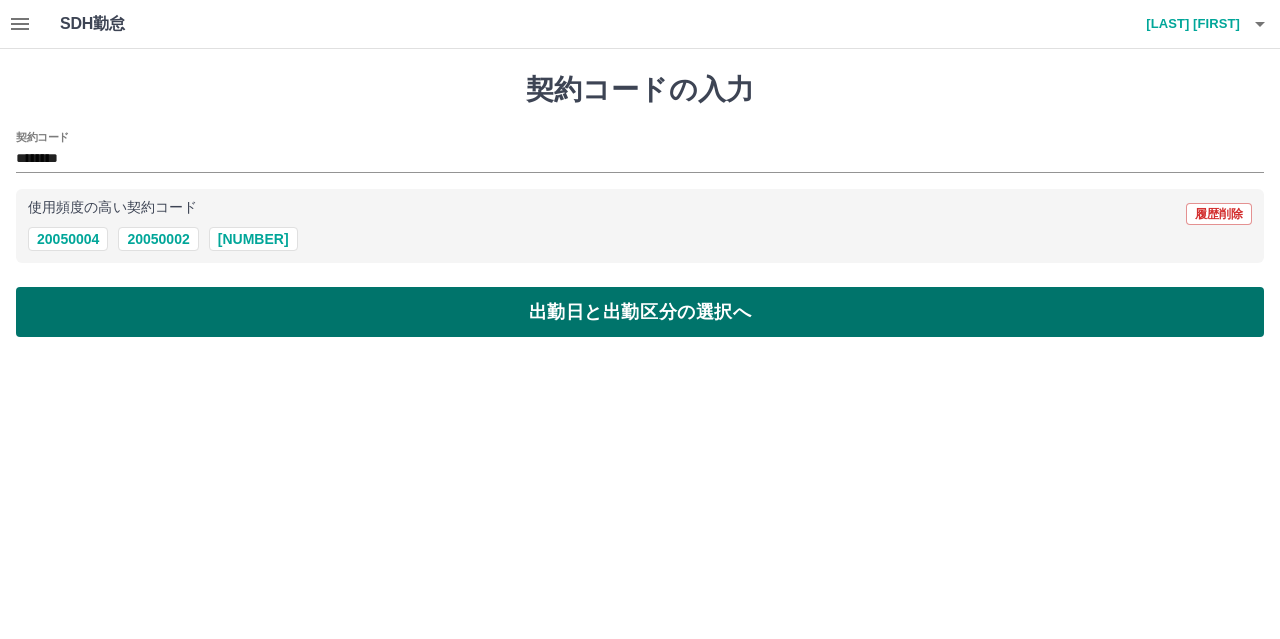 click on "出勤日と出勤区分の選択へ" at bounding box center [640, 312] 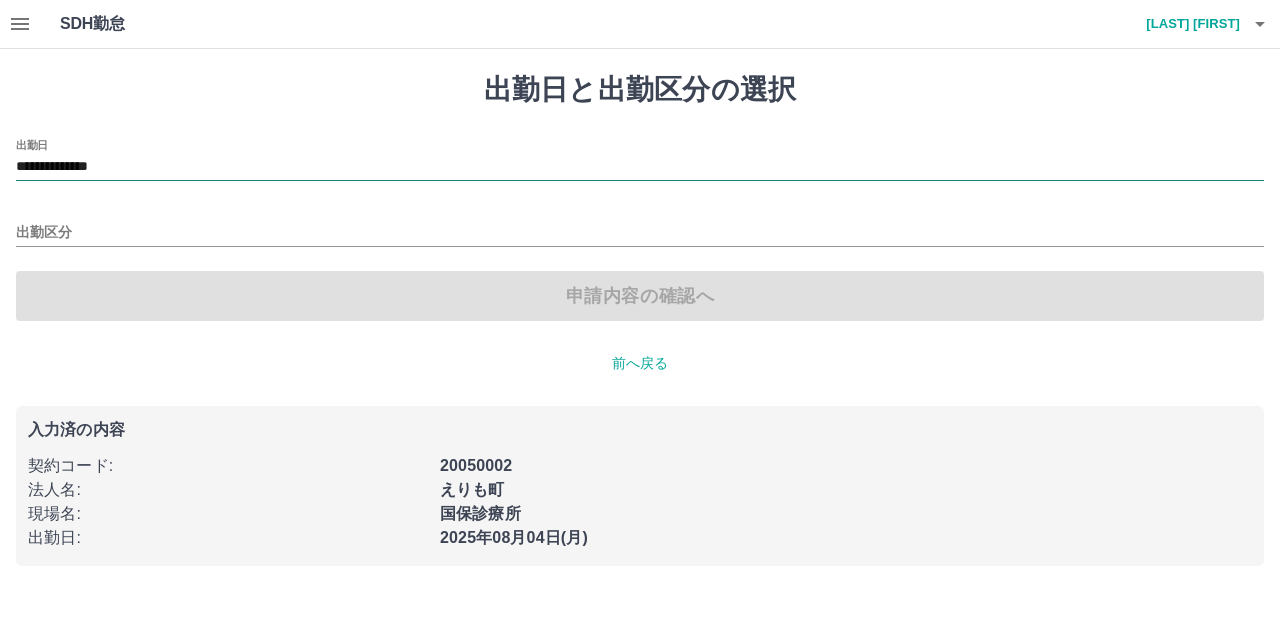 click on "**********" at bounding box center (640, 167) 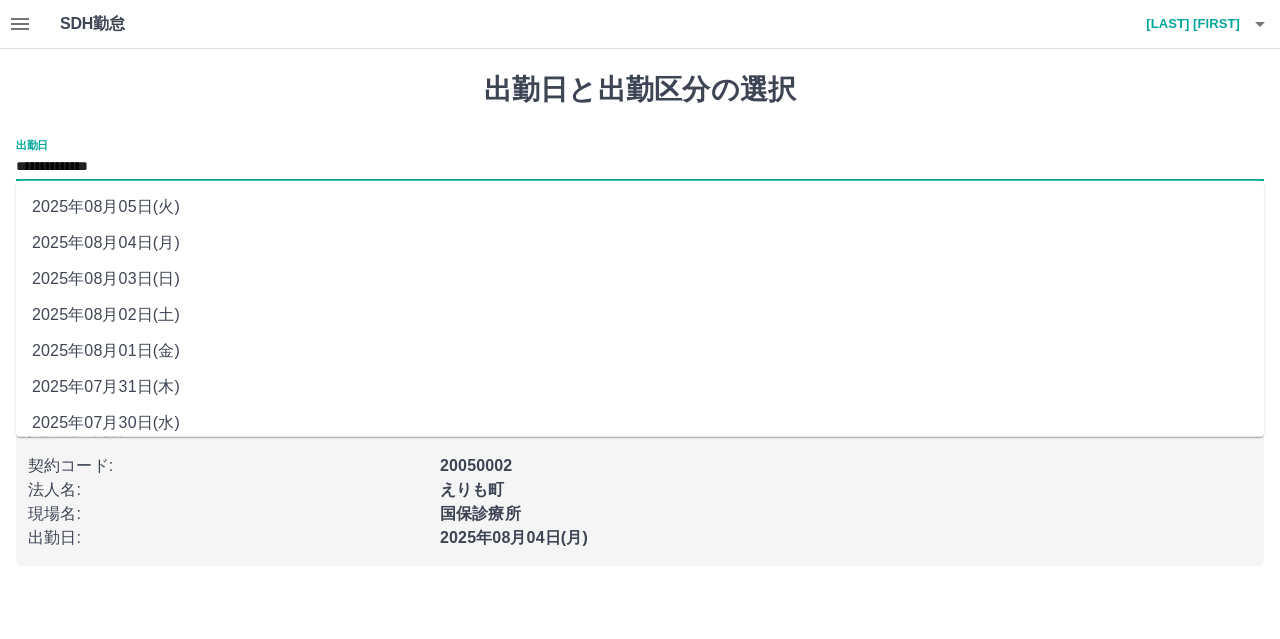 click on "2025年08月02日(土)" at bounding box center [640, 315] 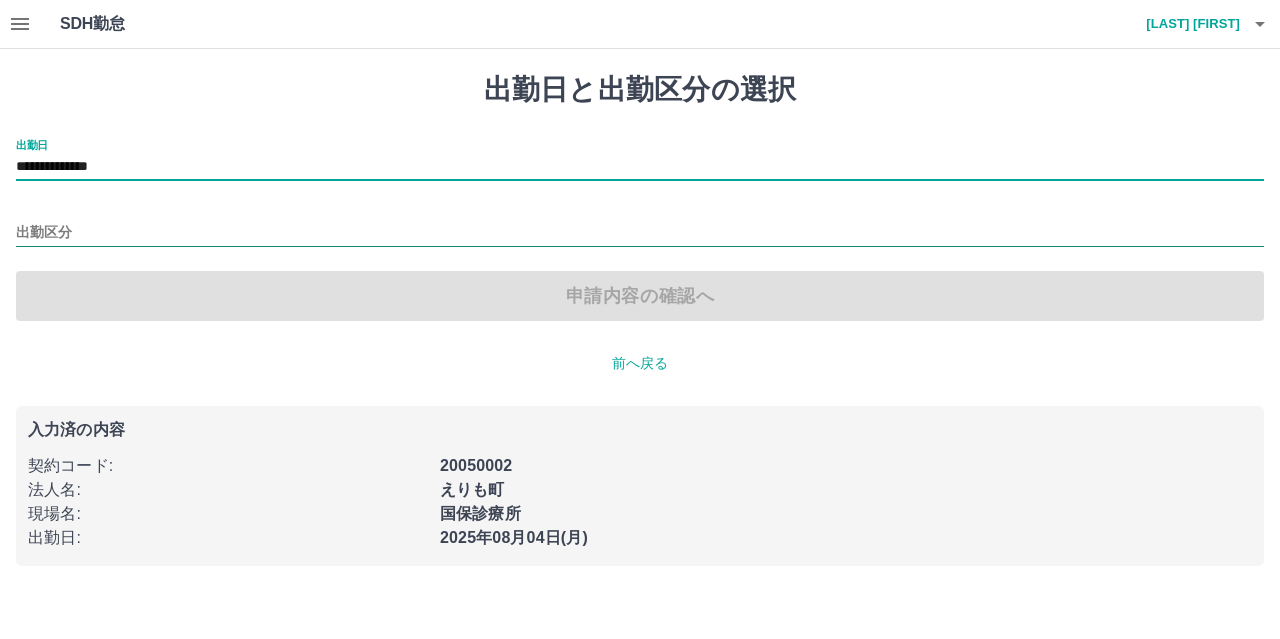 click on "出勤区分" at bounding box center (640, 233) 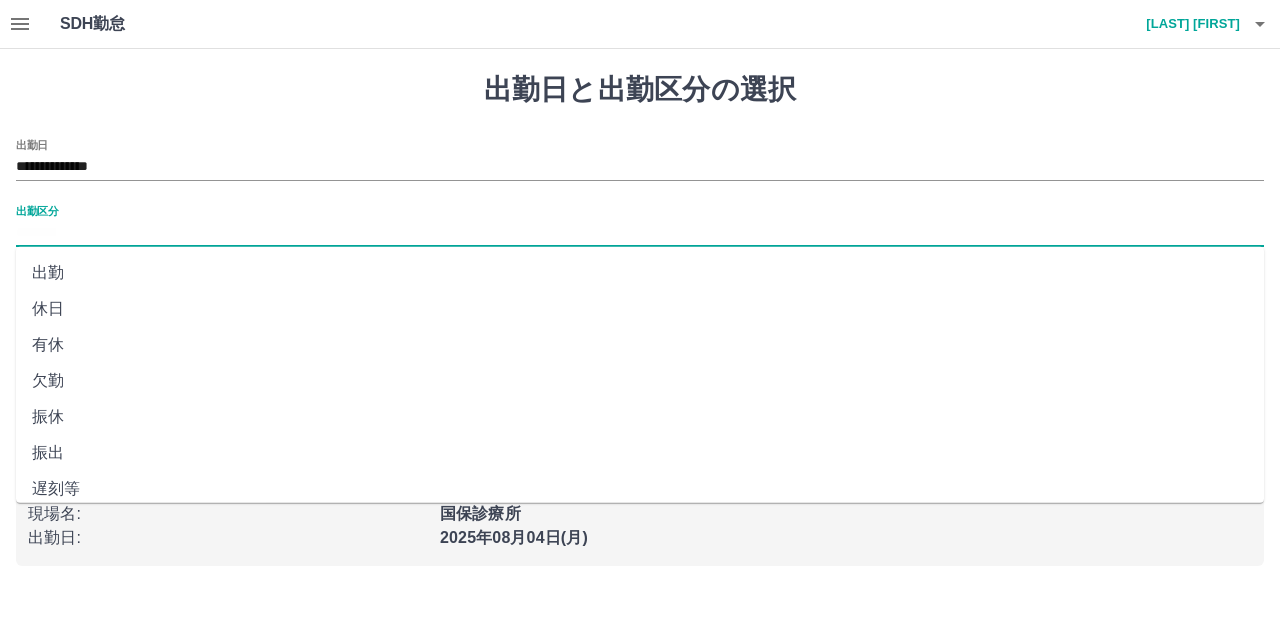 click on "出勤" at bounding box center (640, 273) 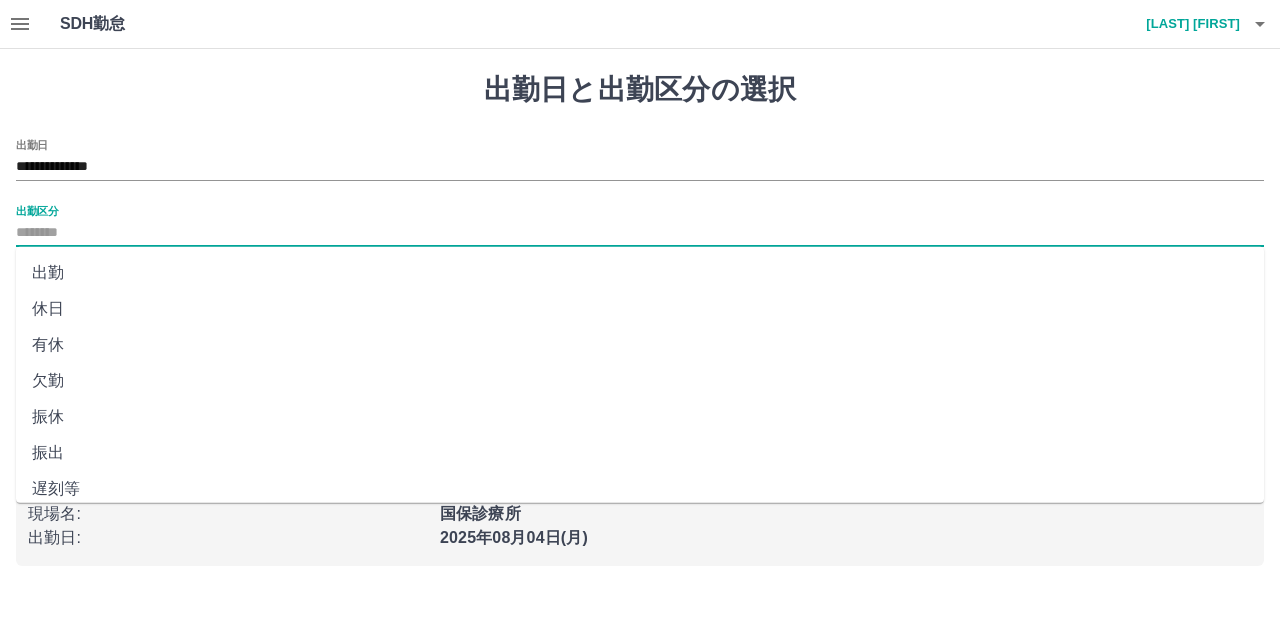 type on "**" 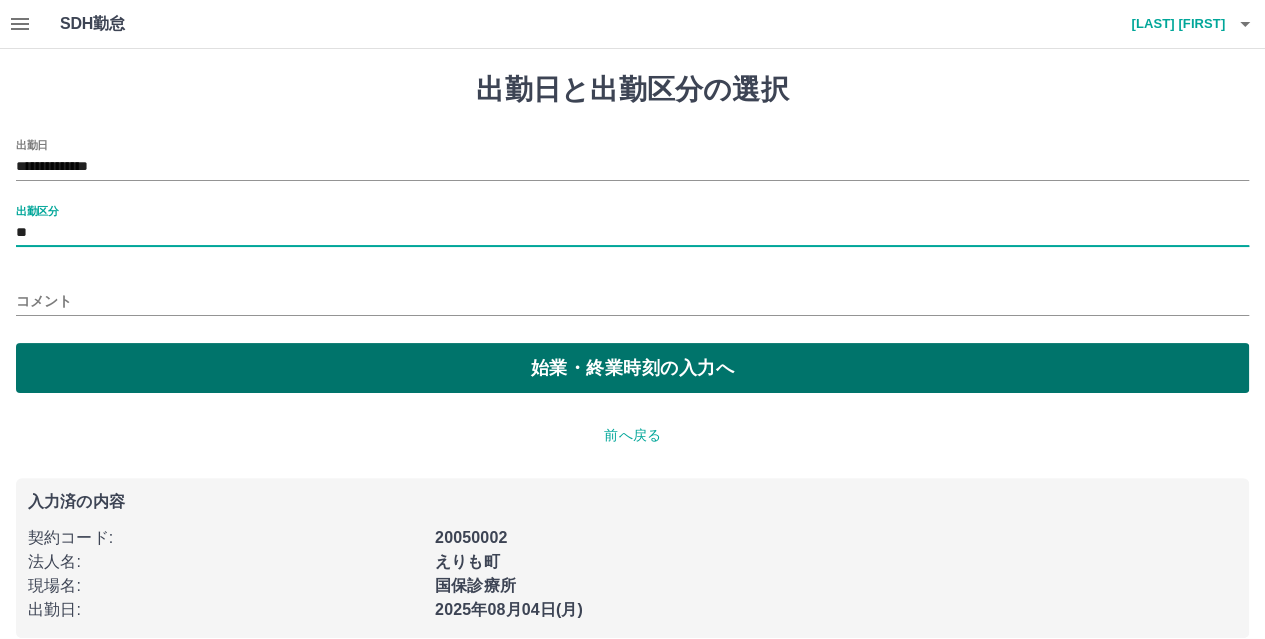 click on "始業・終業時刻の入力へ" at bounding box center (632, 368) 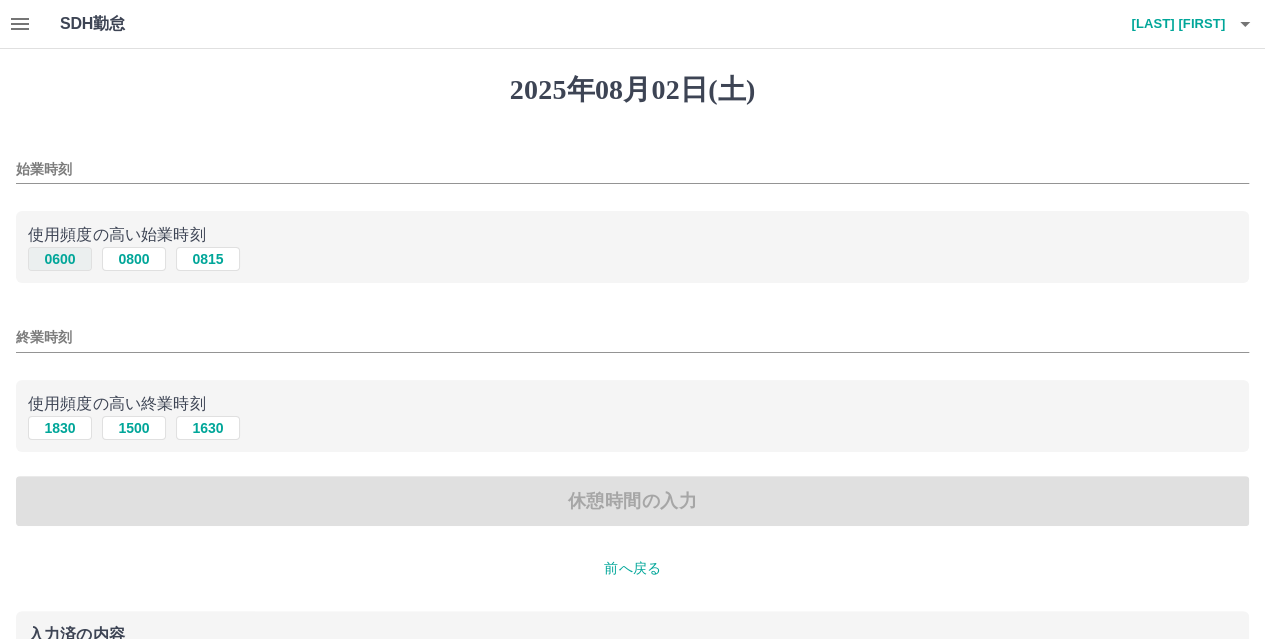 click on "0600" at bounding box center (60, 259) 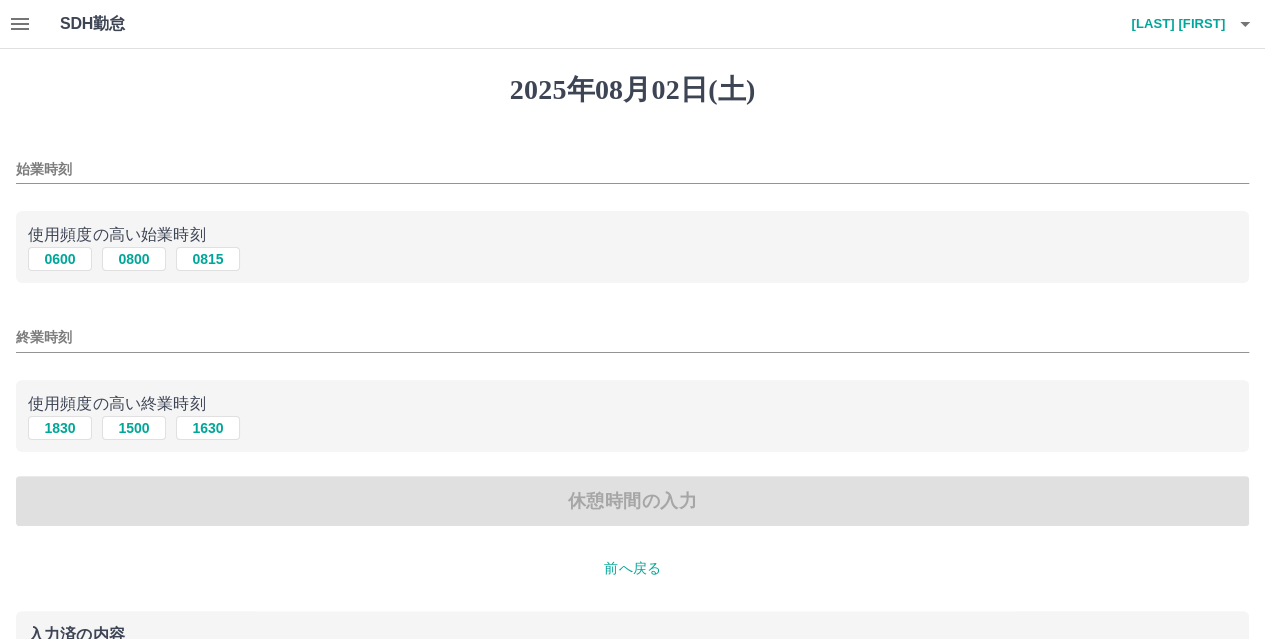 type on "****" 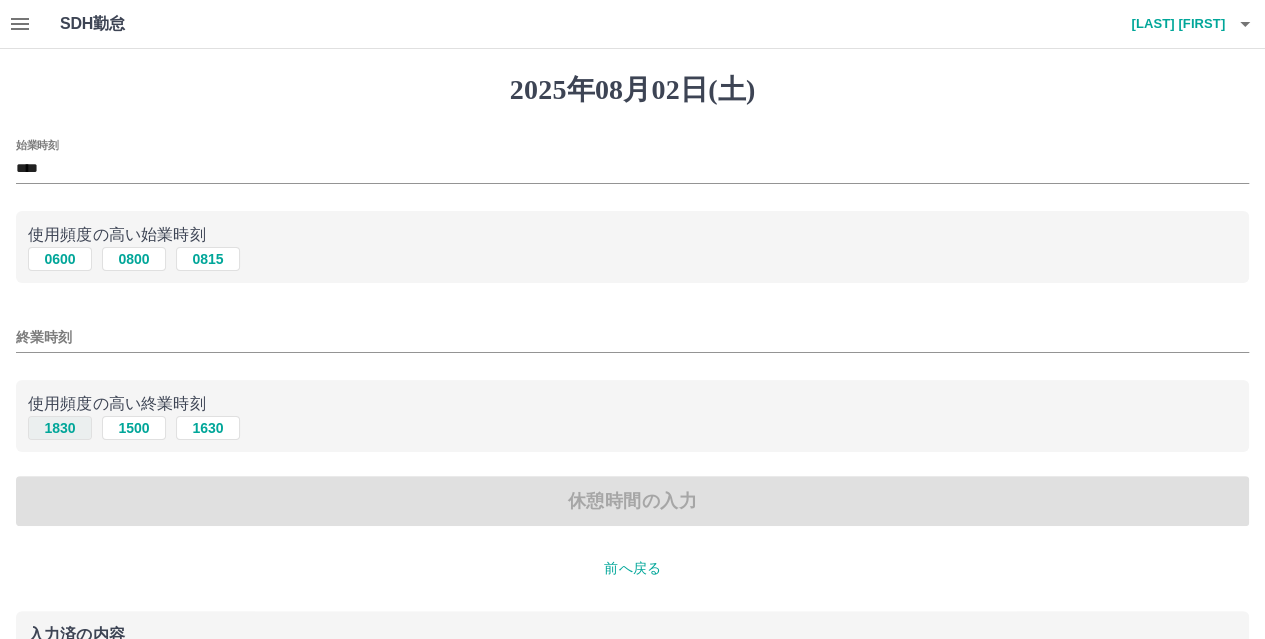 click on "1830" at bounding box center [60, 428] 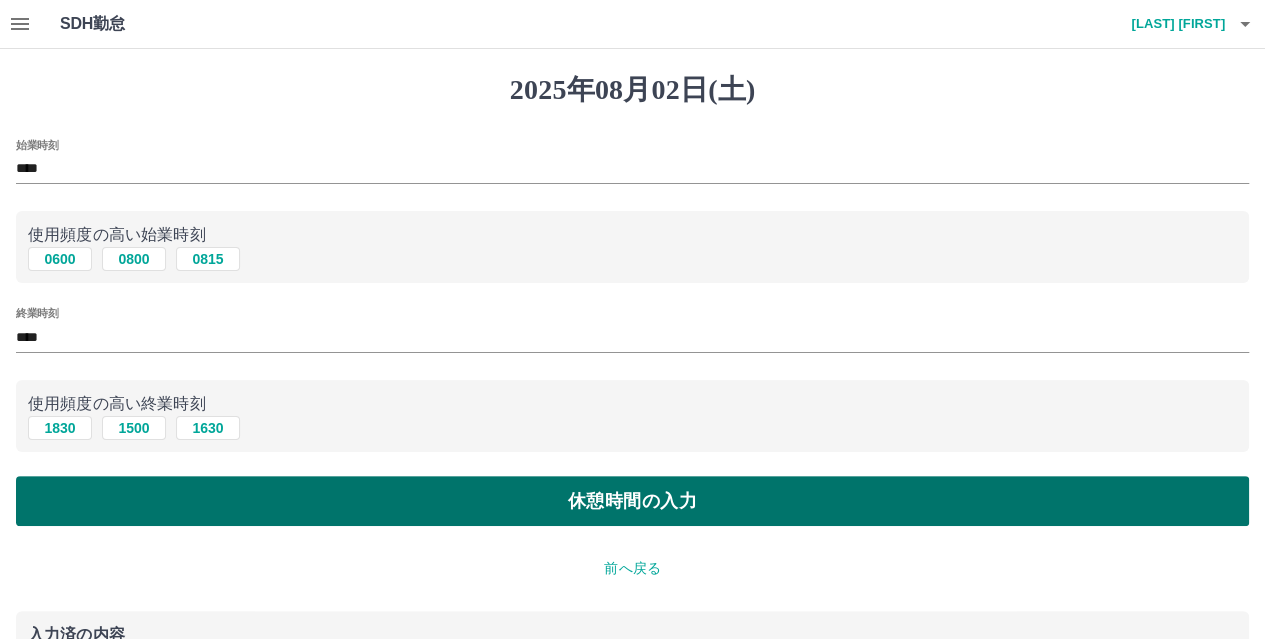 click on "休憩時間の入力" at bounding box center (632, 501) 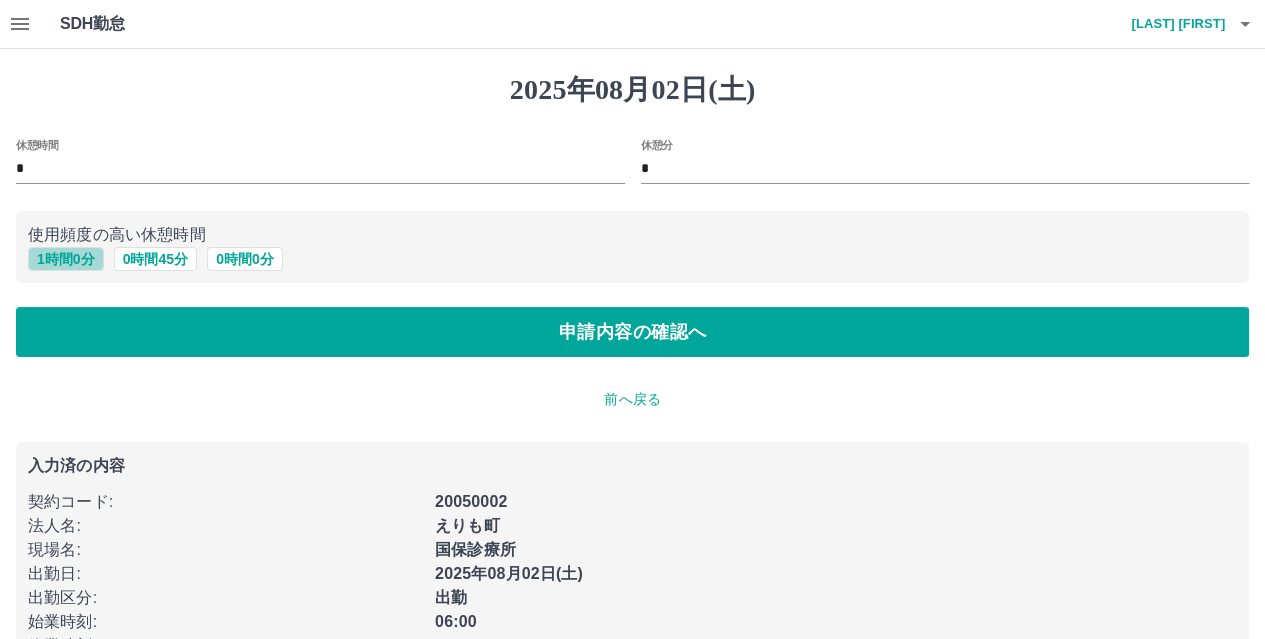 click on "1 時間 0 分" at bounding box center (66, 259) 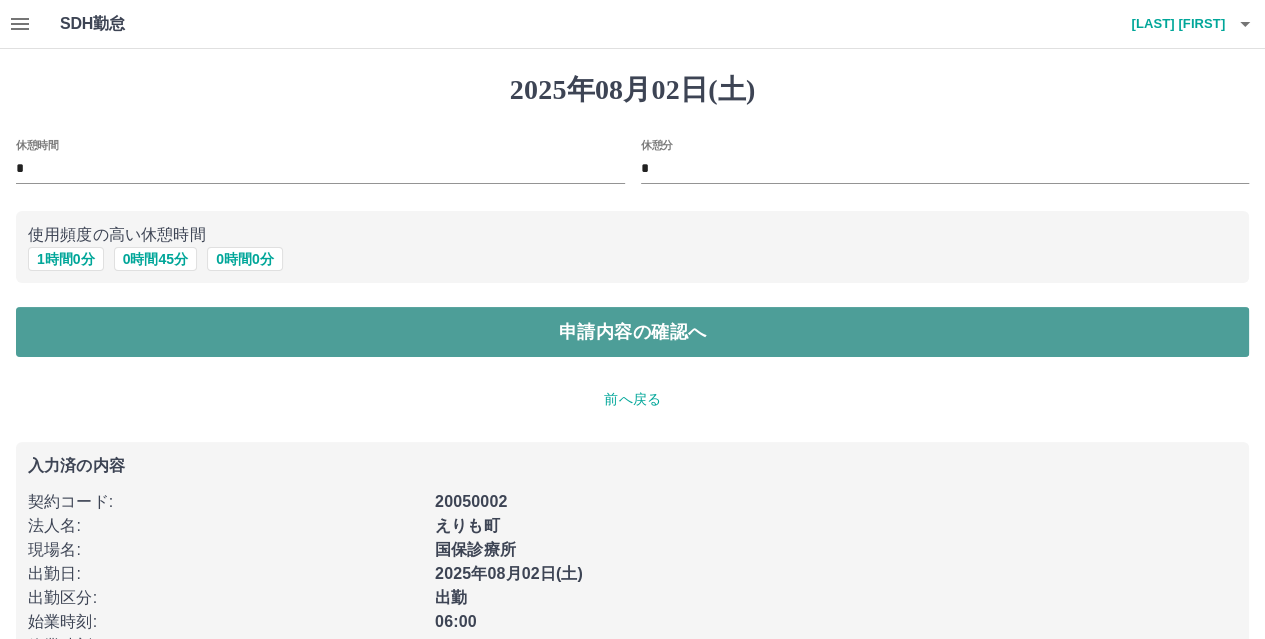 click on "申請内容の確認へ" at bounding box center (632, 332) 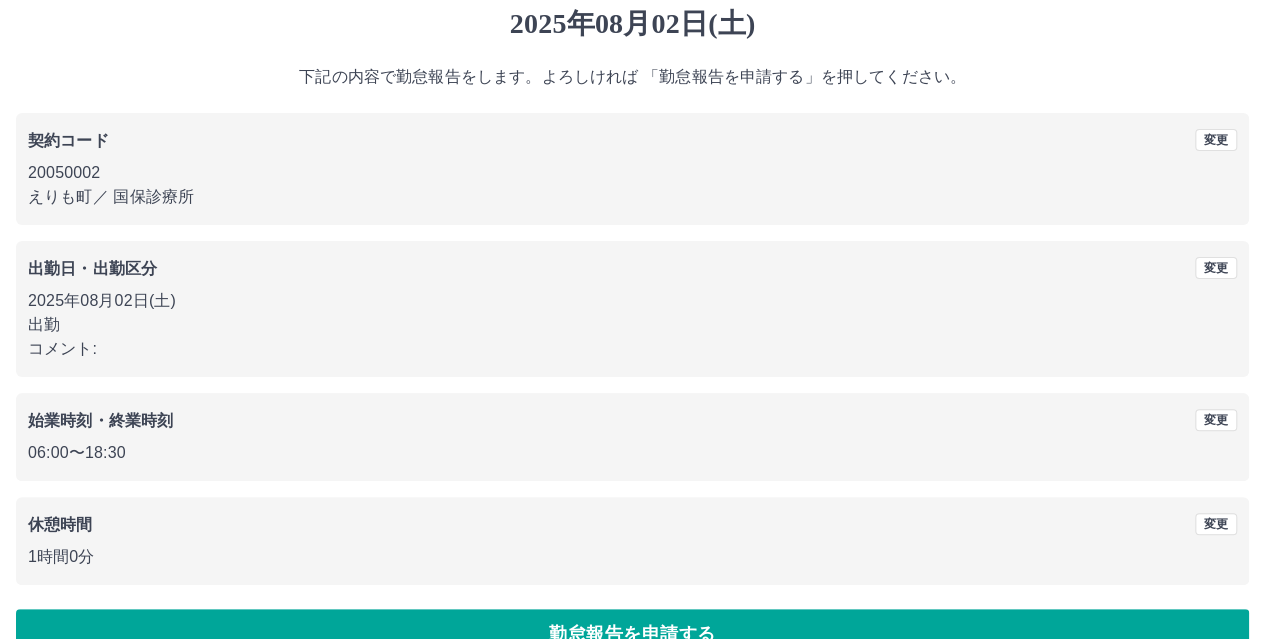 scroll, scrollTop: 108, scrollLeft: 0, axis: vertical 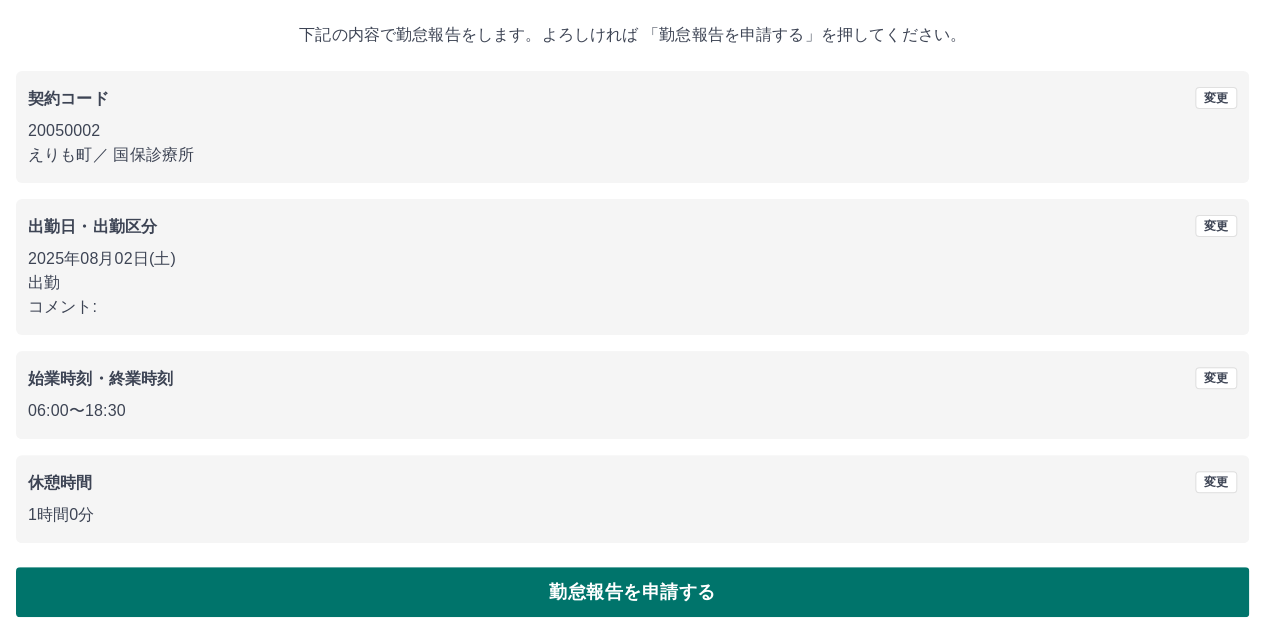 click on "勤怠報告を申請する" at bounding box center [632, 592] 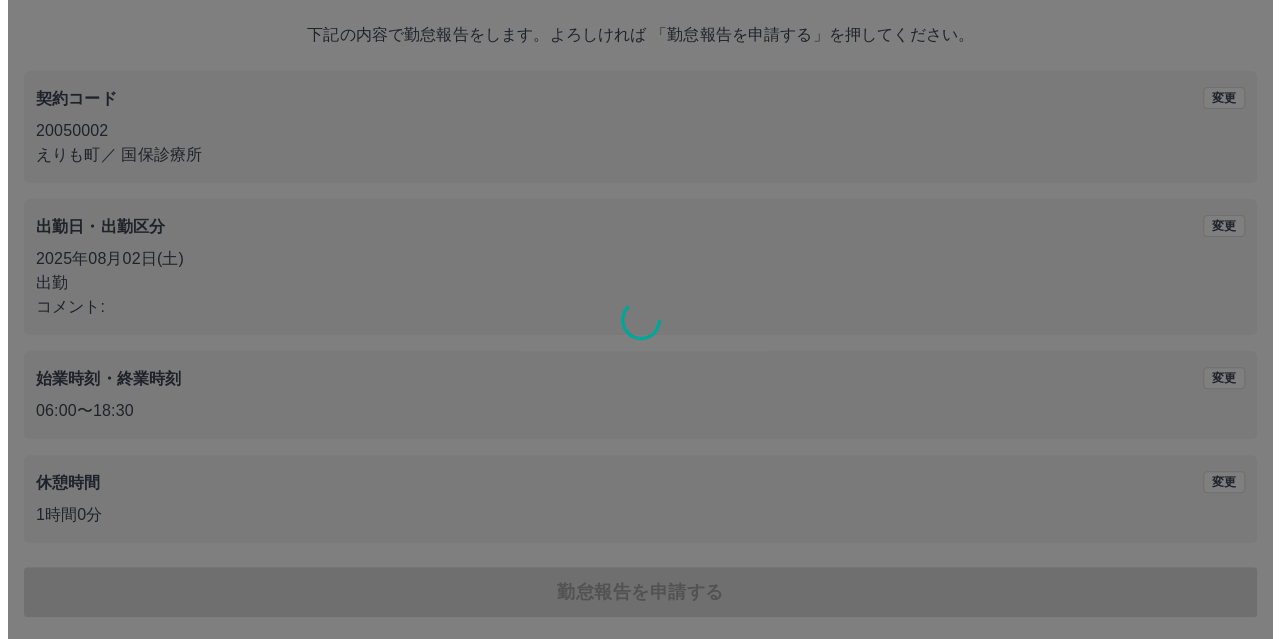 scroll, scrollTop: 0, scrollLeft: 0, axis: both 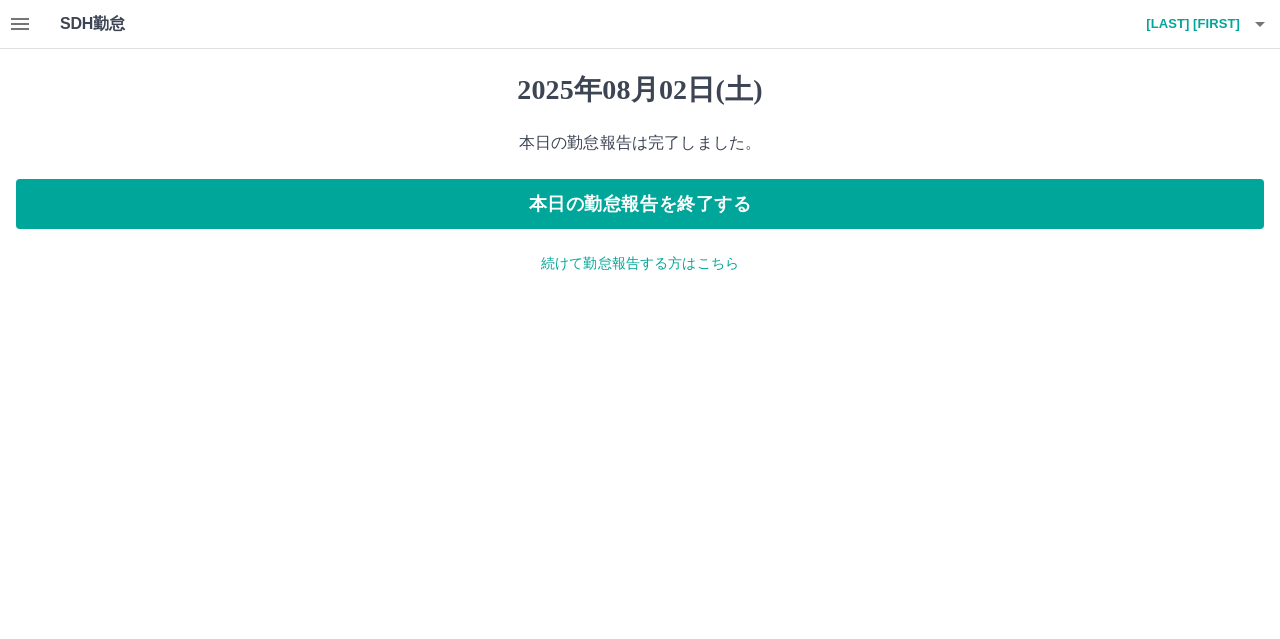 click on "続けて勤怠報告する方はこちら" at bounding box center (640, 263) 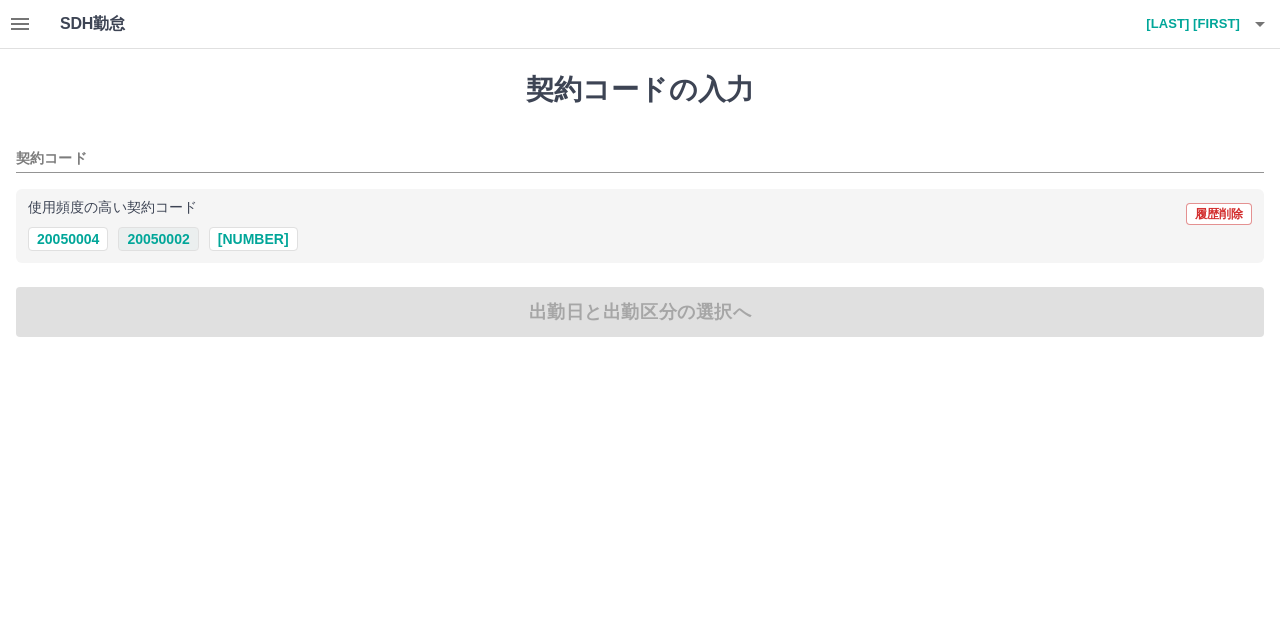 click on "20050002" at bounding box center [158, 239] 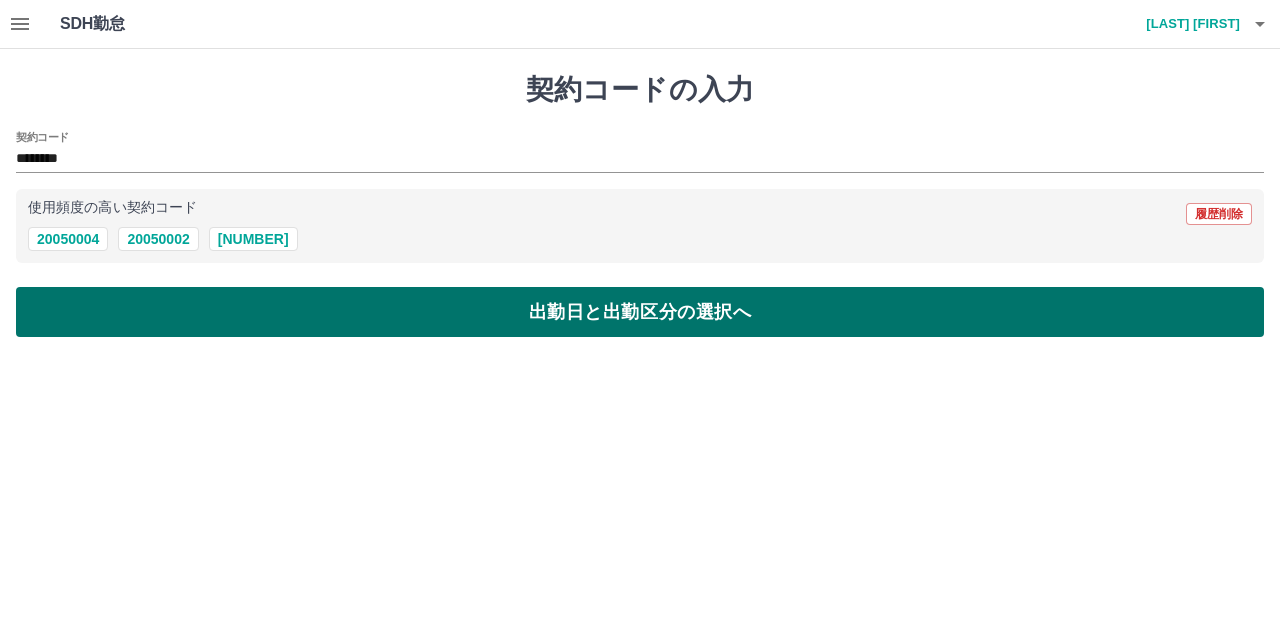 click on "出勤日と出勤区分の選択へ" at bounding box center (640, 312) 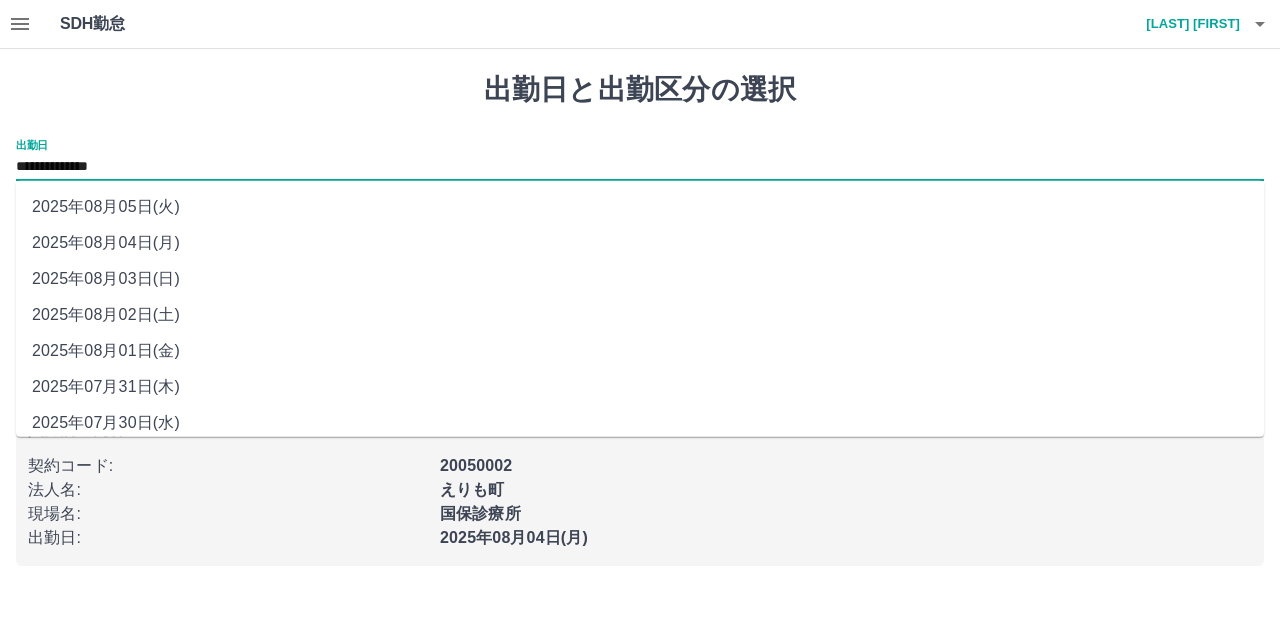 click on "**********" at bounding box center (640, 167) 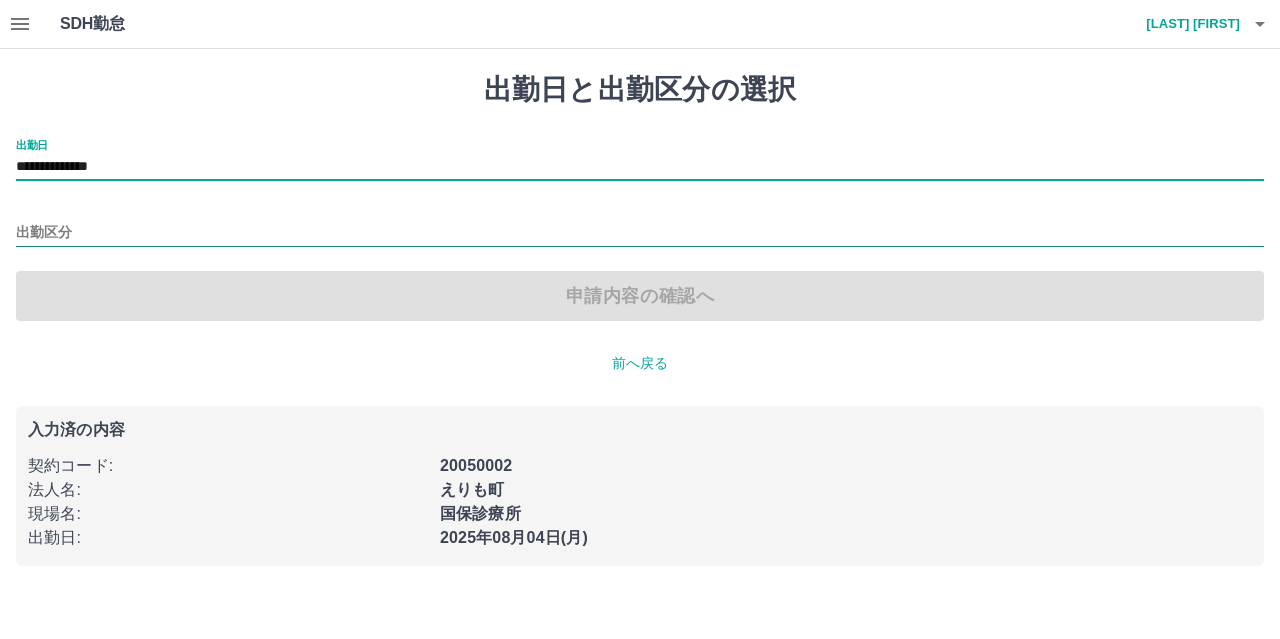 click on "出勤区分" at bounding box center (640, 233) 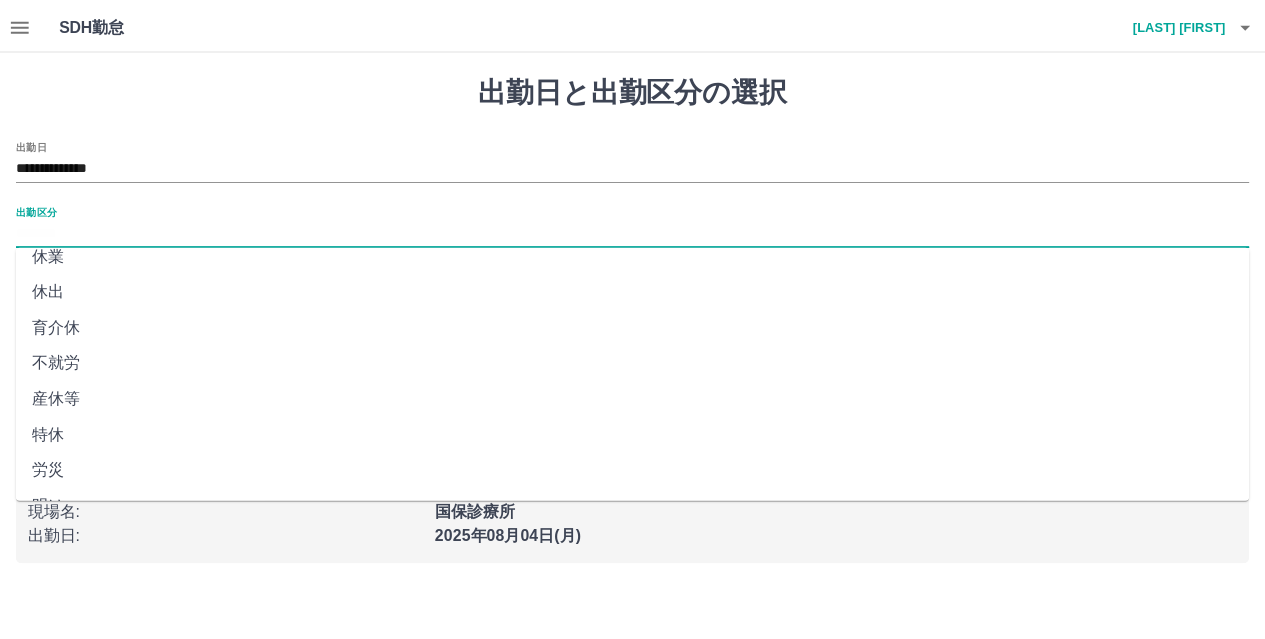 scroll, scrollTop: 400, scrollLeft: 0, axis: vertical 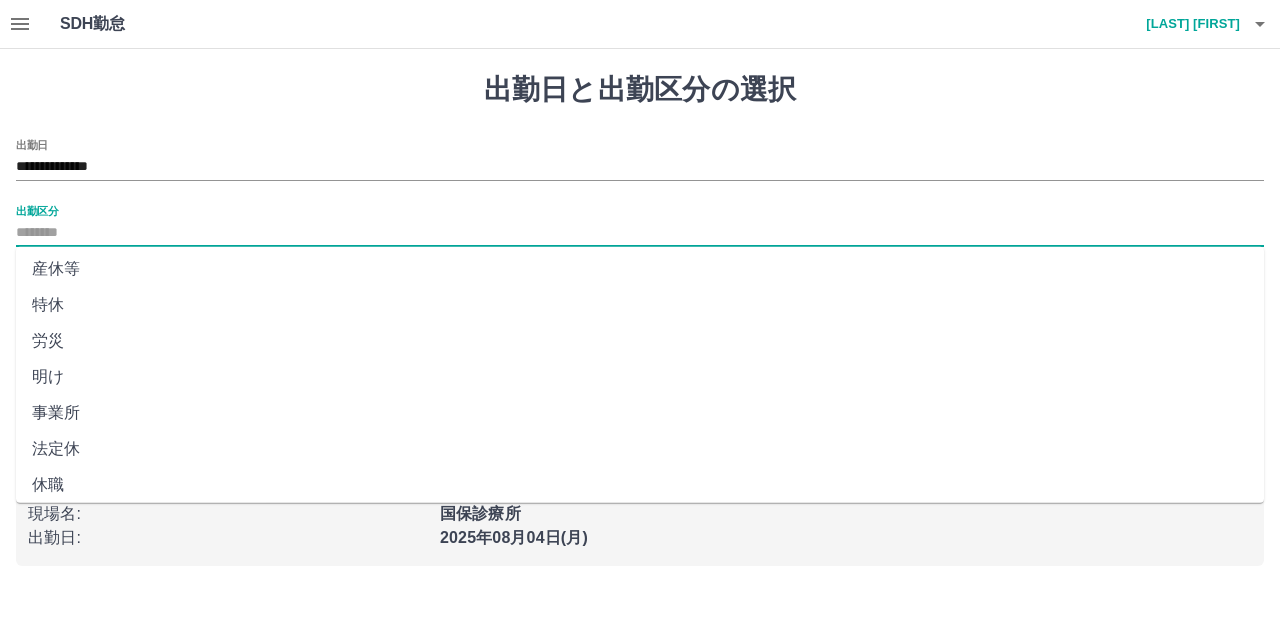 click on "法定休" at bounding box center (640, 449) 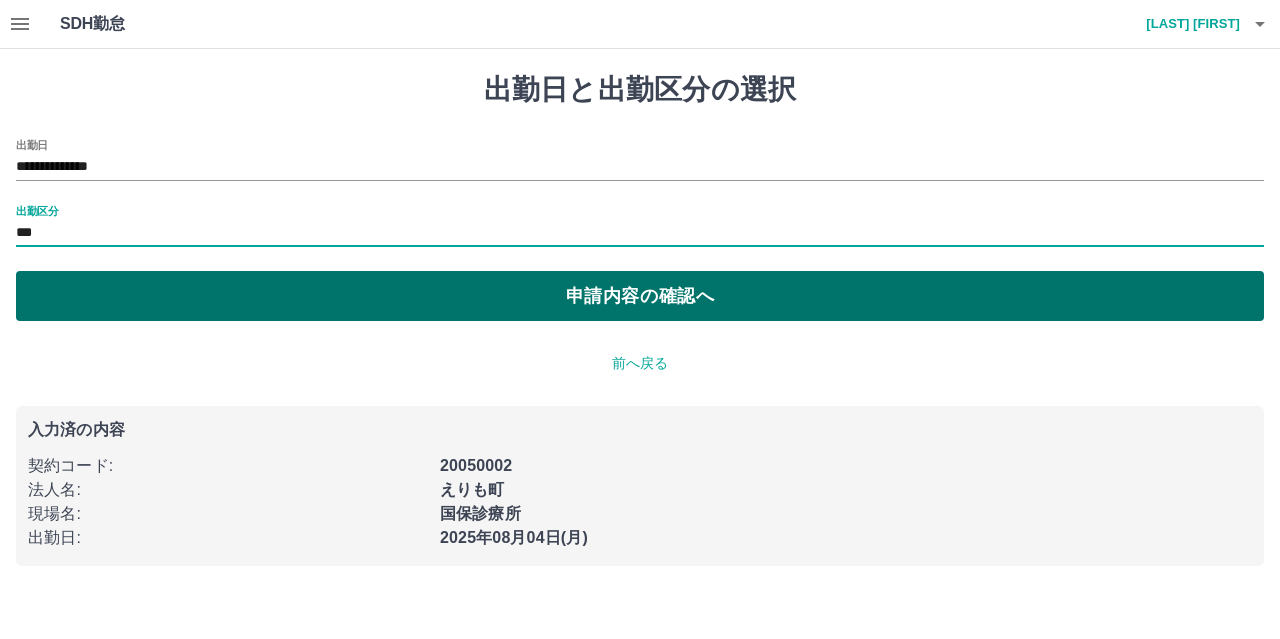 click on "申請内容の確認へ" at bounding box center (640, 296) 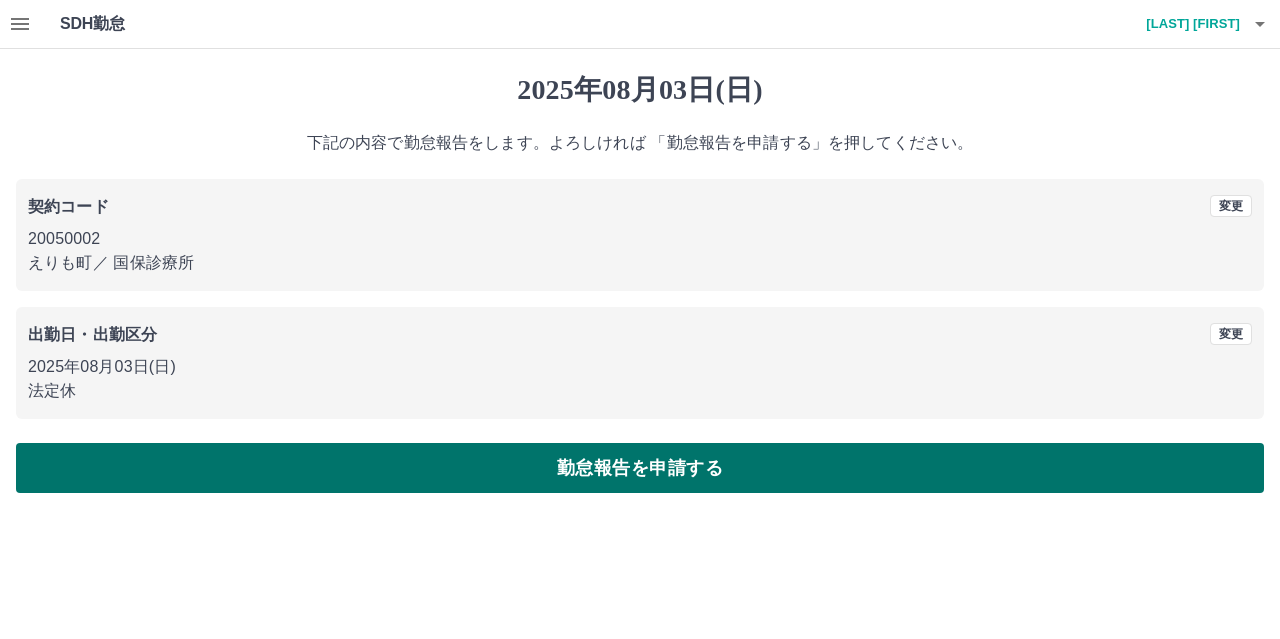 click on "勤怠報告を申請する" at bounding box center (640, 468) 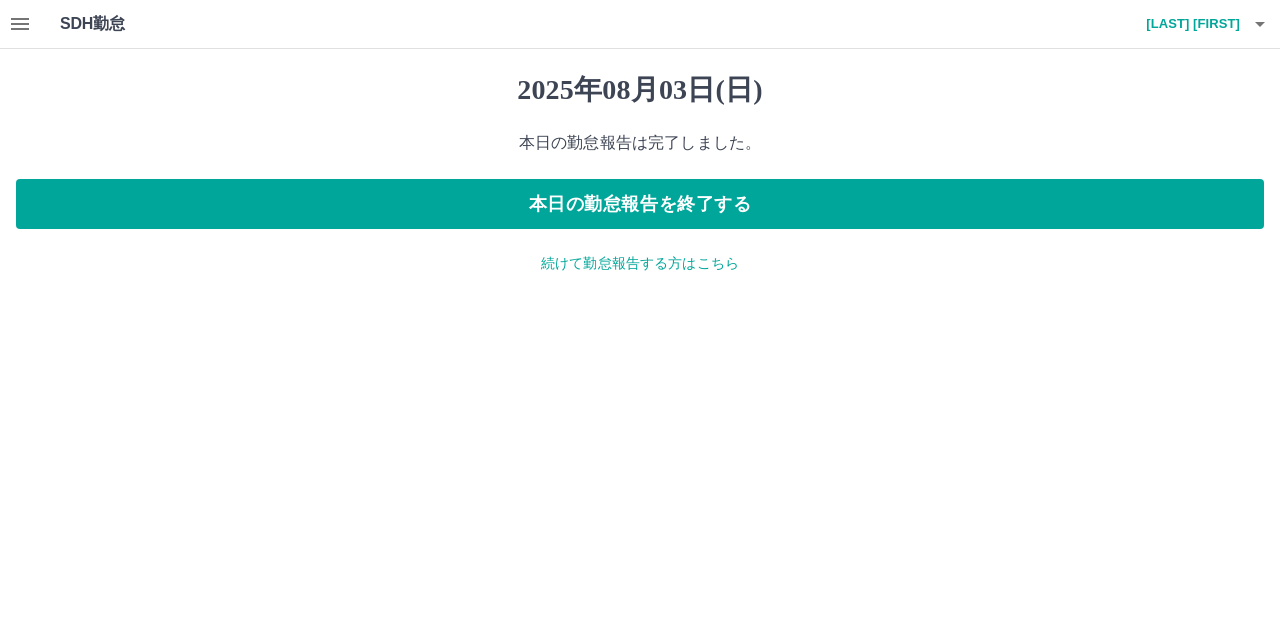 click on "続けて勤怠報告する方はこちら" at bounding box center (640, 263) 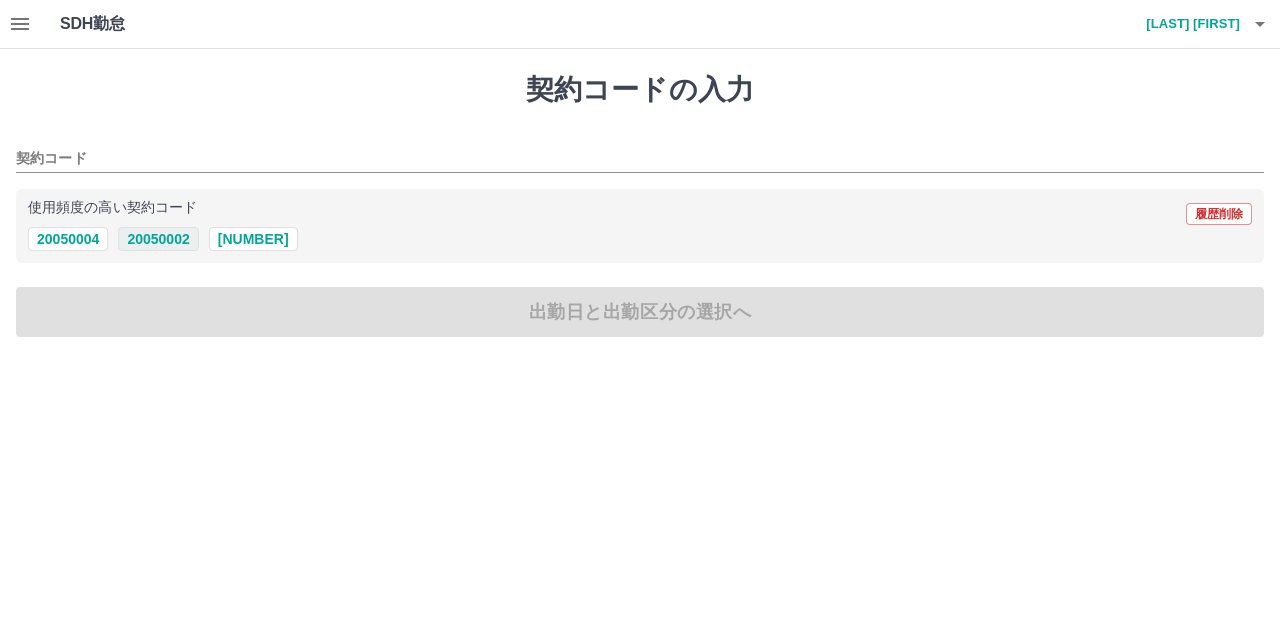 click on "20050002" at bounding box center (158, 239) 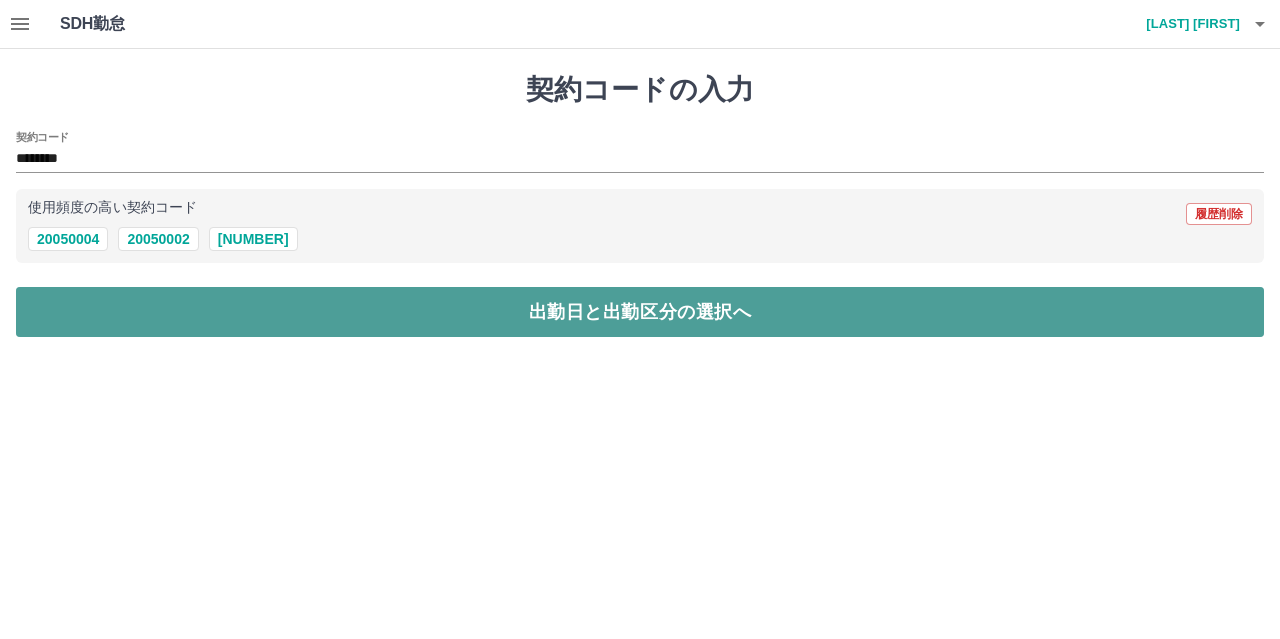 click on "出勤日と出勤区分の選択へ" at bounding box center [640, 312] 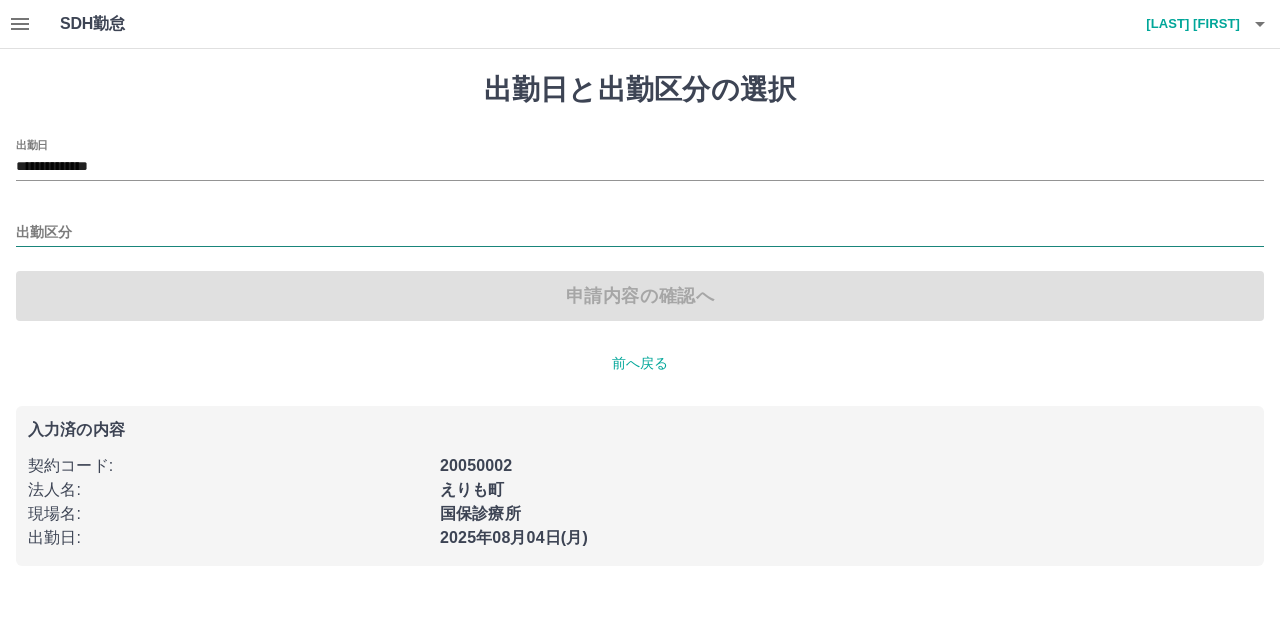 click on "出勤区分" at bounding box center [640, 233] 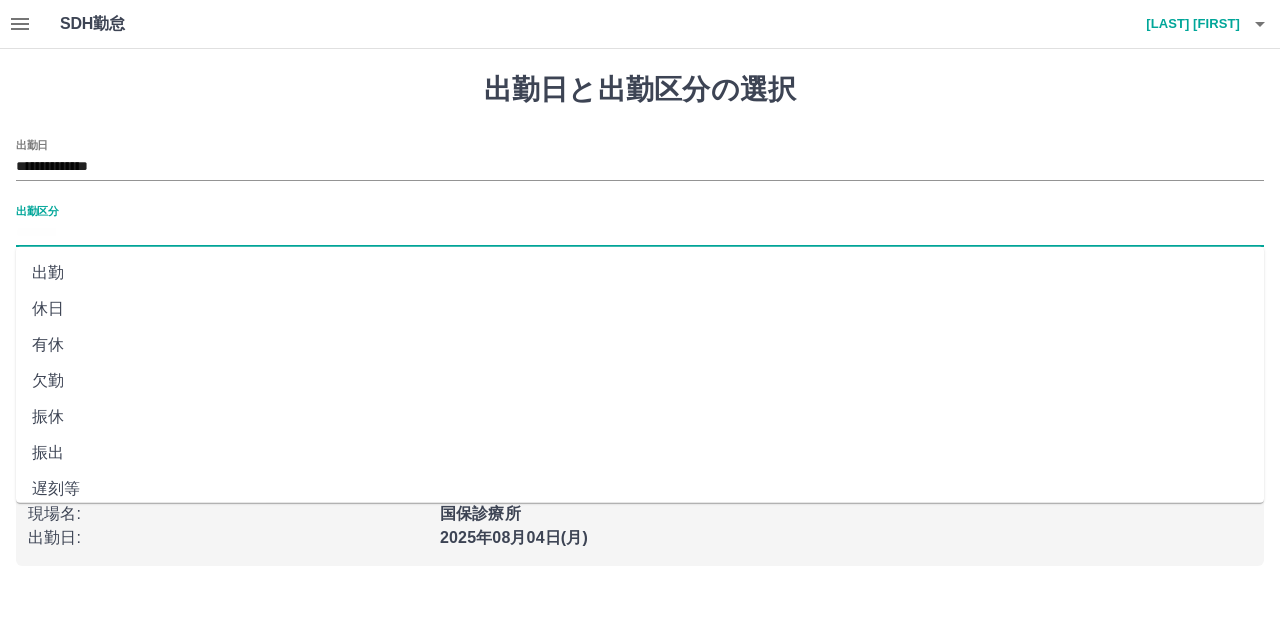 click on "休日" at bounding box center (640, 309) 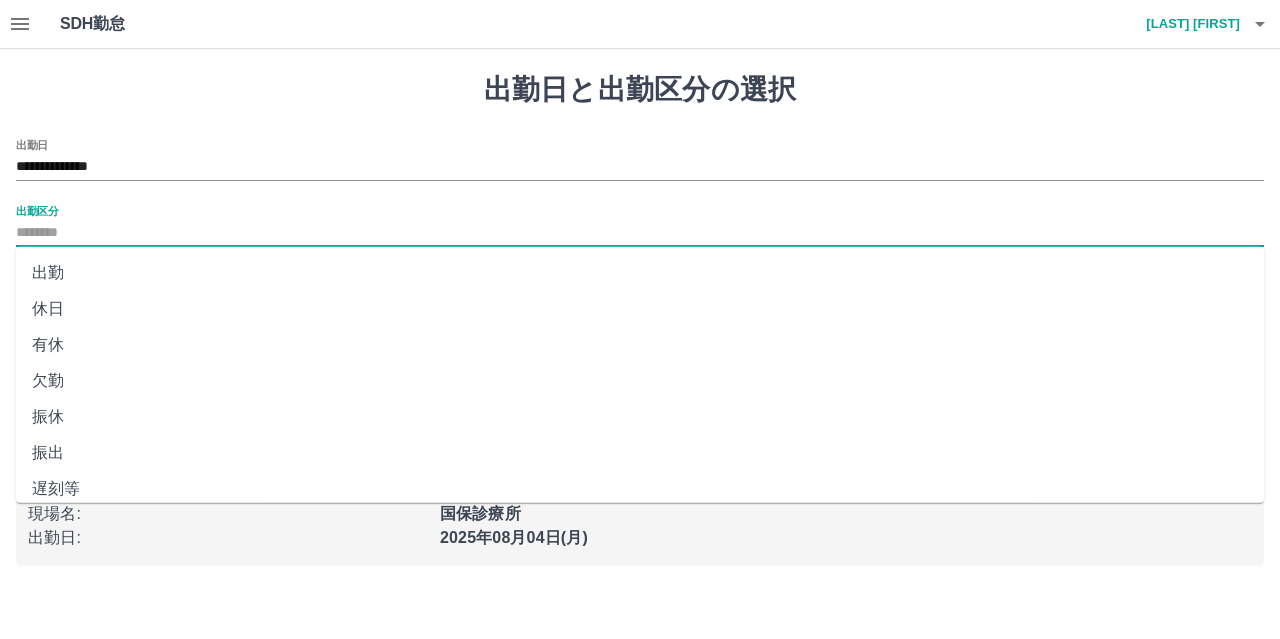 type on "**" 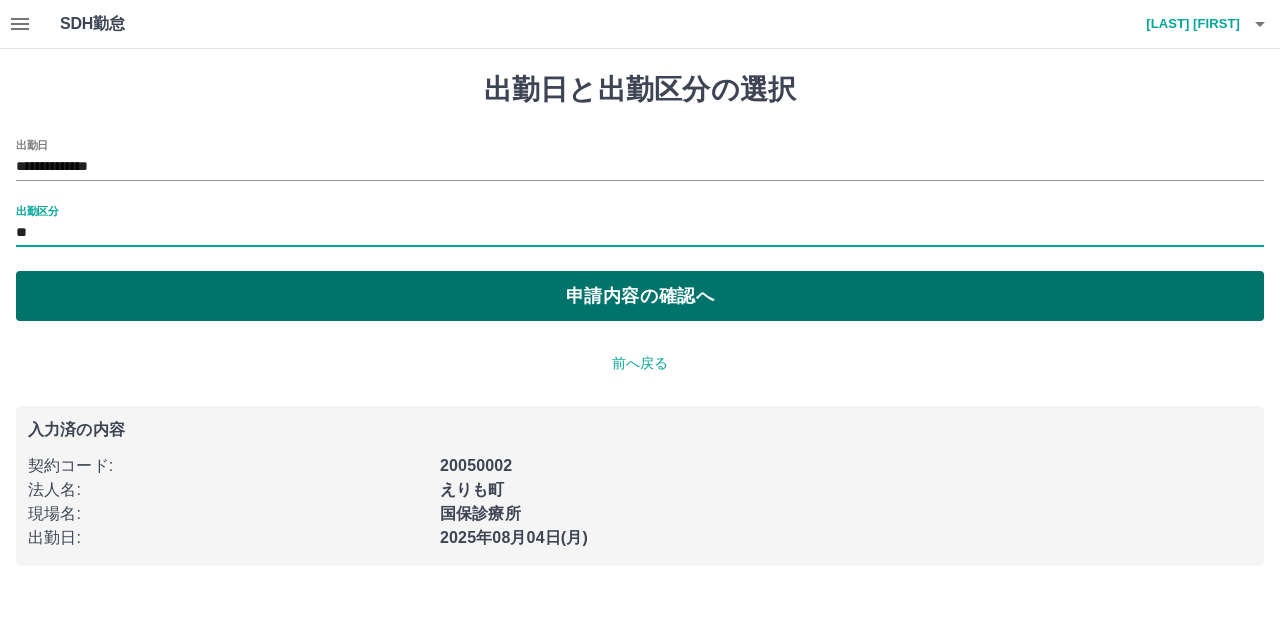 click on "申請内容の確認へ" at bounding box center (640, 296) 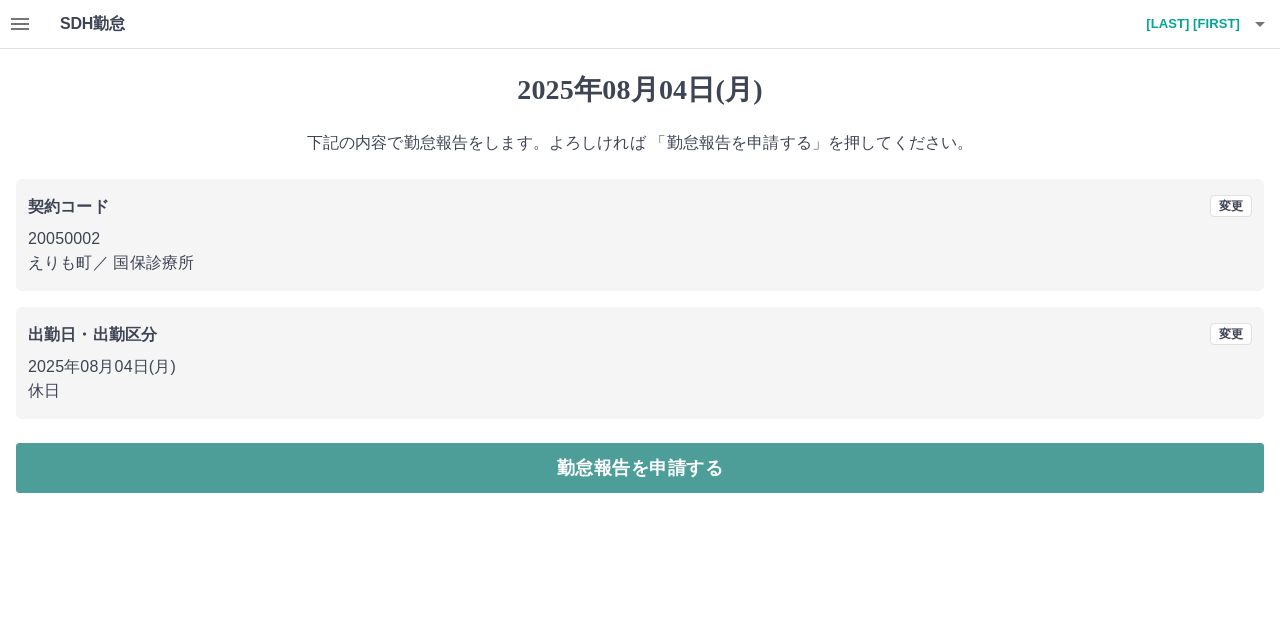 click on "勤怠報告を申請する" at bounding box center (640, 468) 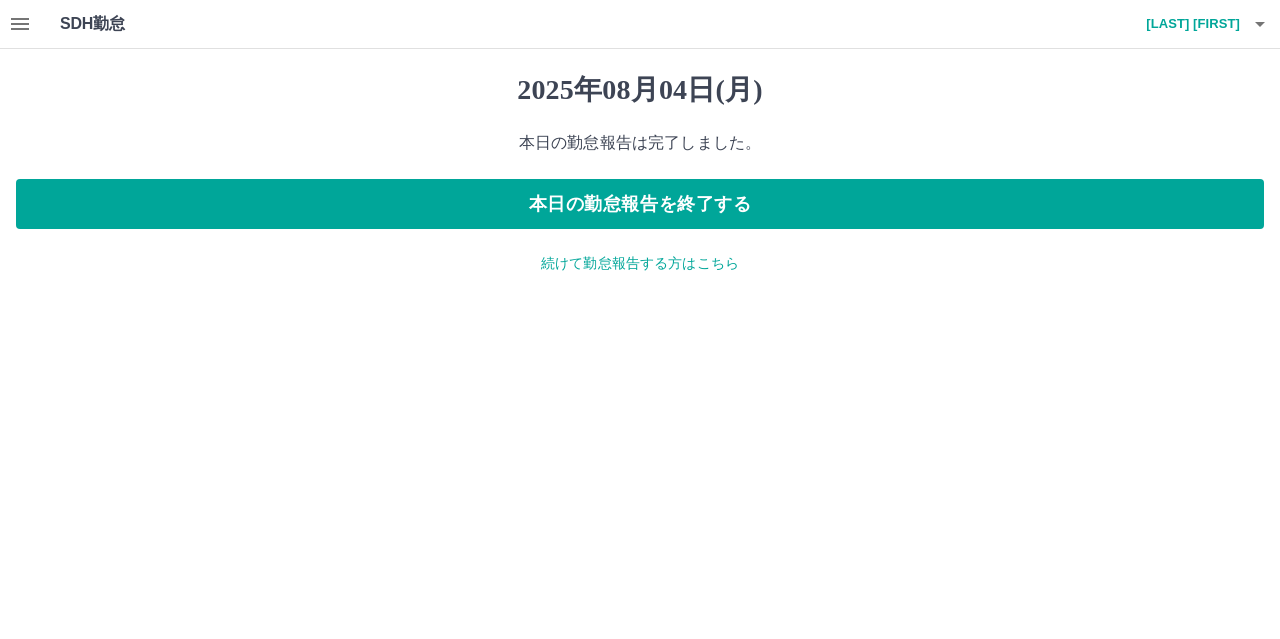 click on "続けて勤怠報告する方はこちら" at bounding box center (640, 263) 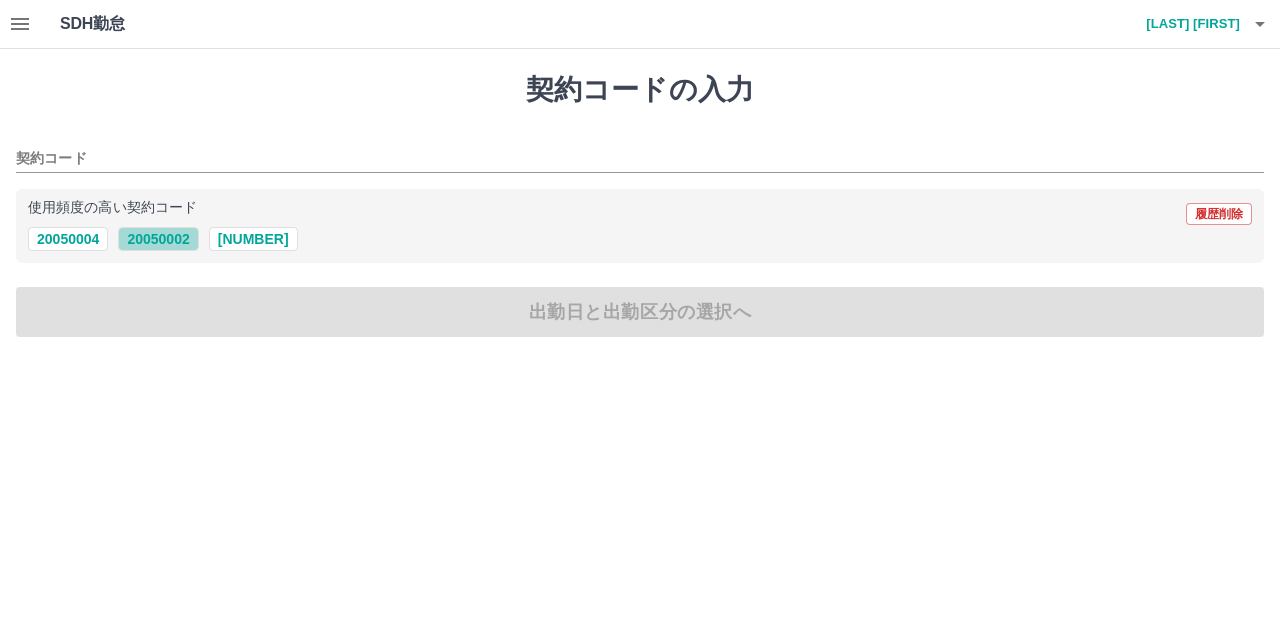 click on "20050002" at bounding box center [158, 239] 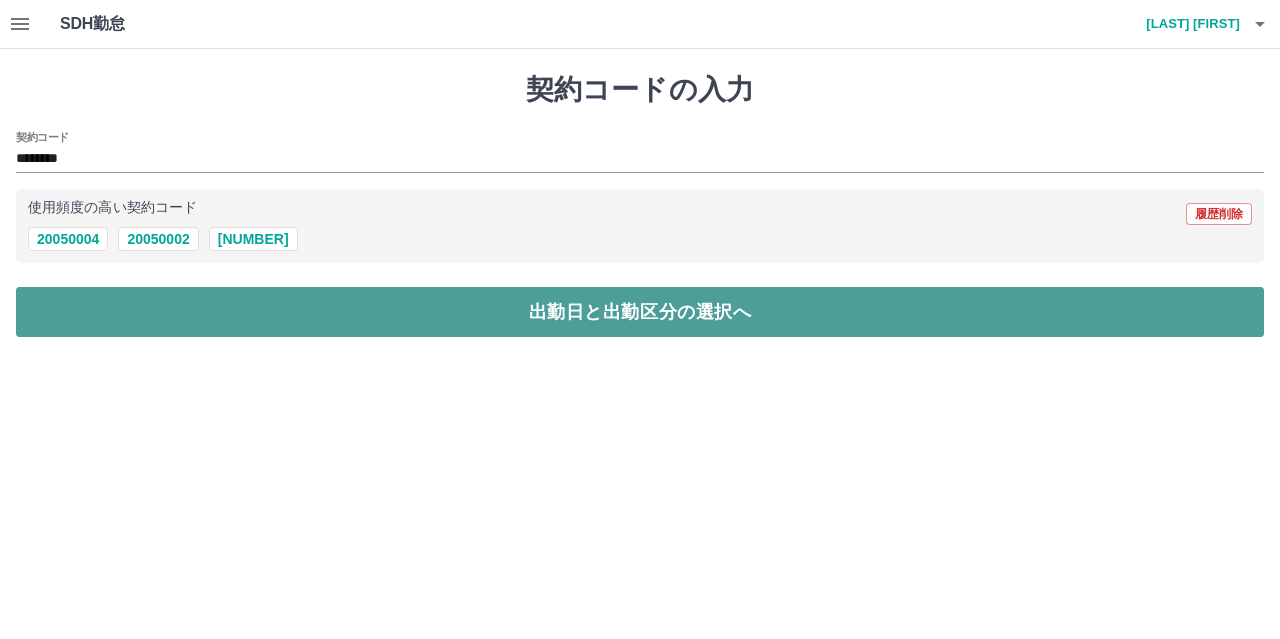 click on "出勤日と出勤区分の選択へ" at bounding box center [640, 312] 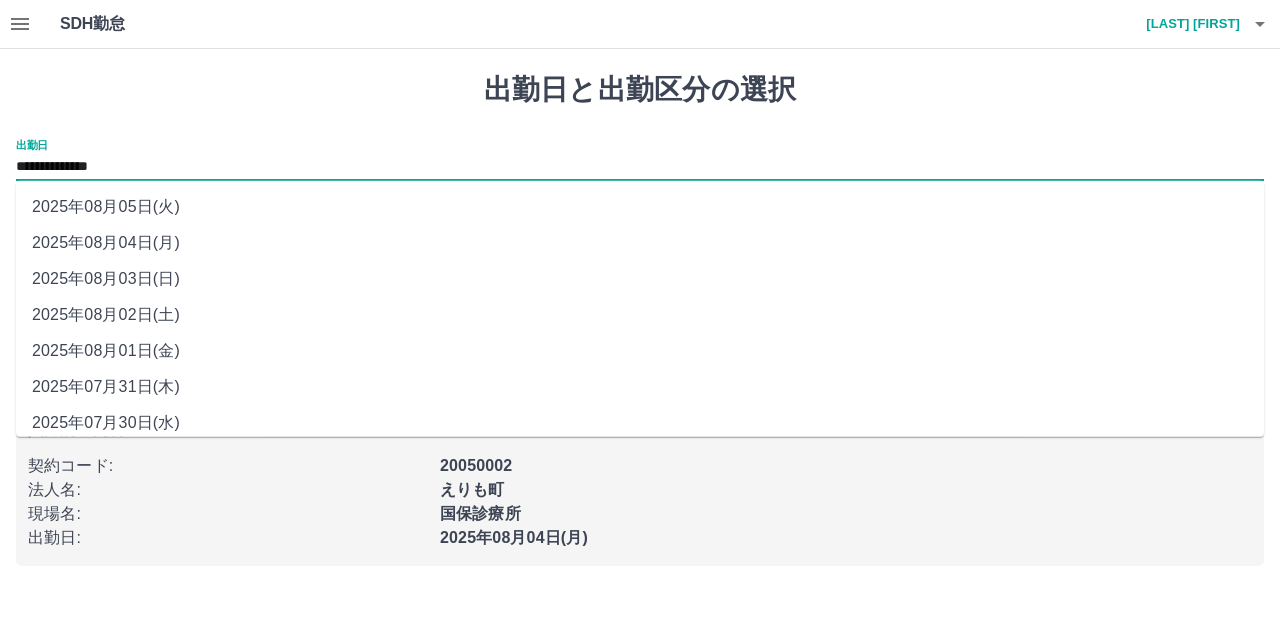 click on "**********" at bounding box center (640, 167) 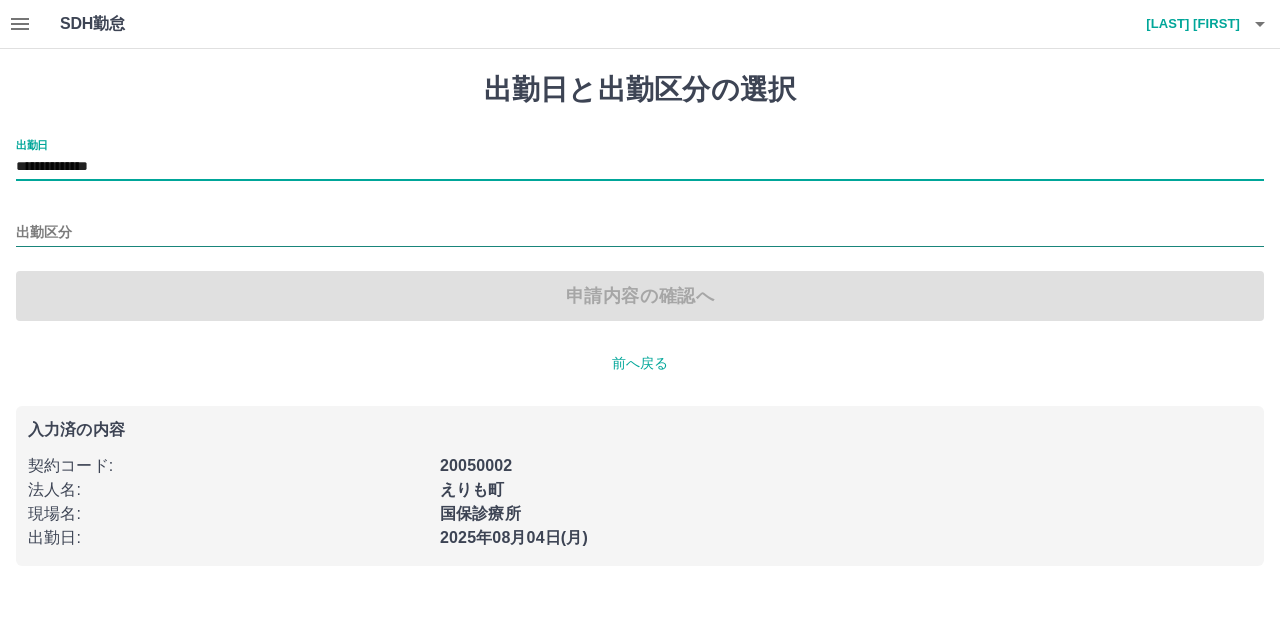 click on "出勤区分" at bounding box center [640, 233] 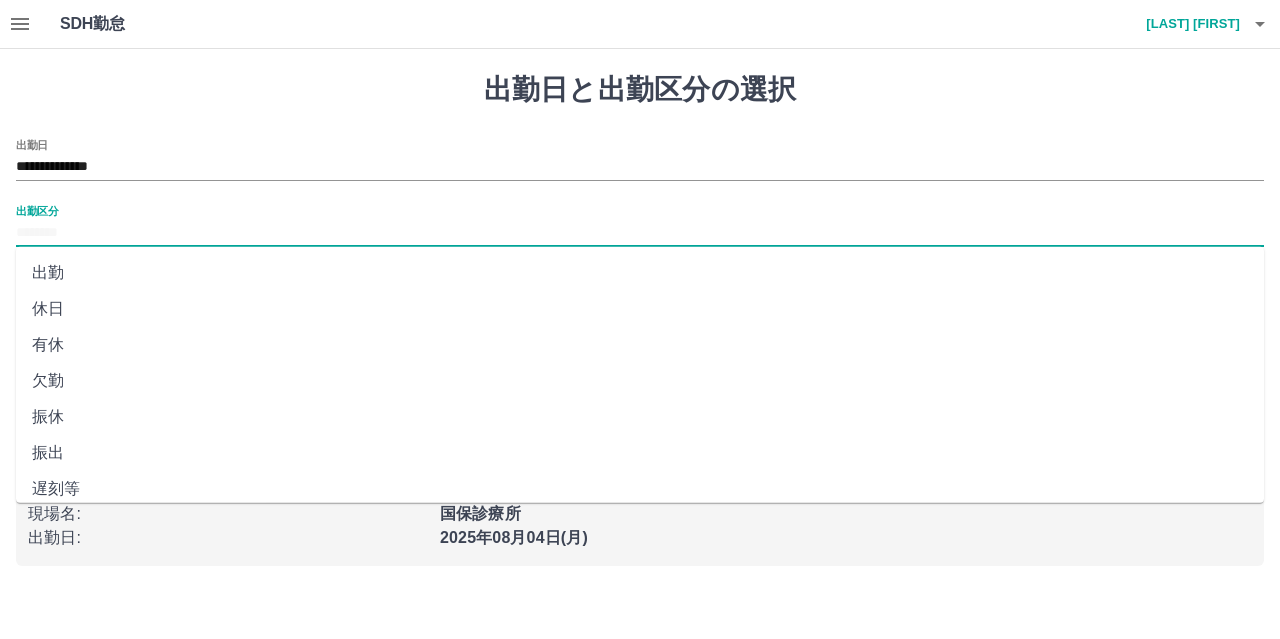 click on "出勤" at bounding box center (640, 273) 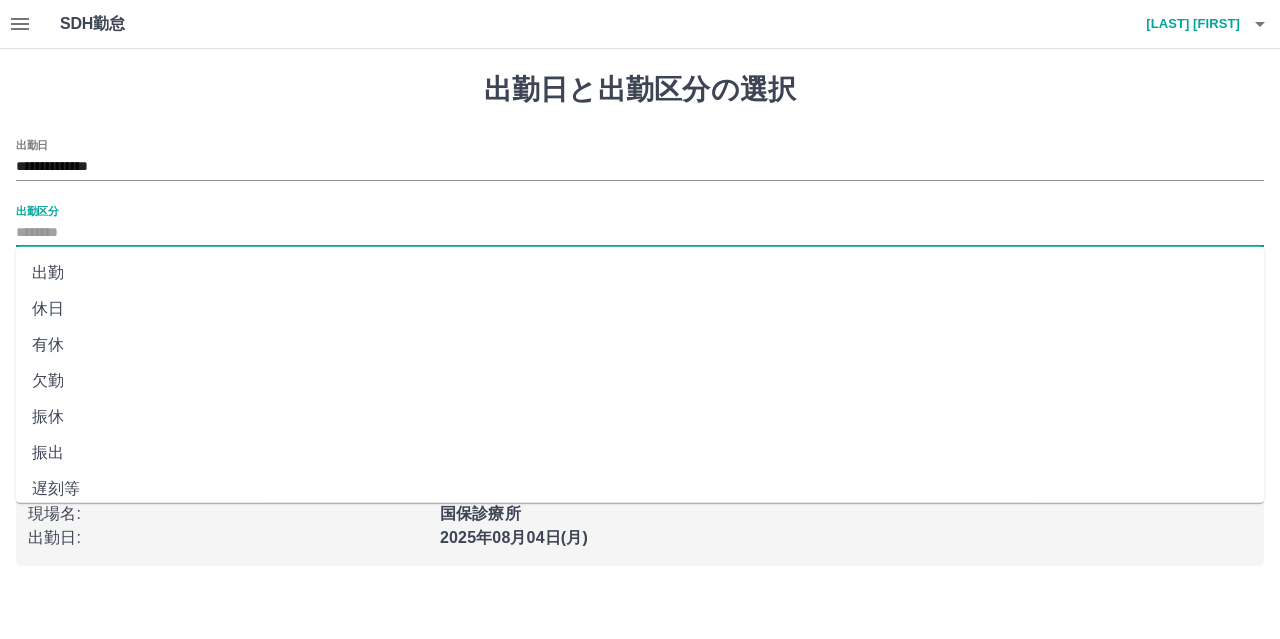 type on "**" 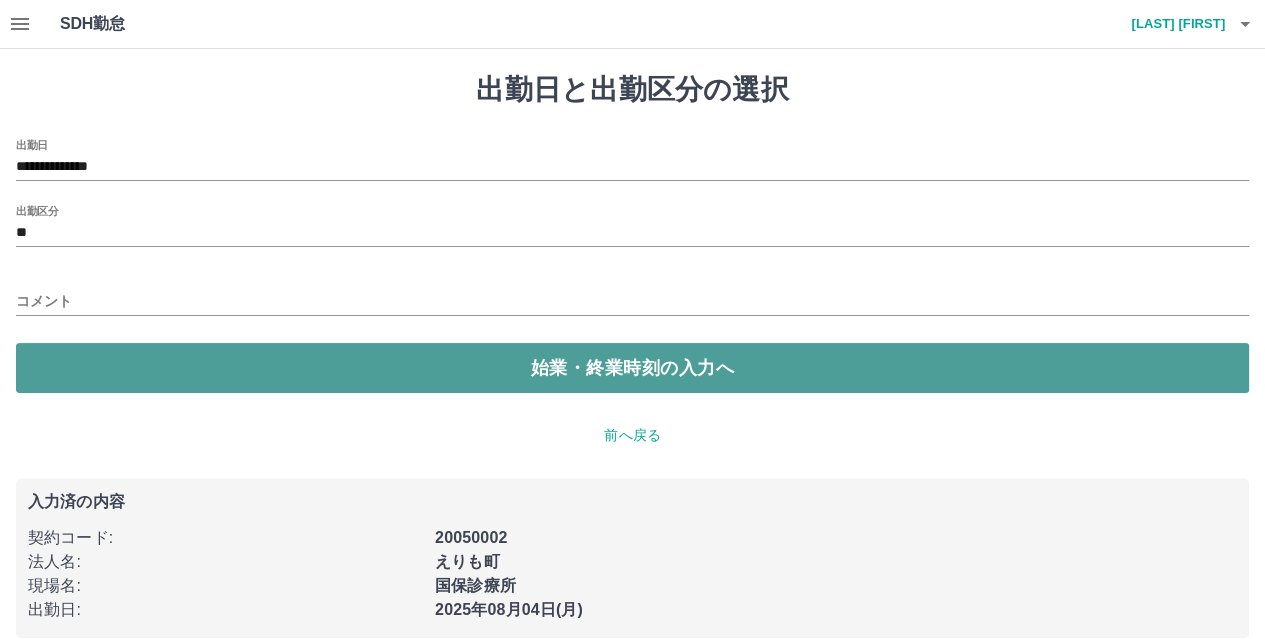click on "始業・終業時刻の入力へ" at bounding box center (632, 368) 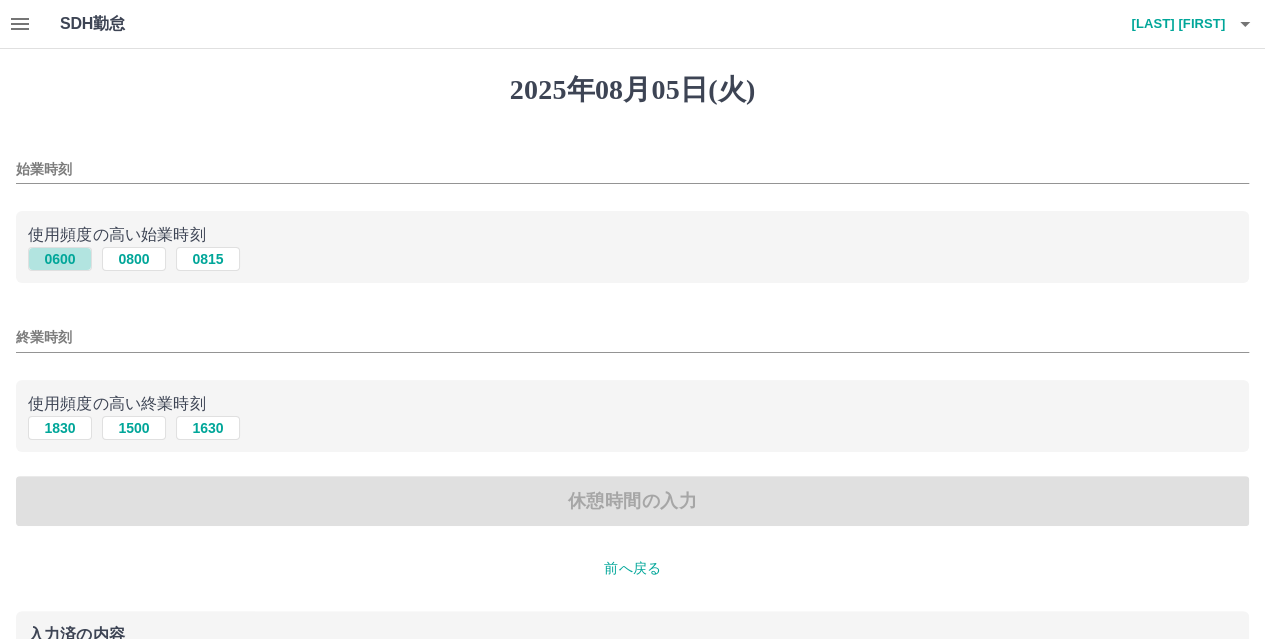 drag, startPoint x: 70, startPoint y: 260, endPoint x: 77, endPoint y: 442, distance: 182.13457 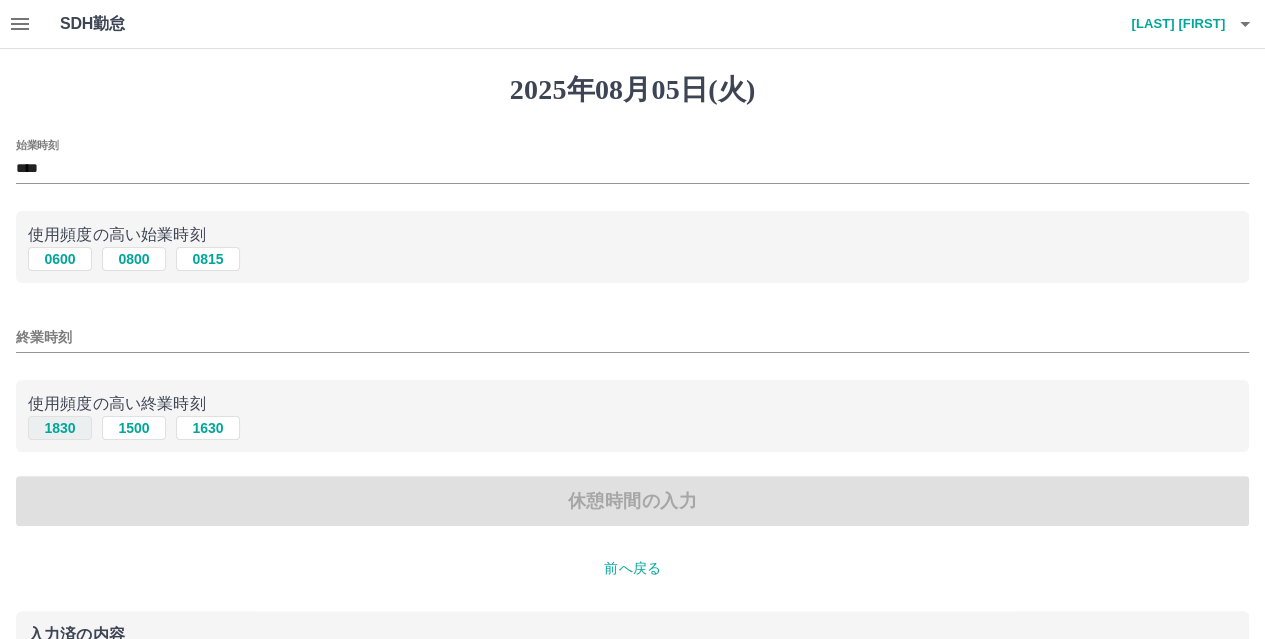 drag, startPoint x: 68, startPoint y: 419, endPoint x: 68, endPoint y: 431, distance: 12 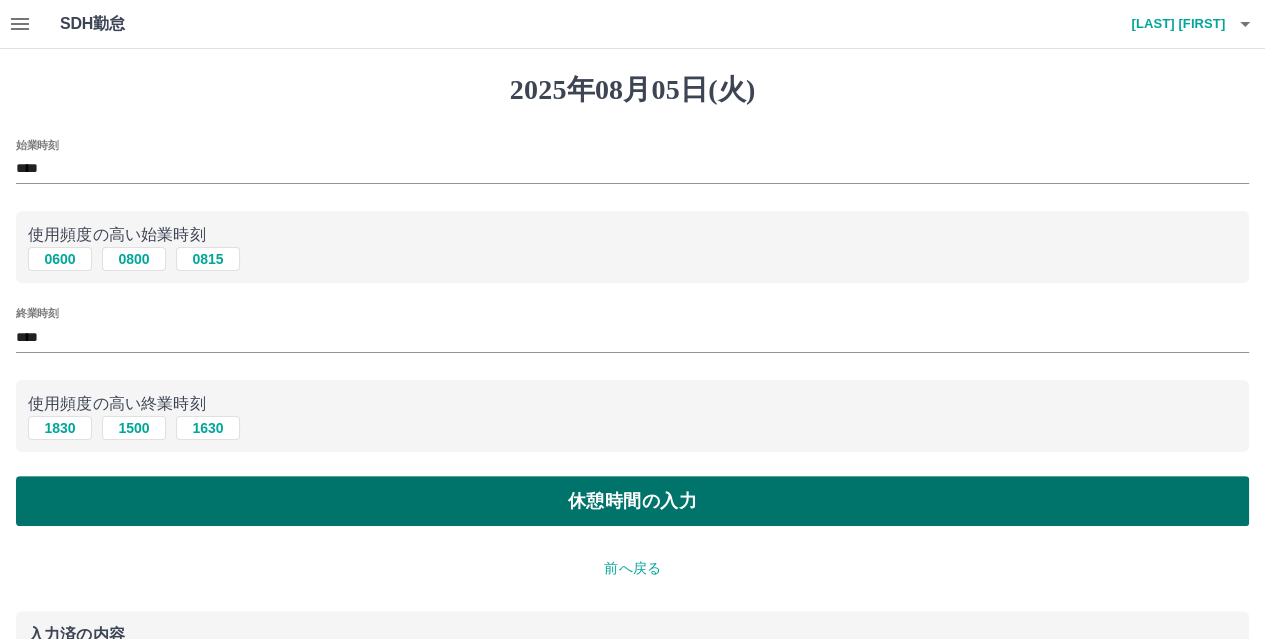 click on "休憩時間の入力" at bounding box center (632, 501) 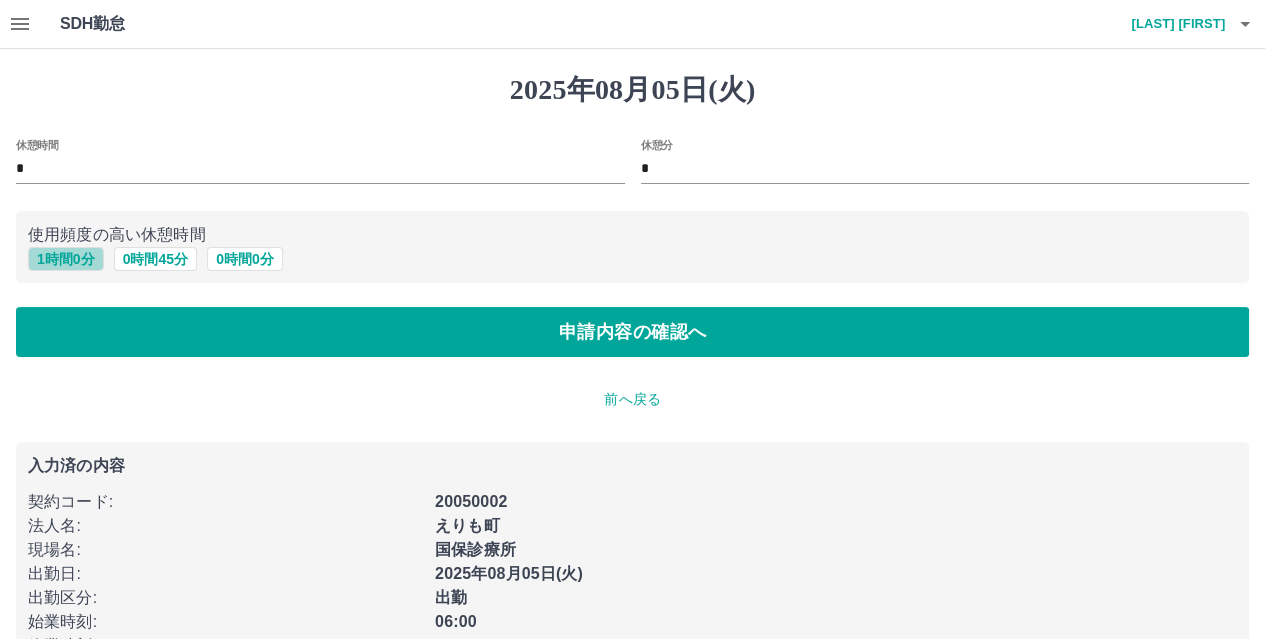 click on "1 時間 0 分" at bounding box center [66, 259] 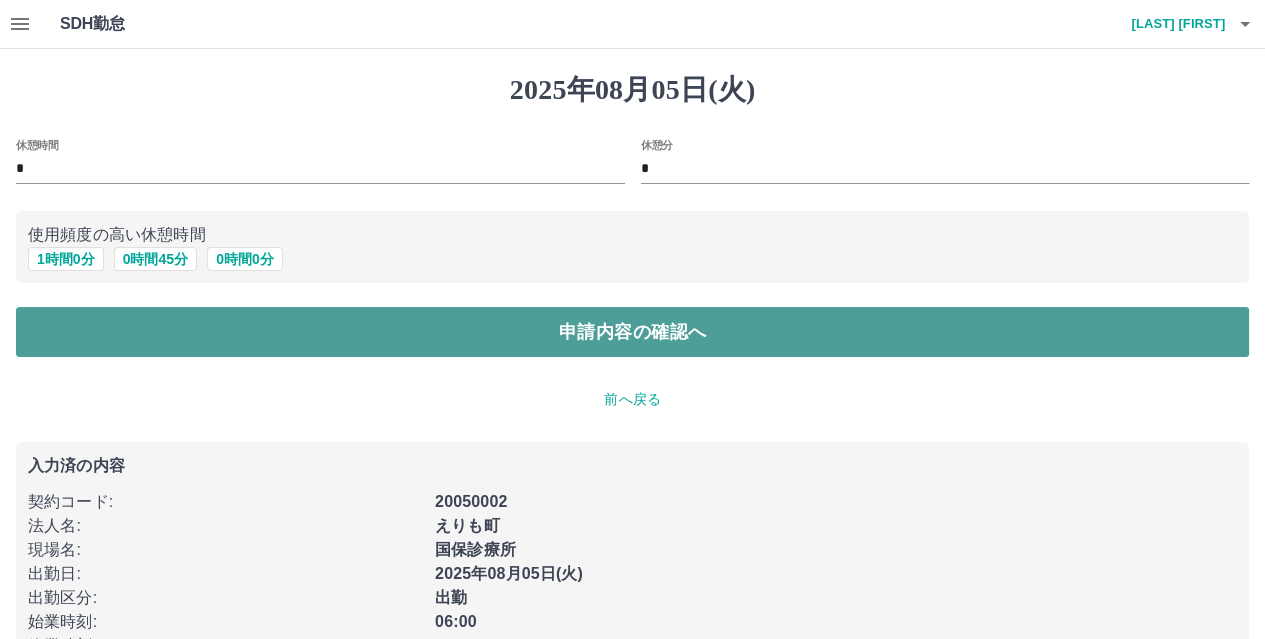 click on "申請内容の確認へ" at bounding box center (632, 332) 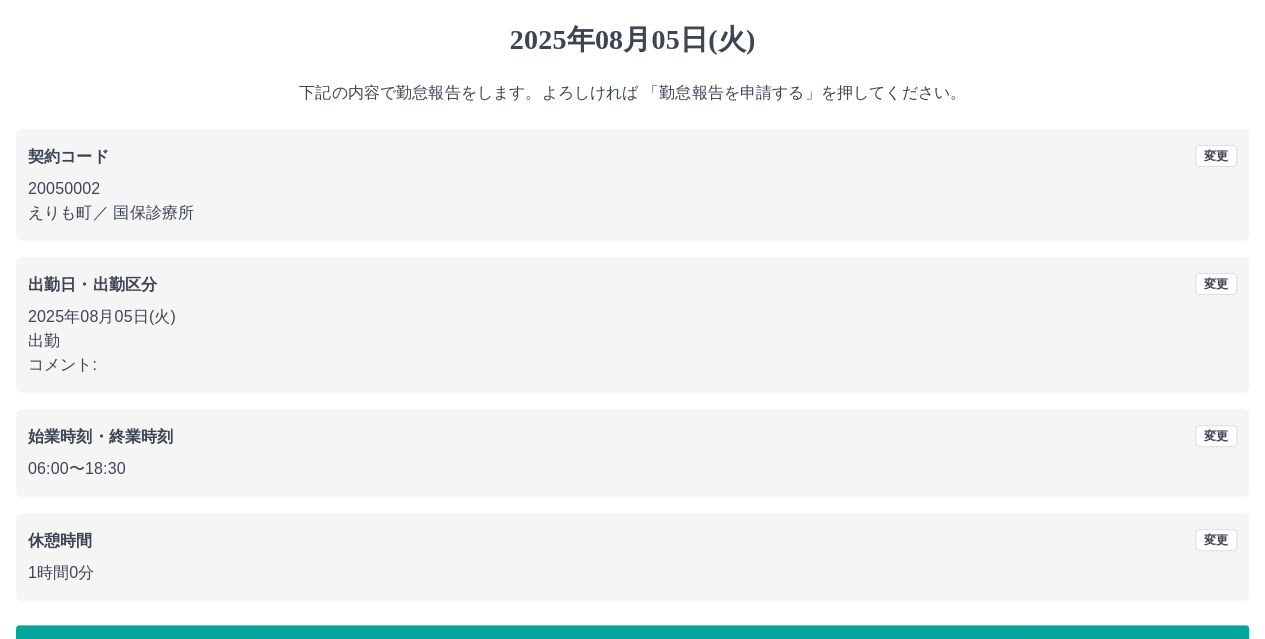 scroll, scrollTop: 108, scrollLeft: 0, axis: vertical 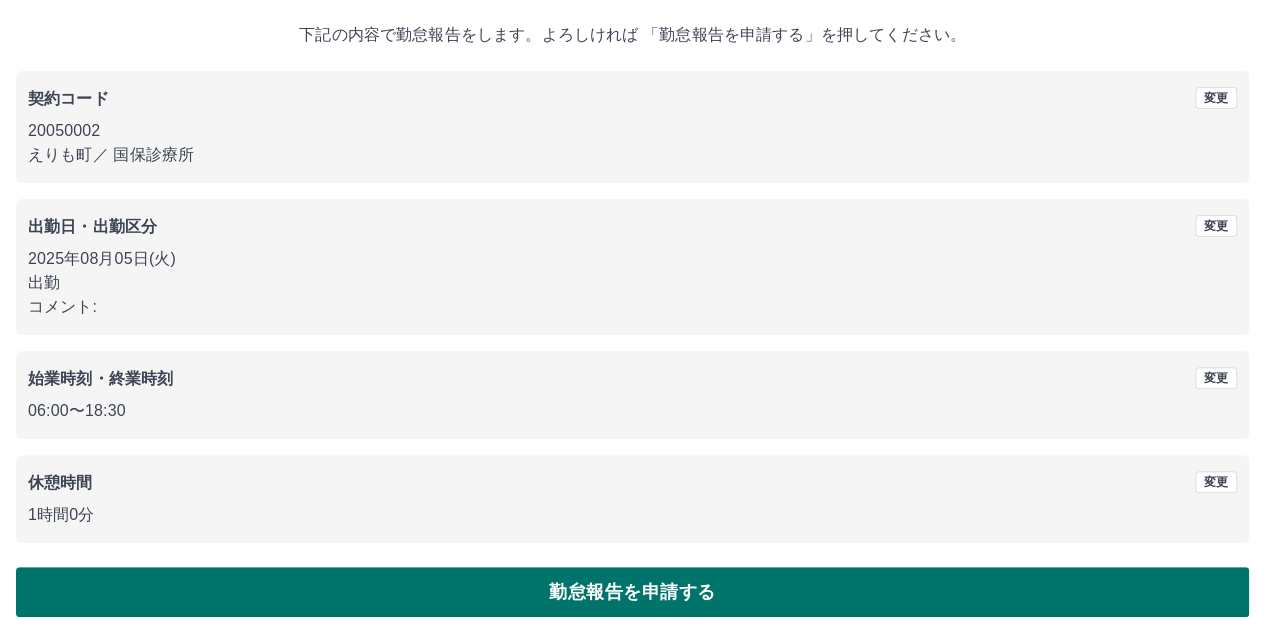 click on "勤怠報告を申請する" at bounding box center (632, 592) 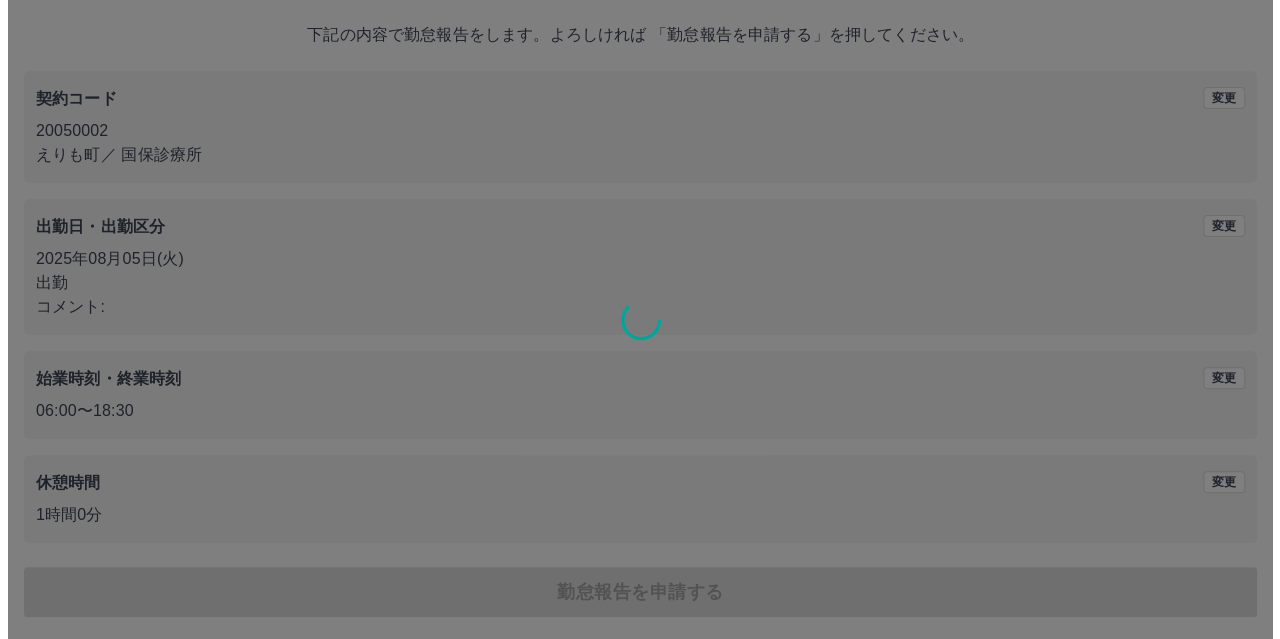 scroll, scrollTop: 0, scrollLeft: 0, axis: both 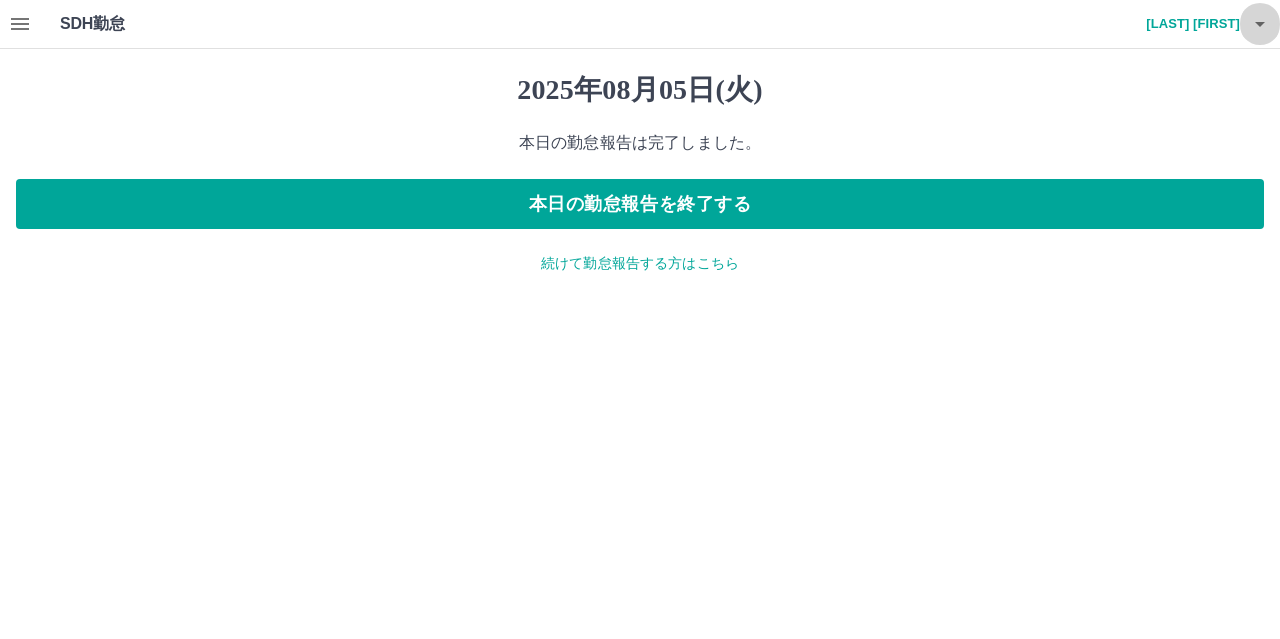 click 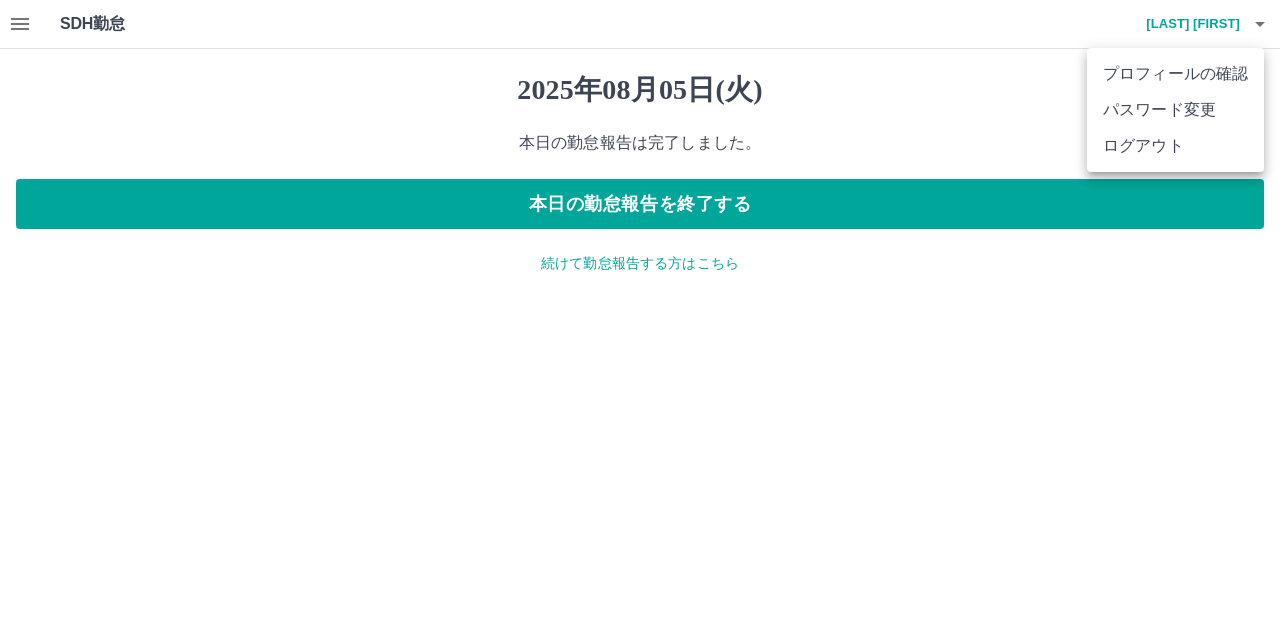 click on "ログアウト" at bounding box center [1175, 146] 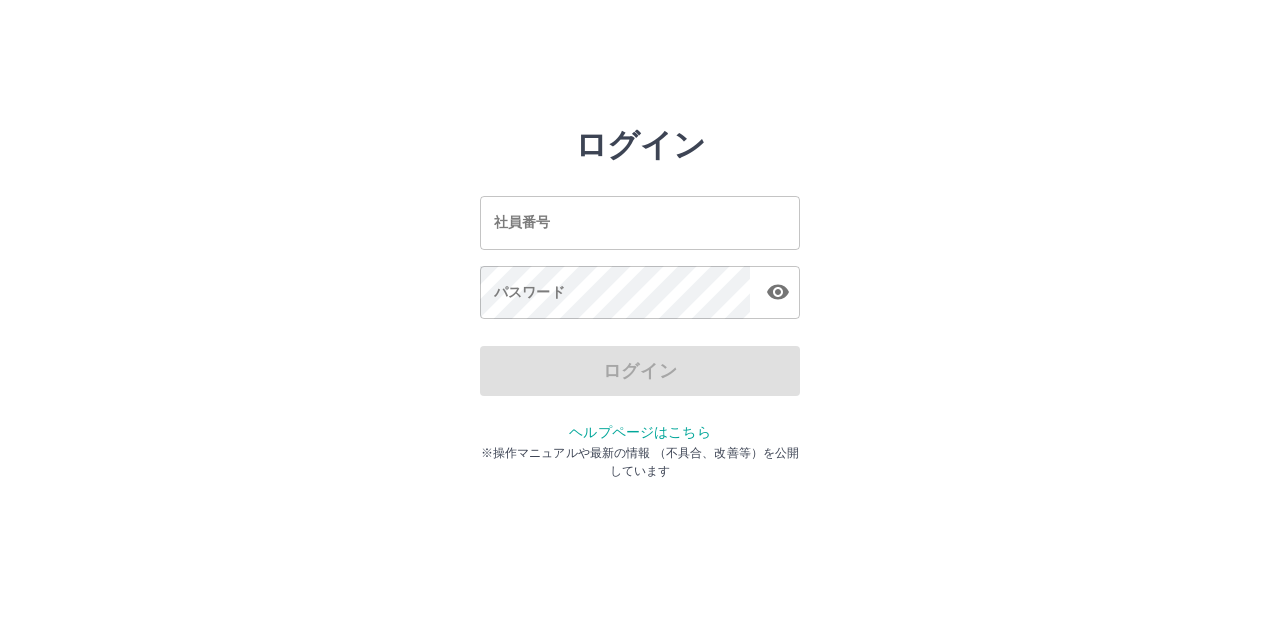scroll, scrollTop: 0, scrollLeft: 0, axis: both 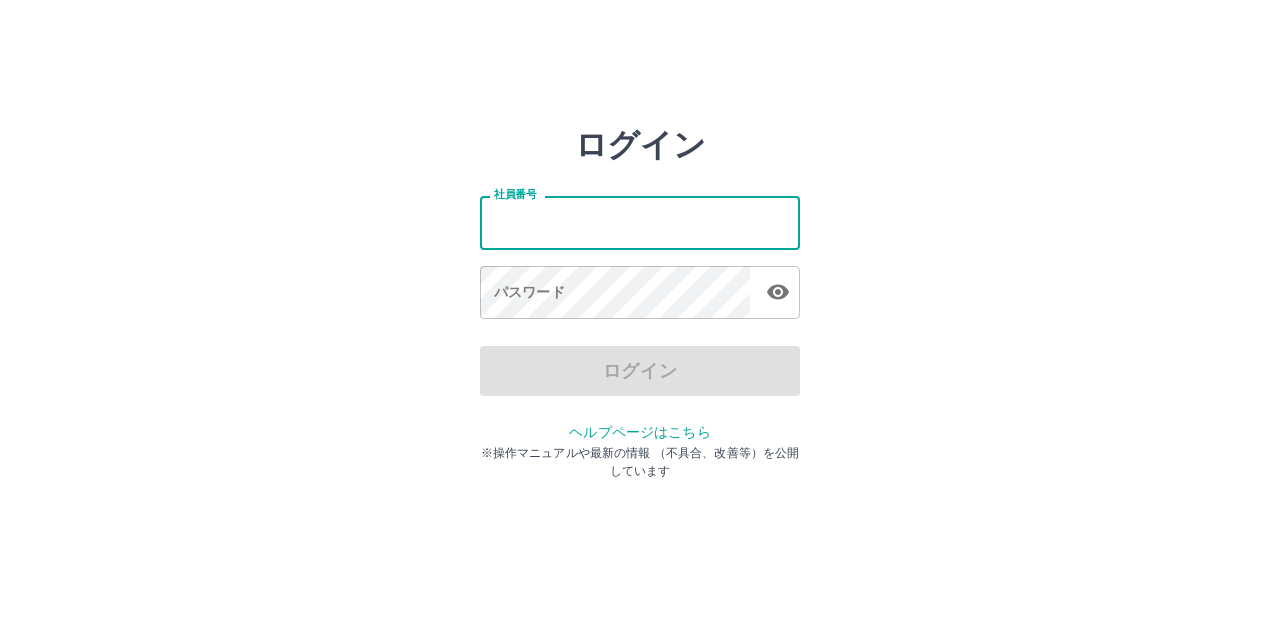 type on "*******" 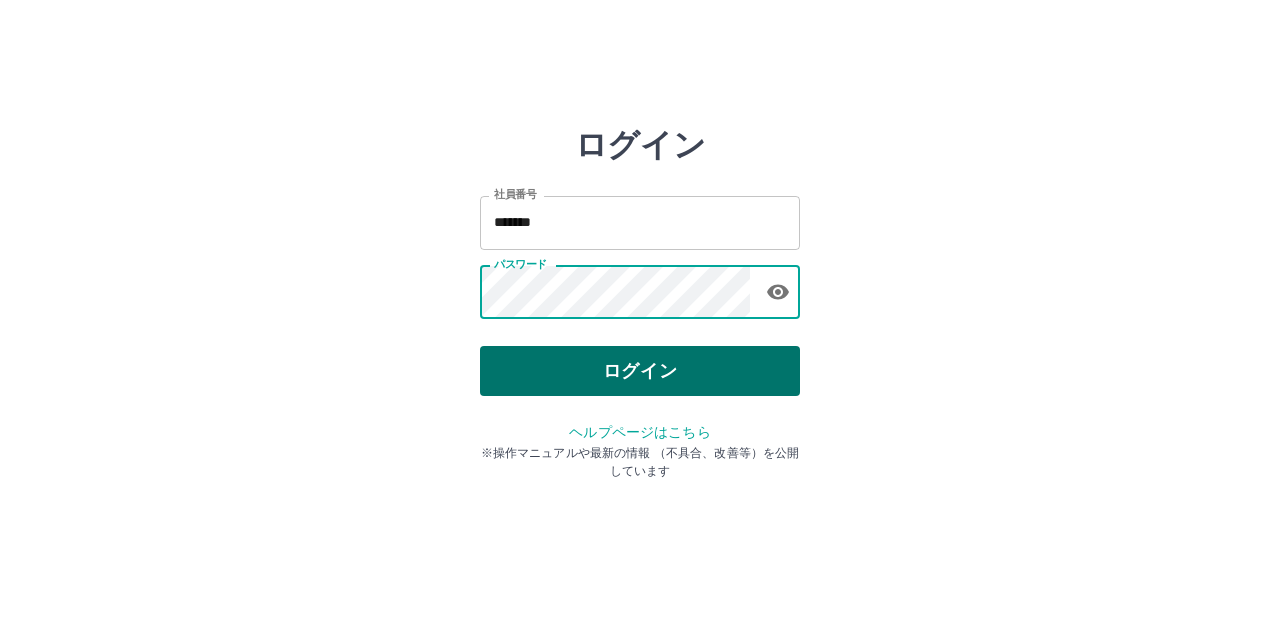 click on "ログイン" at bounding box center [640, 371] 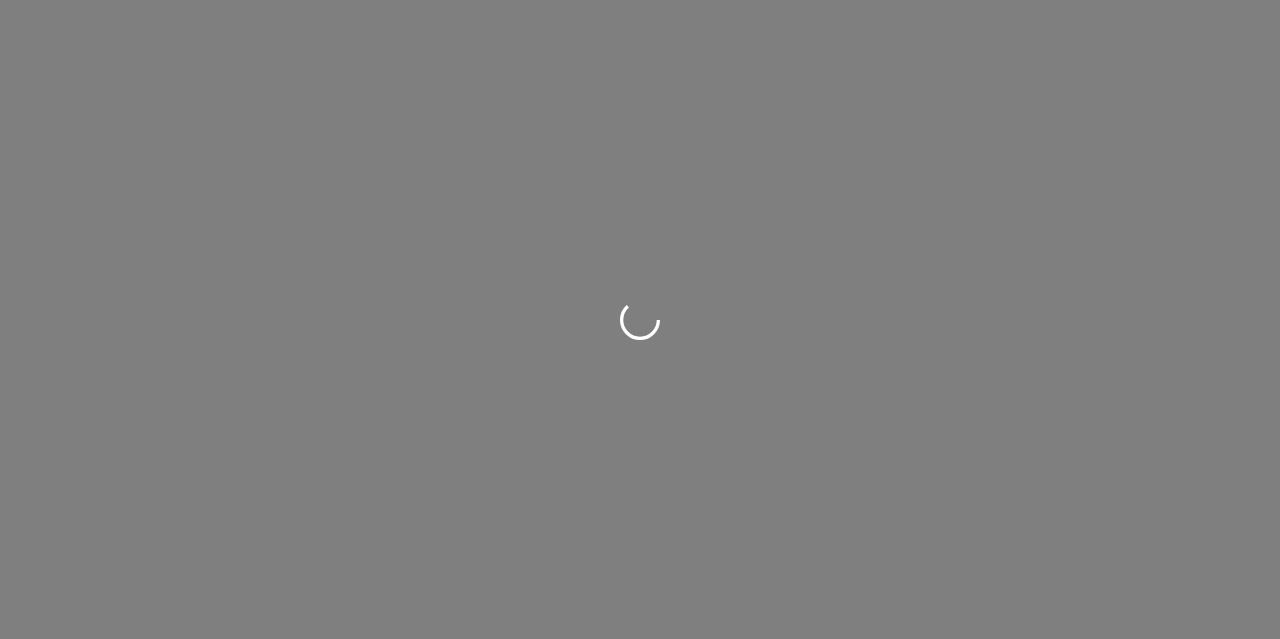 scroll, scrollTop: 0, scrollLeft: 0, axis: both 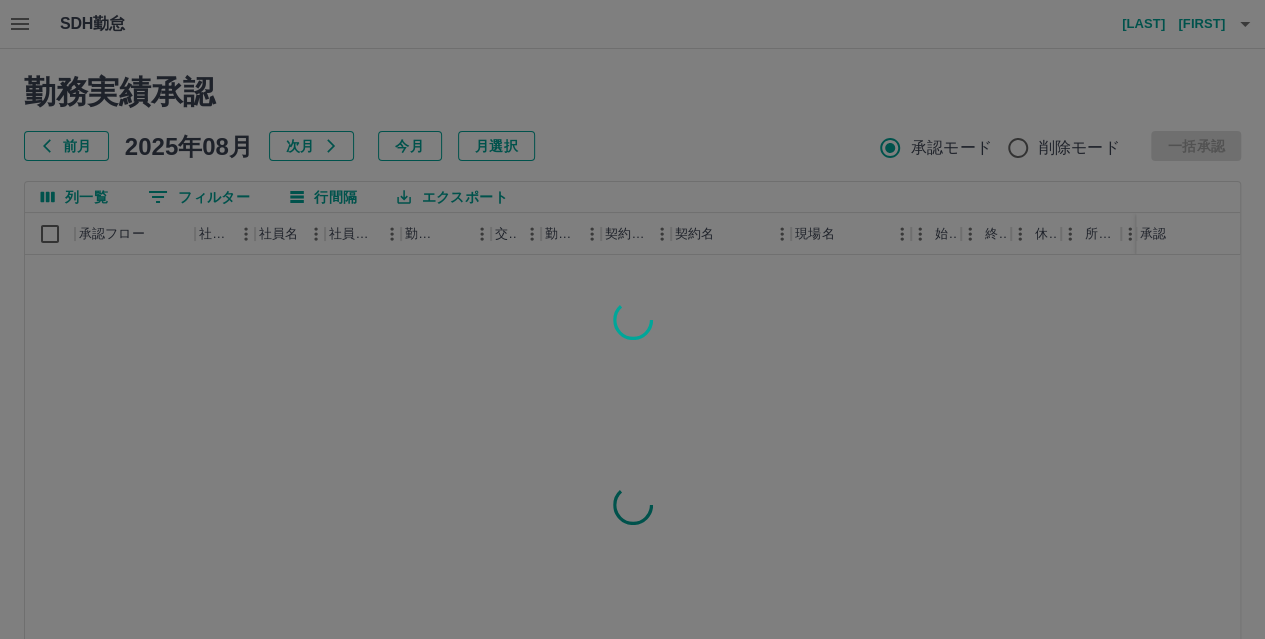 click at bounding box center (632, 319) 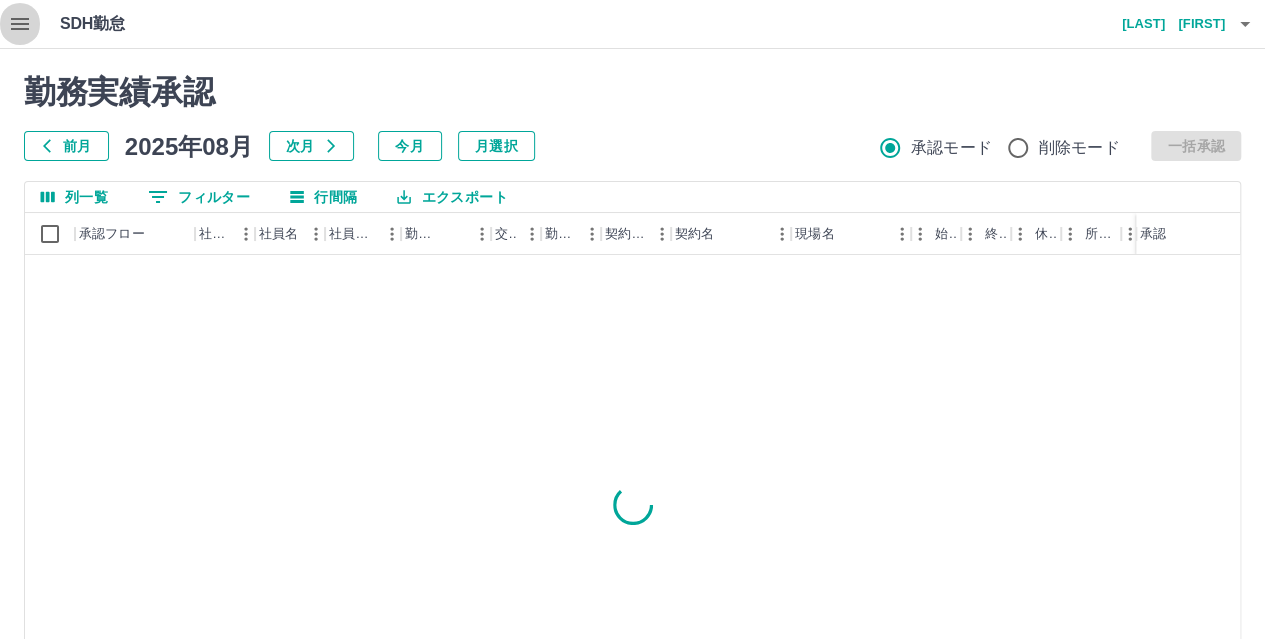 click 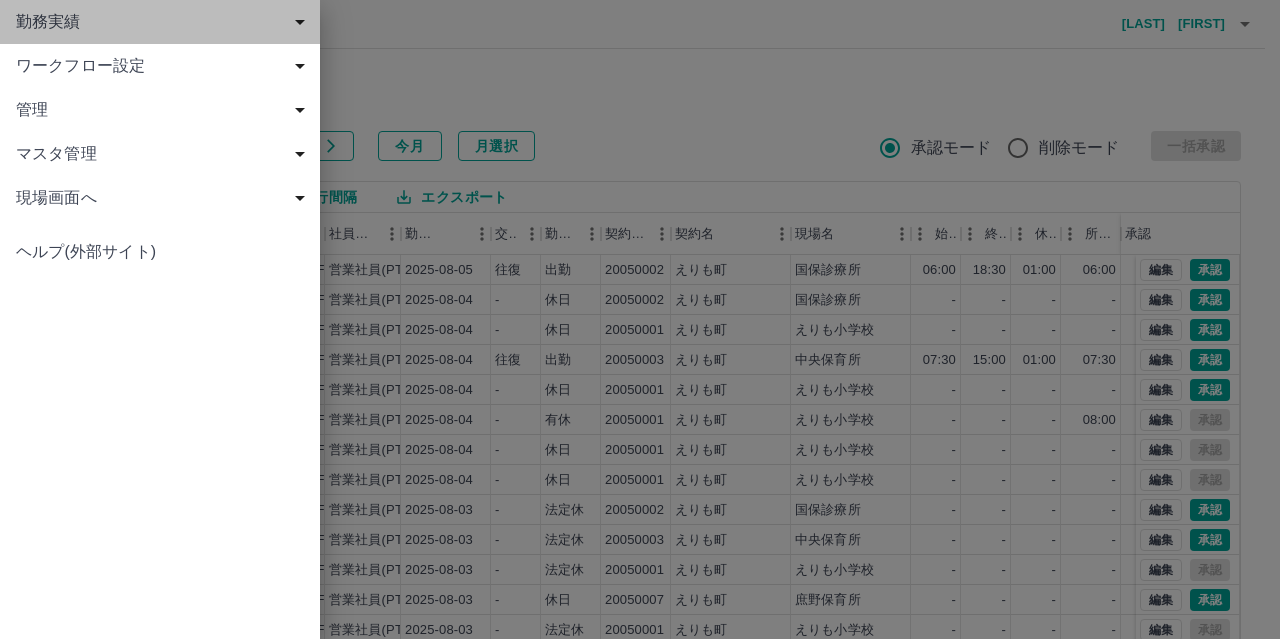 click on "勤務実績" at bounding box center (164, 22) 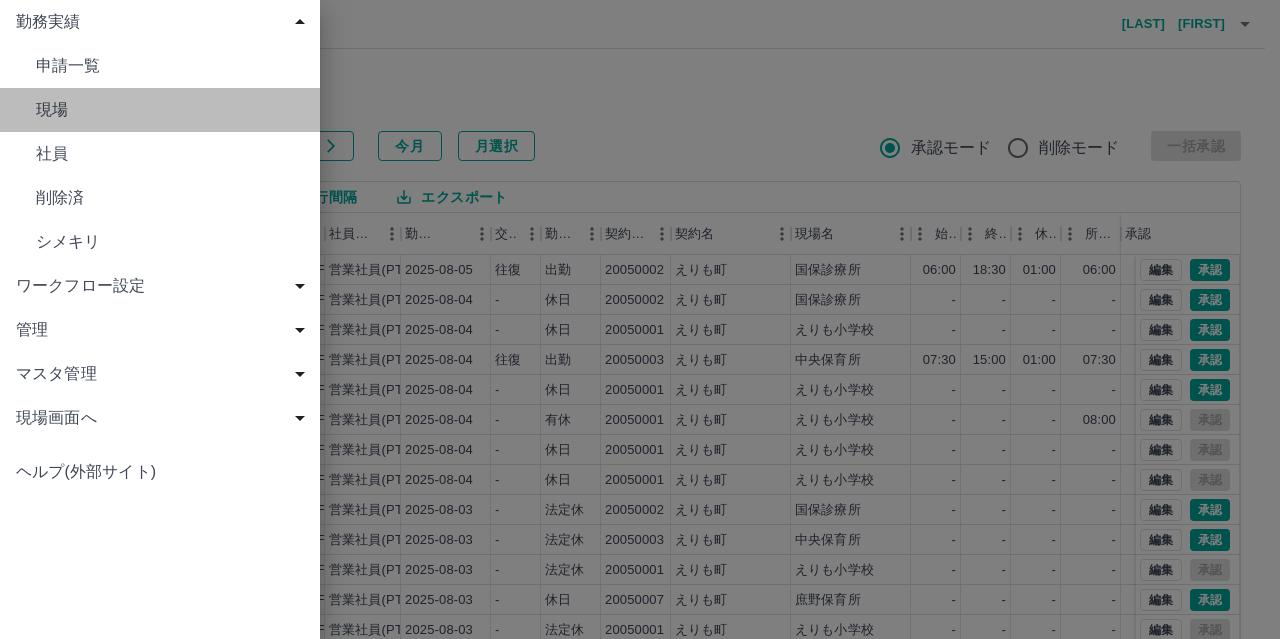 click on "現場" at bounding box center [170, 110] 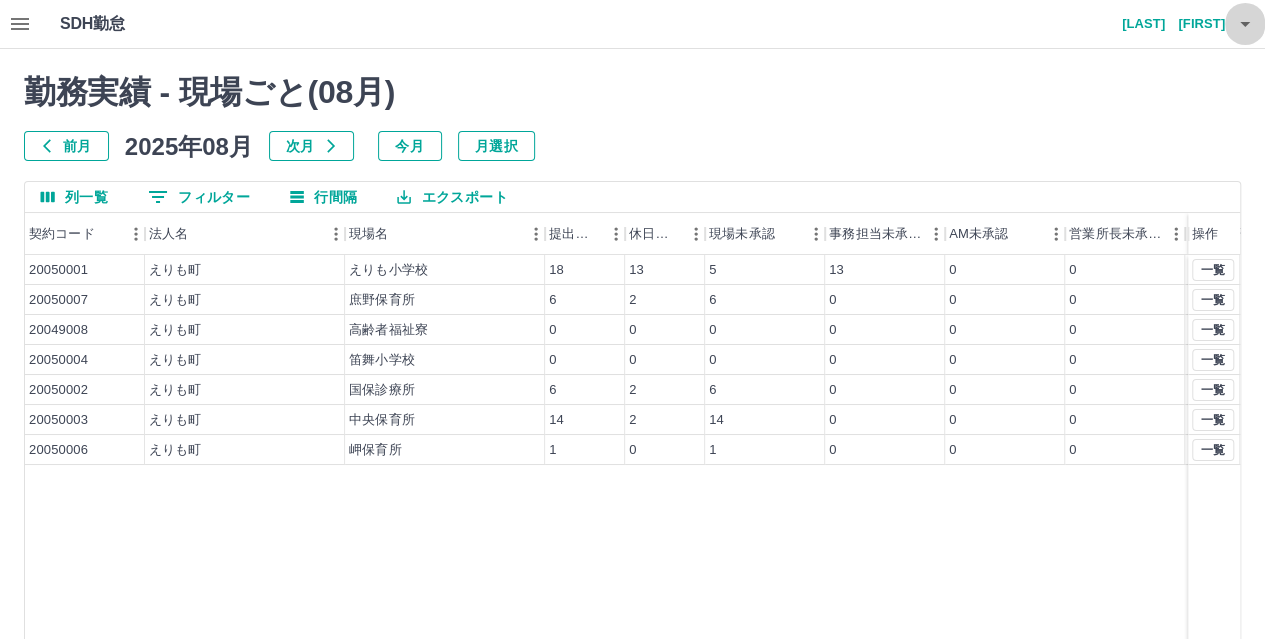 click 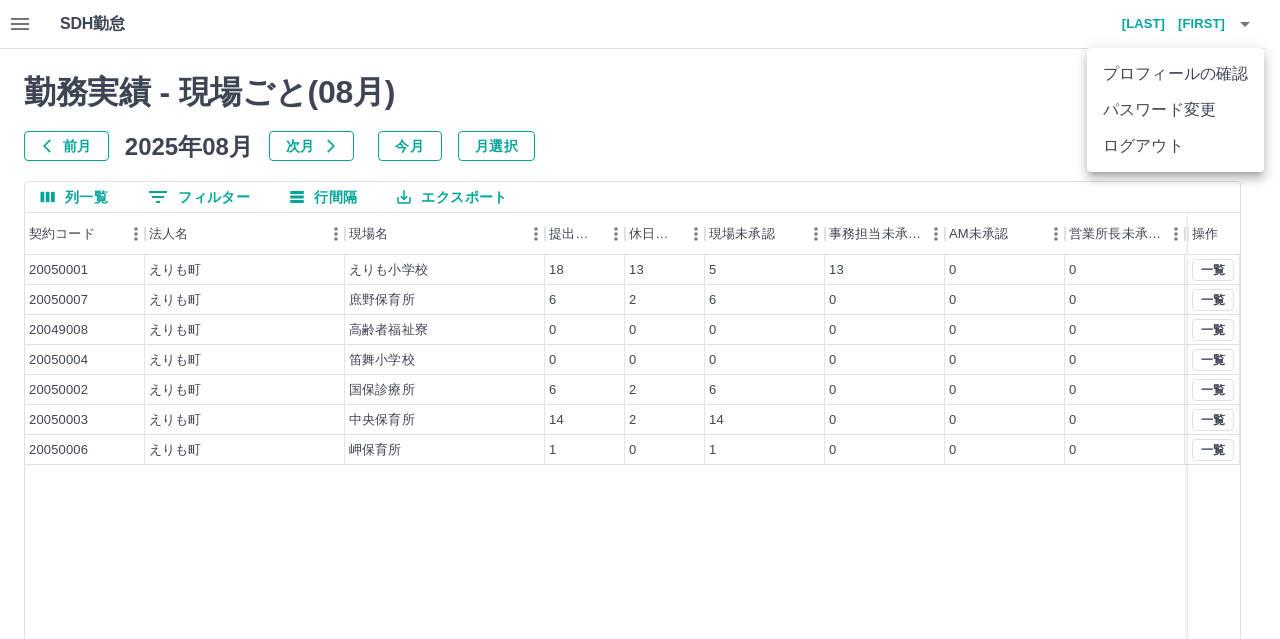click on "ログアウト" at bounding box center (1175, 146) 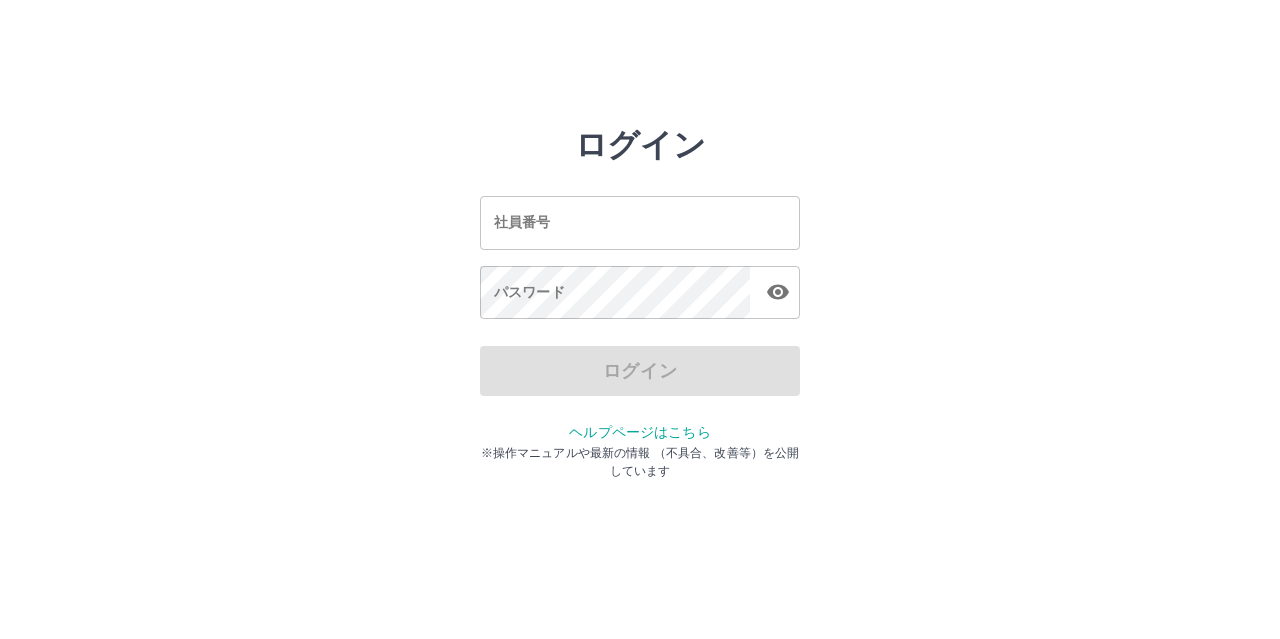 scroll, scrollTop: 0, scrollLeft: 0, axis: both 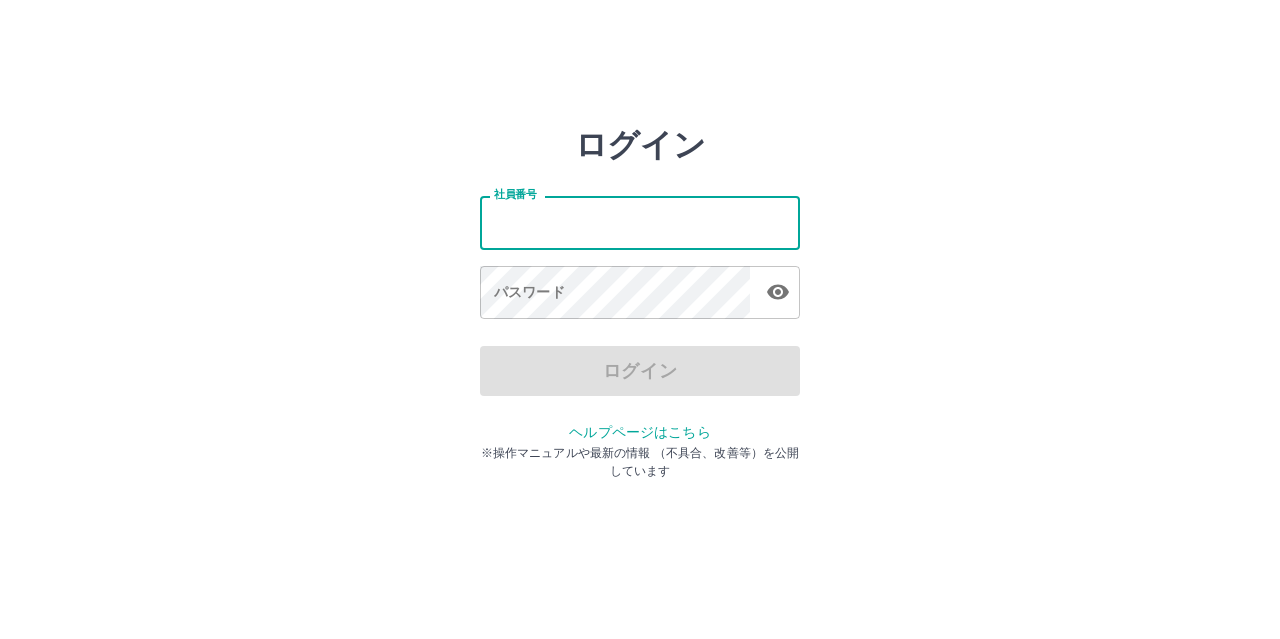 click on "社員番号" at bounding box center [640, 222] 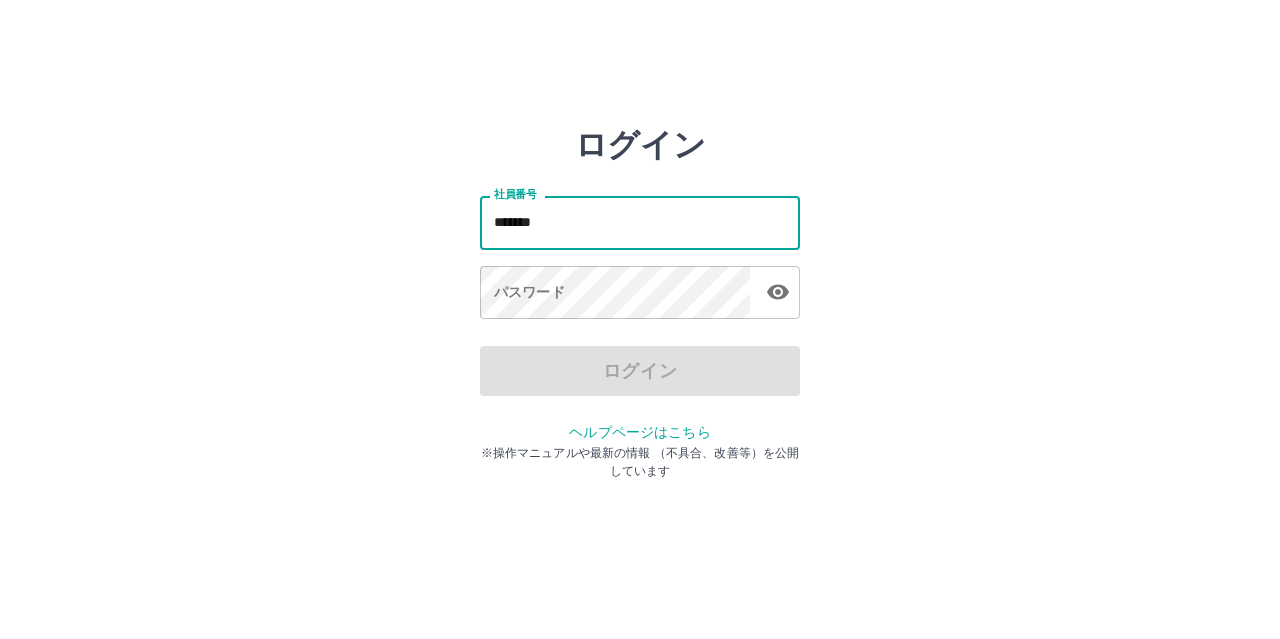 type on "*******" 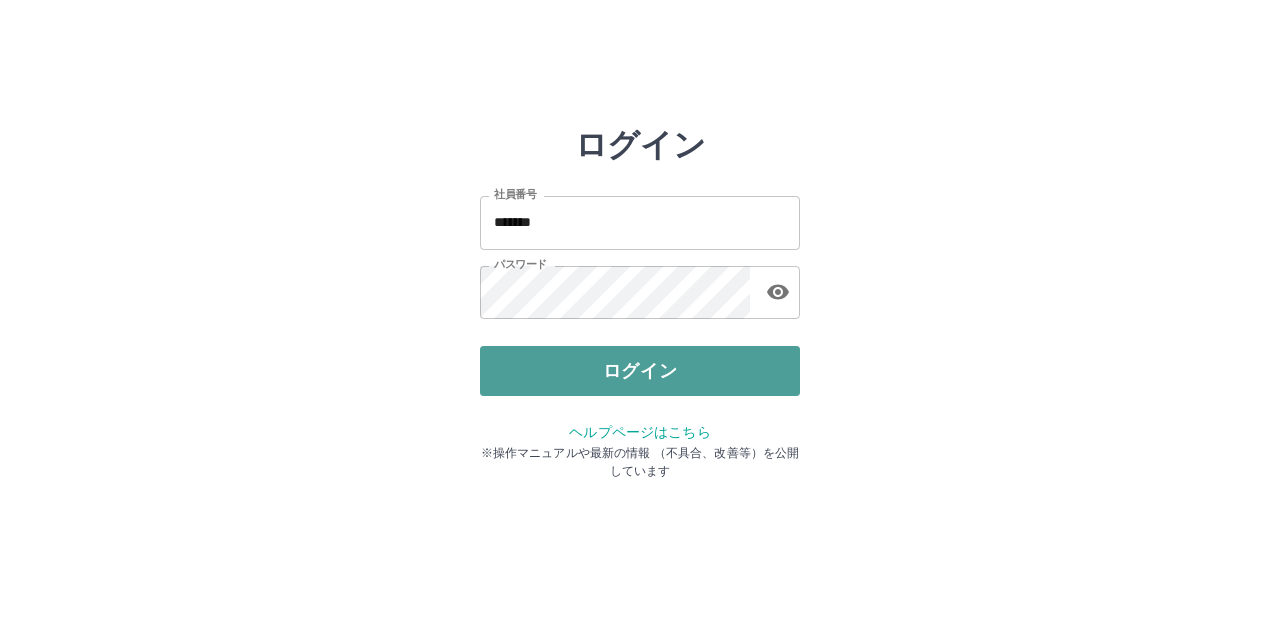 click on "ログイン" at bounding box center [640, 371] 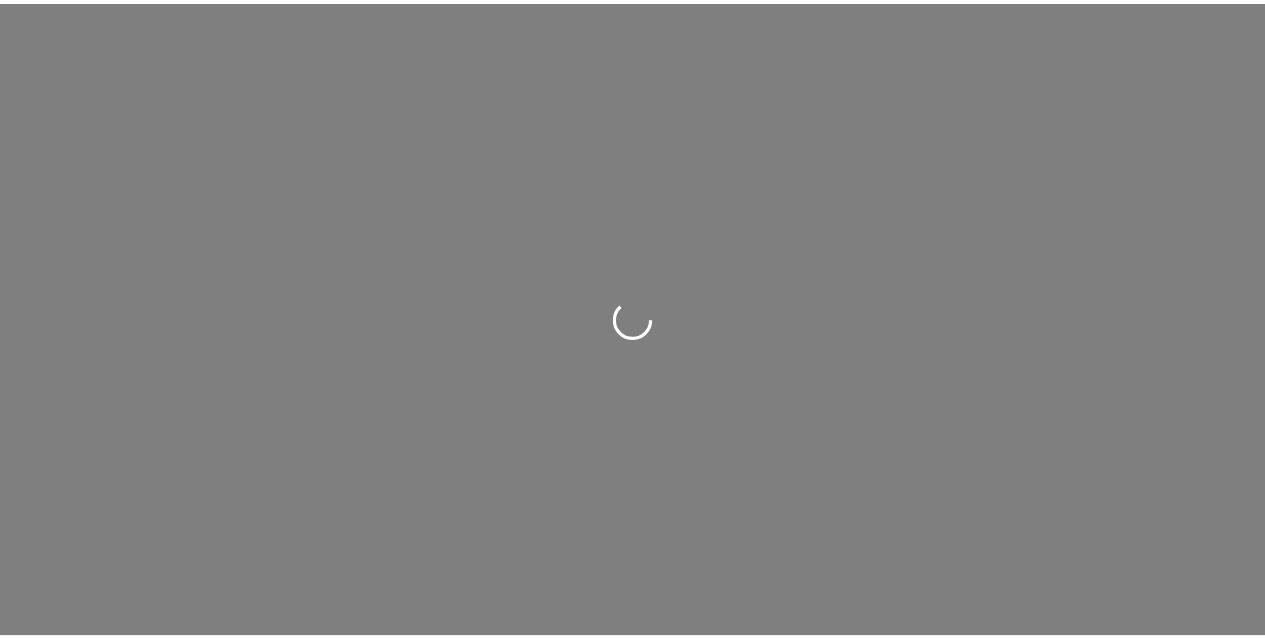 scroll, scrollTop: 0, scrollLeft: 0, axis: both 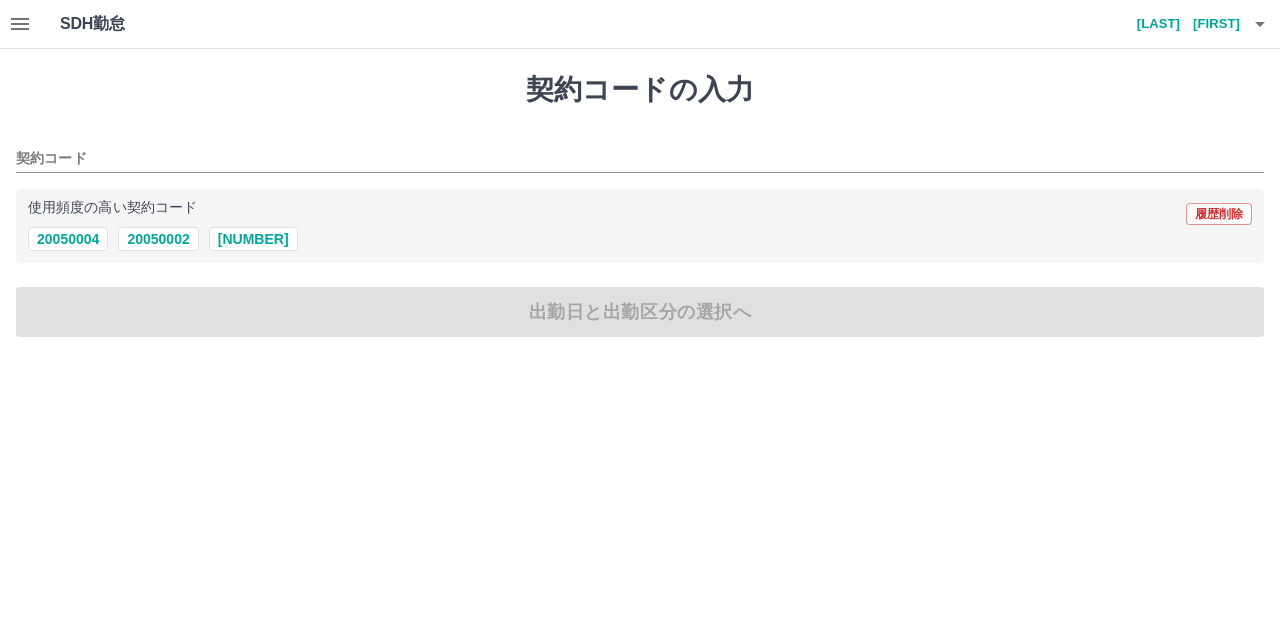 click 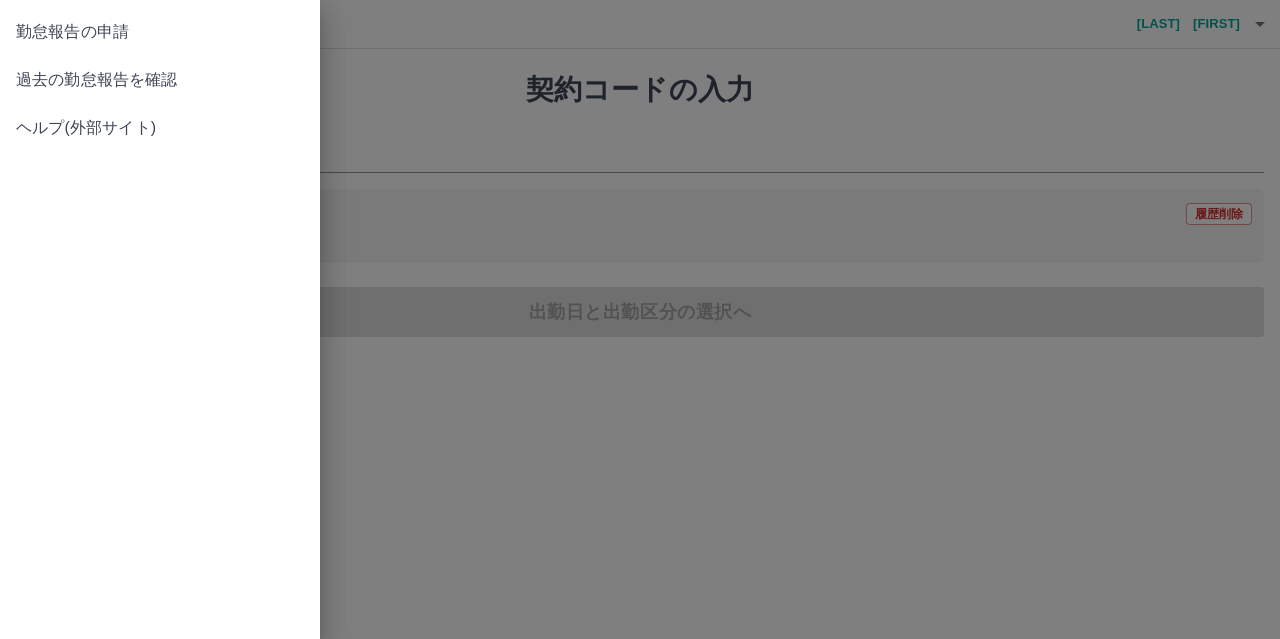 click on "勤怠報告の申請" at bounding box center (160, 32) 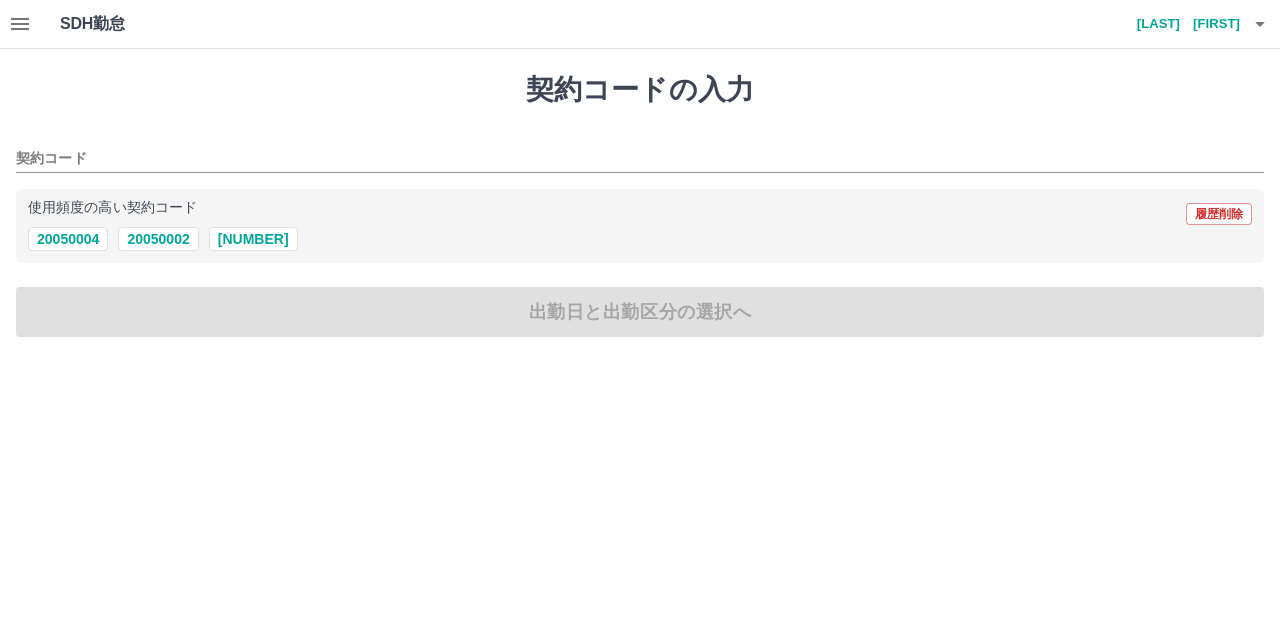 click 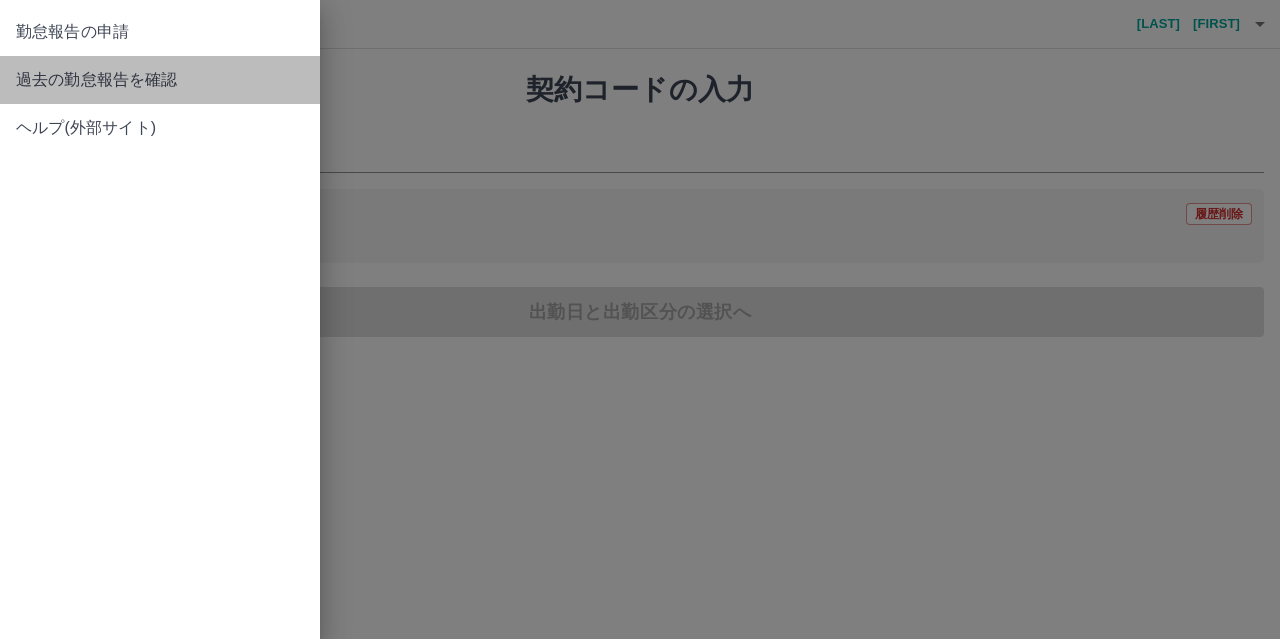 click on "過去の勤怠報告を確認" at bounding box center [160, 80] 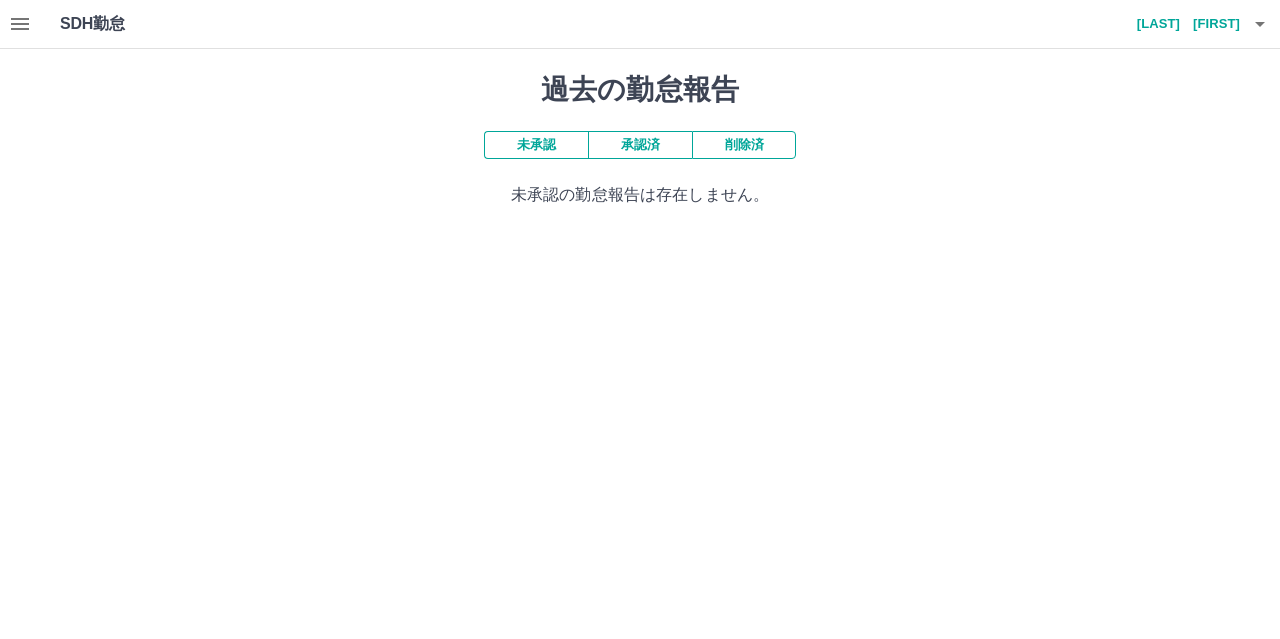 click on "承認済" at bounding box center [640, 145] 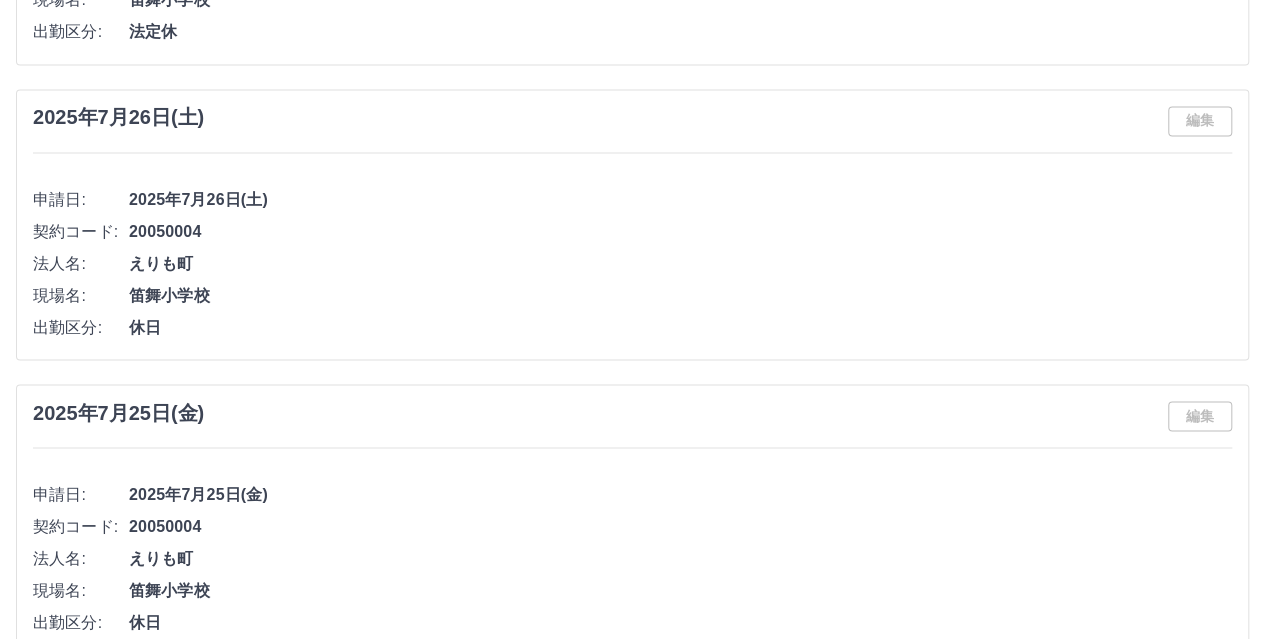 scroll, scrollTop: 2000, scrollLeft: 0, axis: vertical 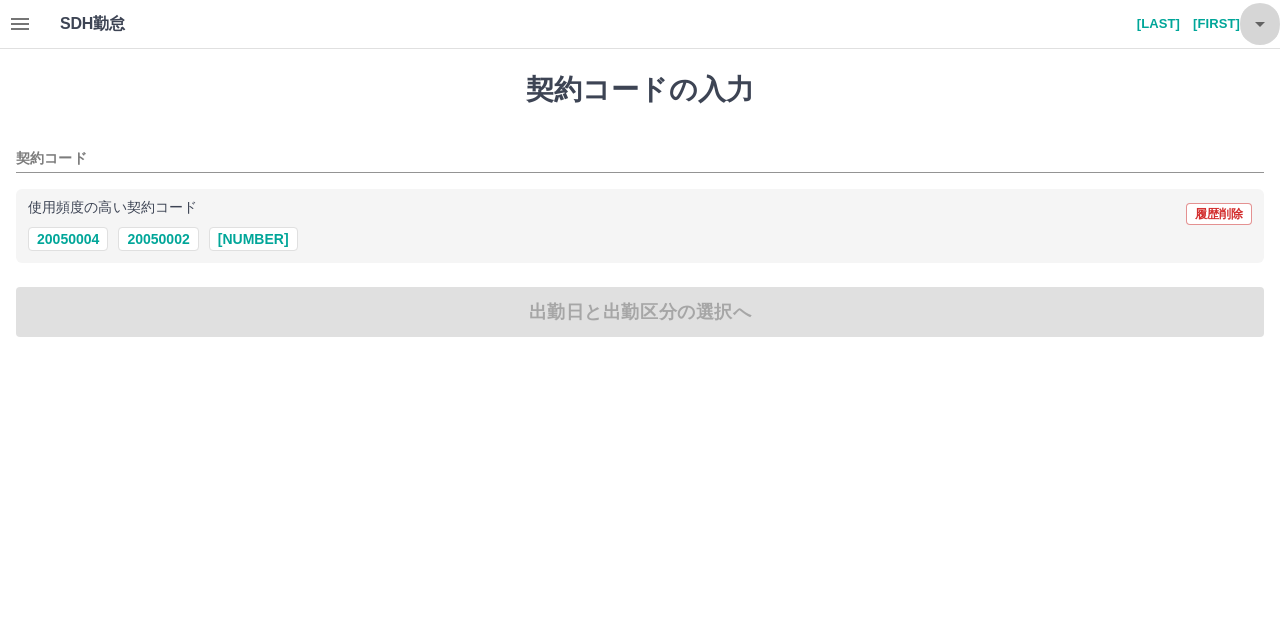 click 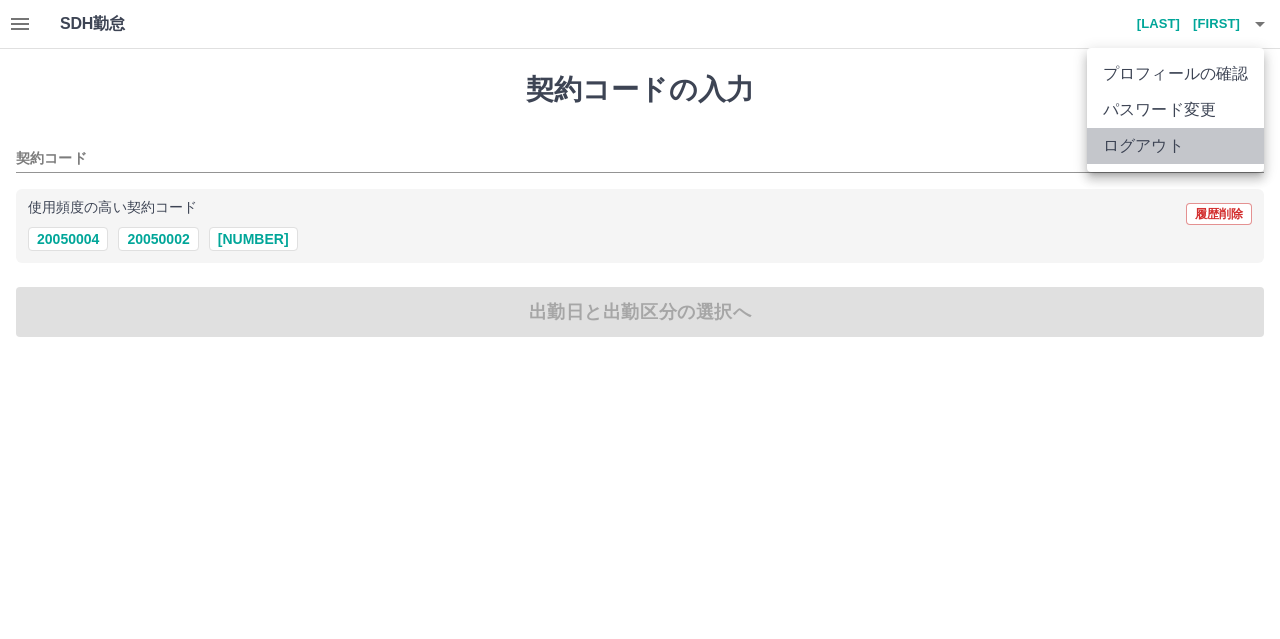 click on "ログアウト" at bounding box center [1175, 146] 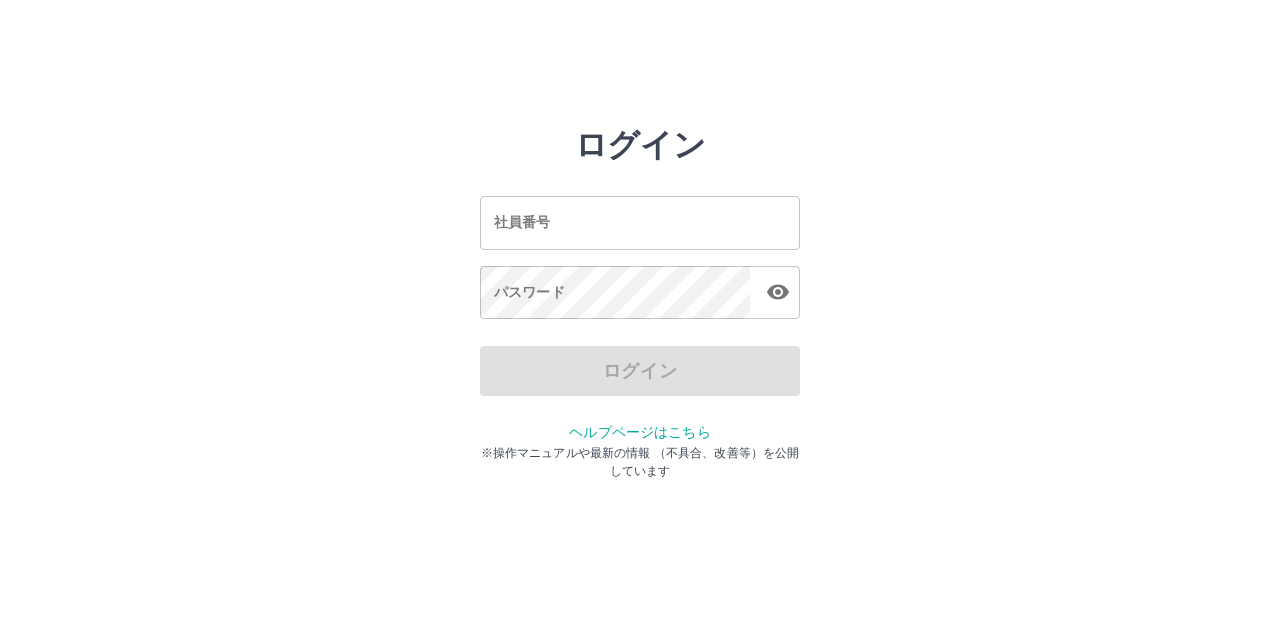 scroll, scrollTop: 0, scrollLeft: 0, axis: both 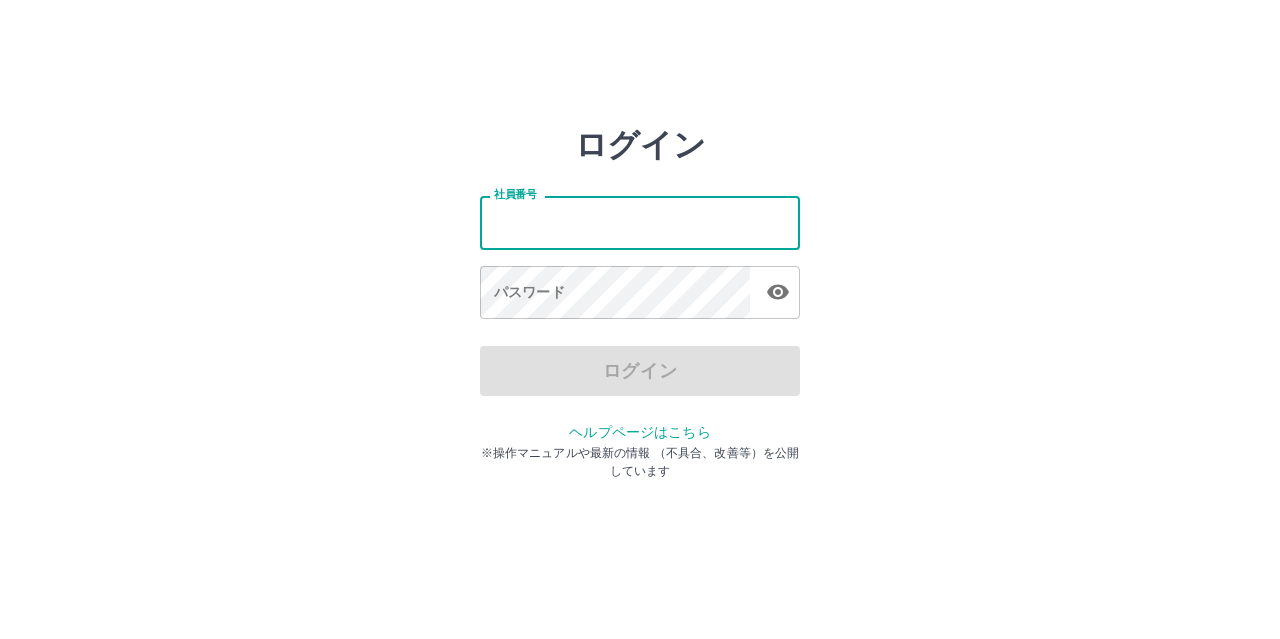 click on "社員番号" at bounding box center (640, 222) 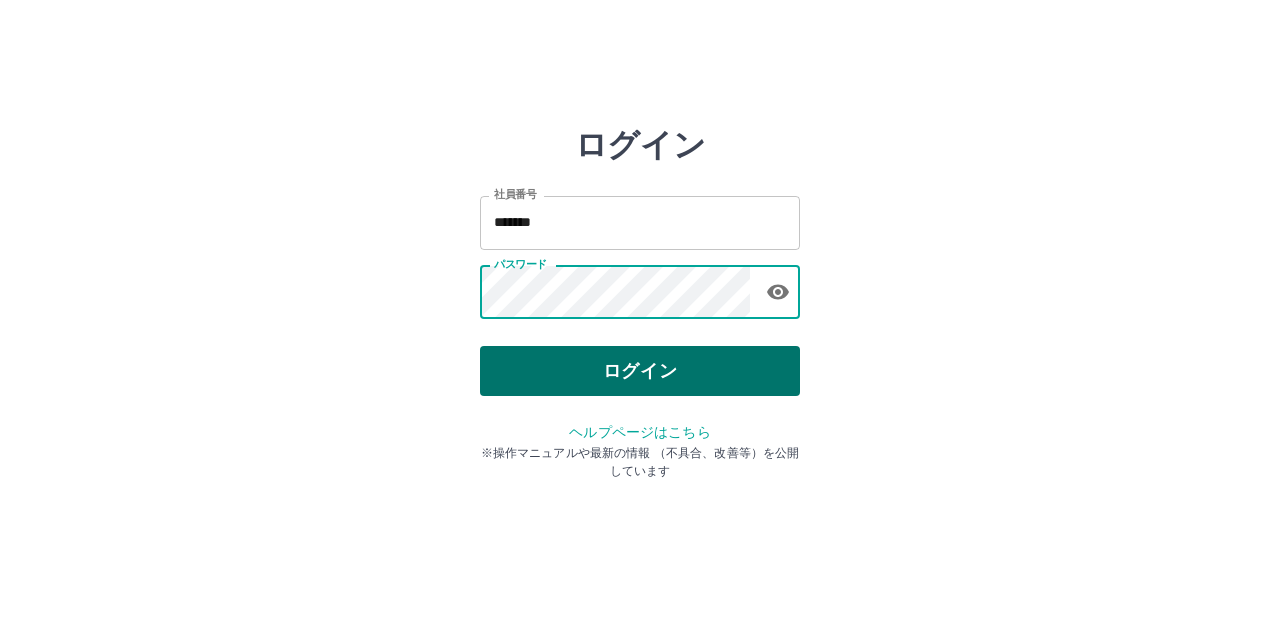 click on "ログイン" at bounding box center [640, 371] 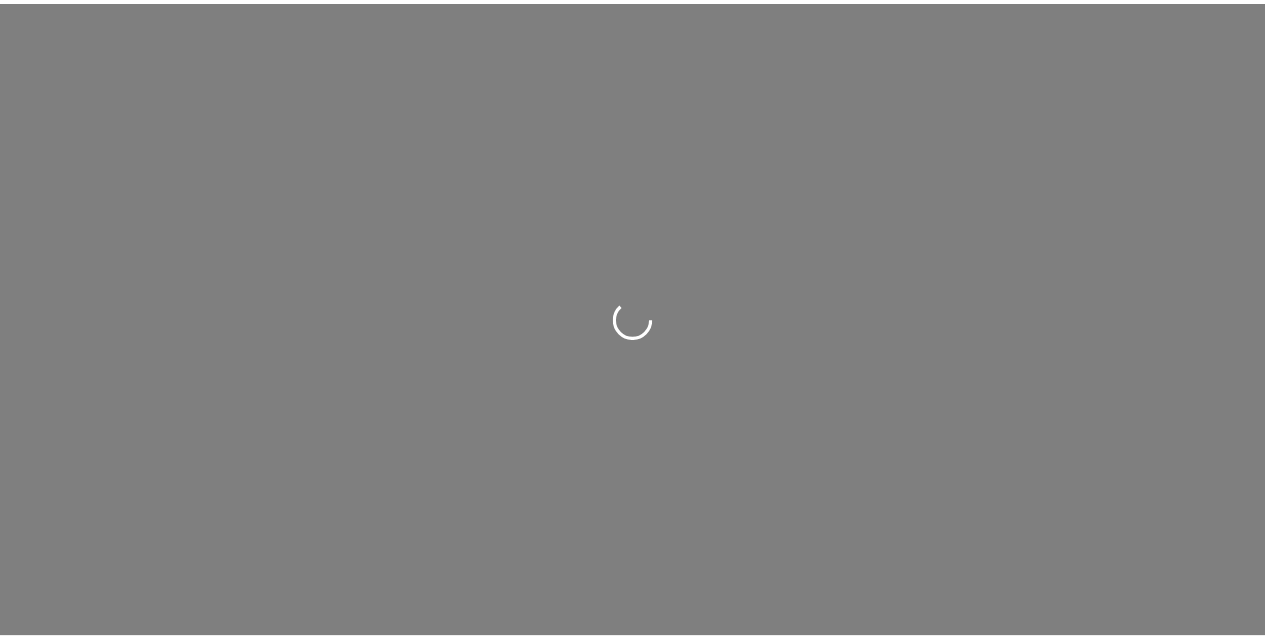 scroll, scrollTop: 0, scrollLeft: 0, axis: both 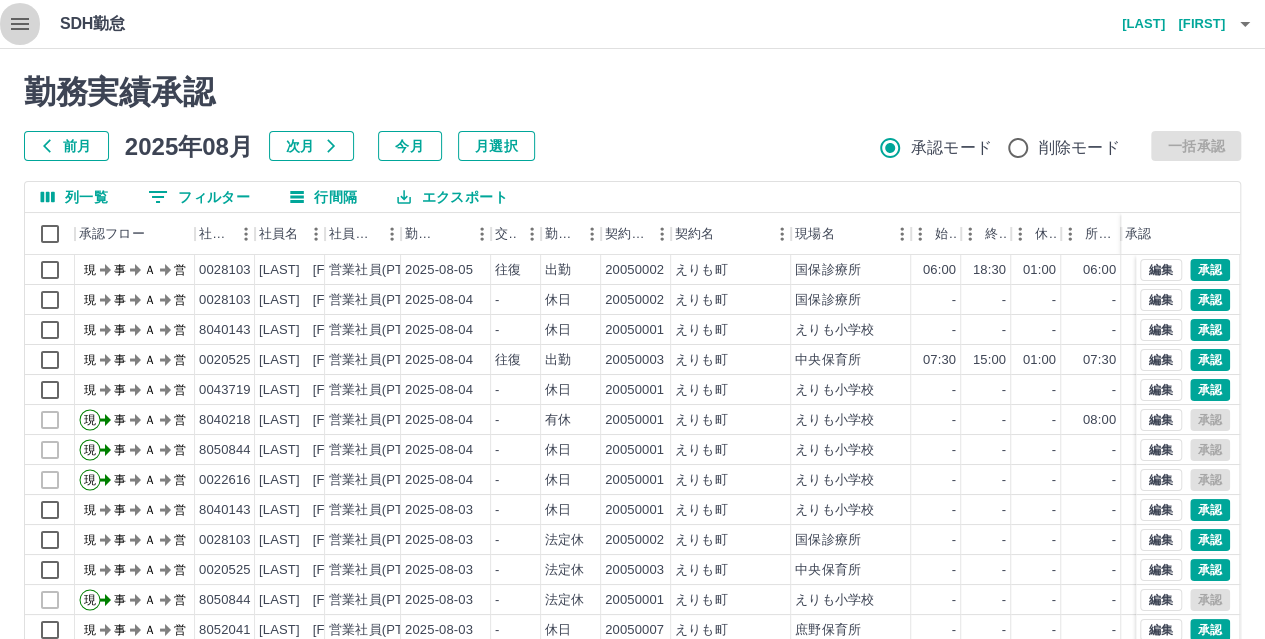 click 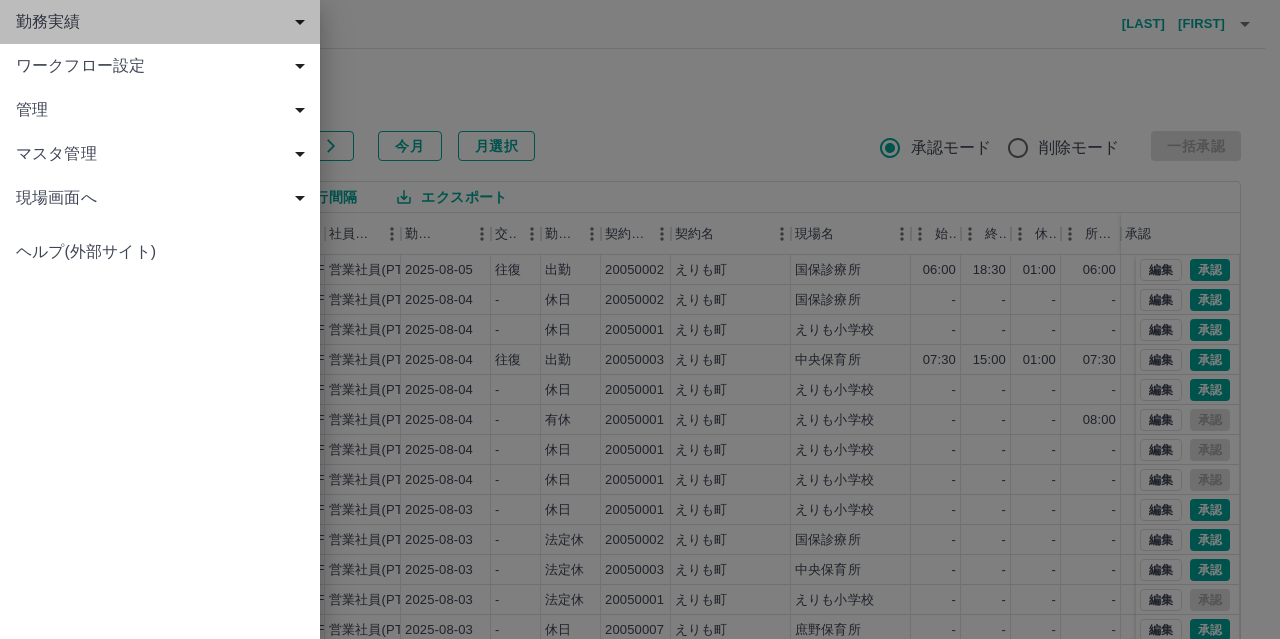 click on "勤務実績" at bounding box center [164, 22] 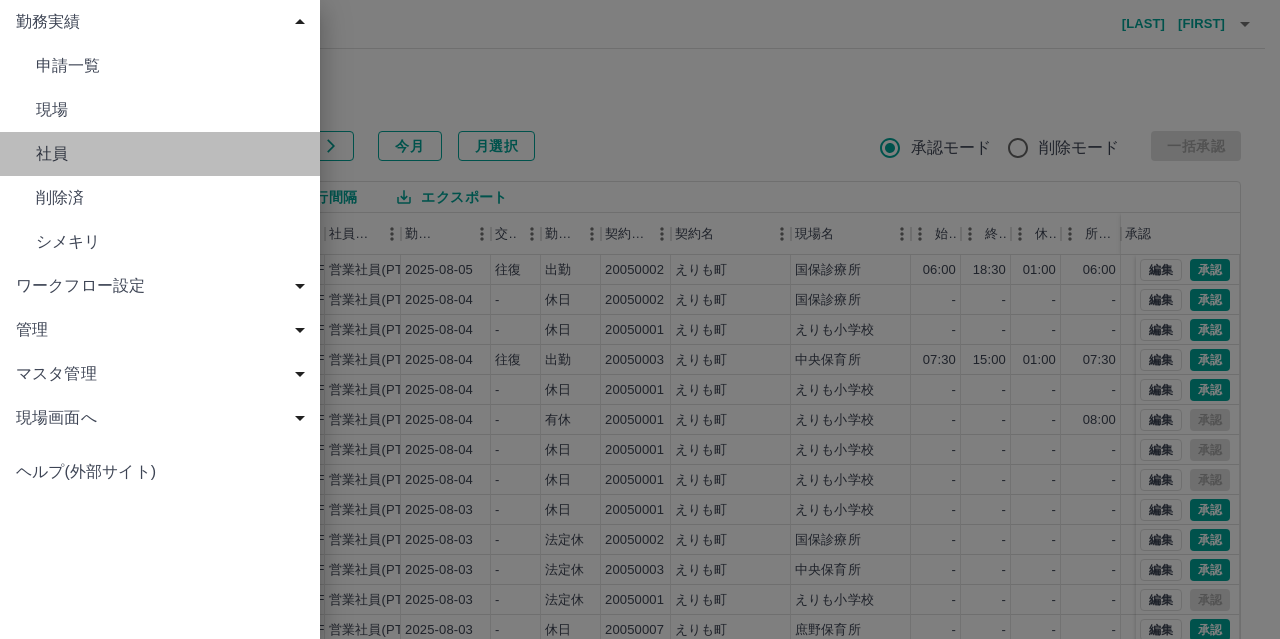 drag, startPoint x: 102, startPoint y: 162, endPoint x: 410, endPoint y: 178, distance: 308.4153 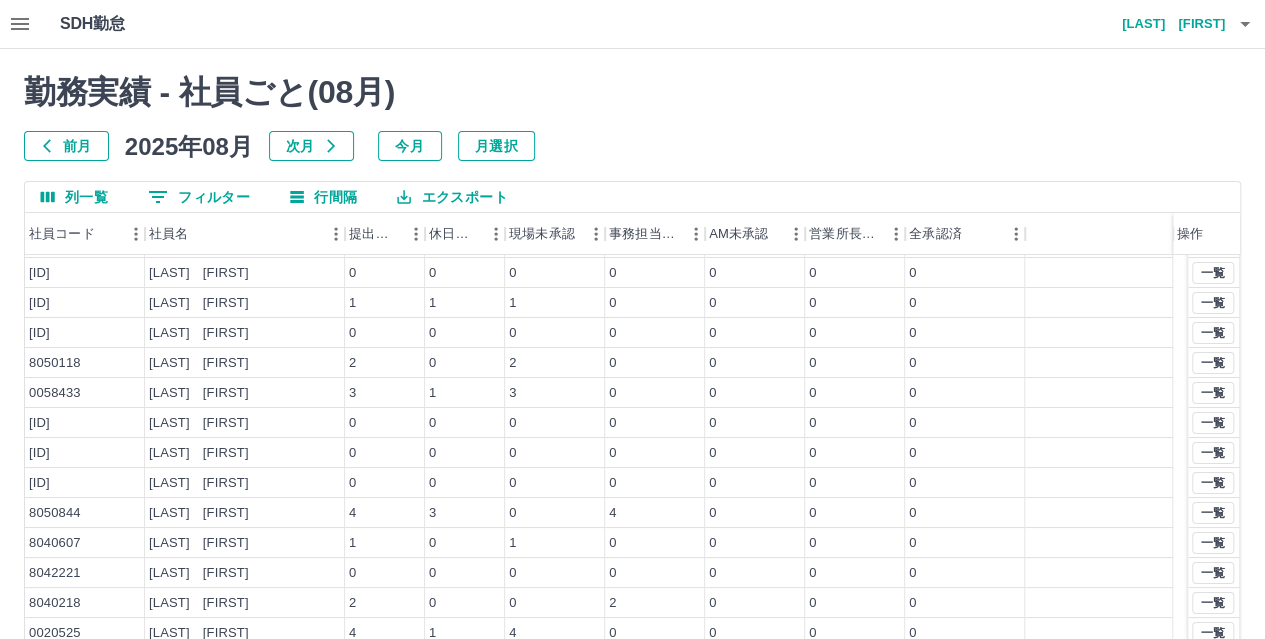 scroll, scrollTop: 86, scrollLeft: 0, axis: vertical 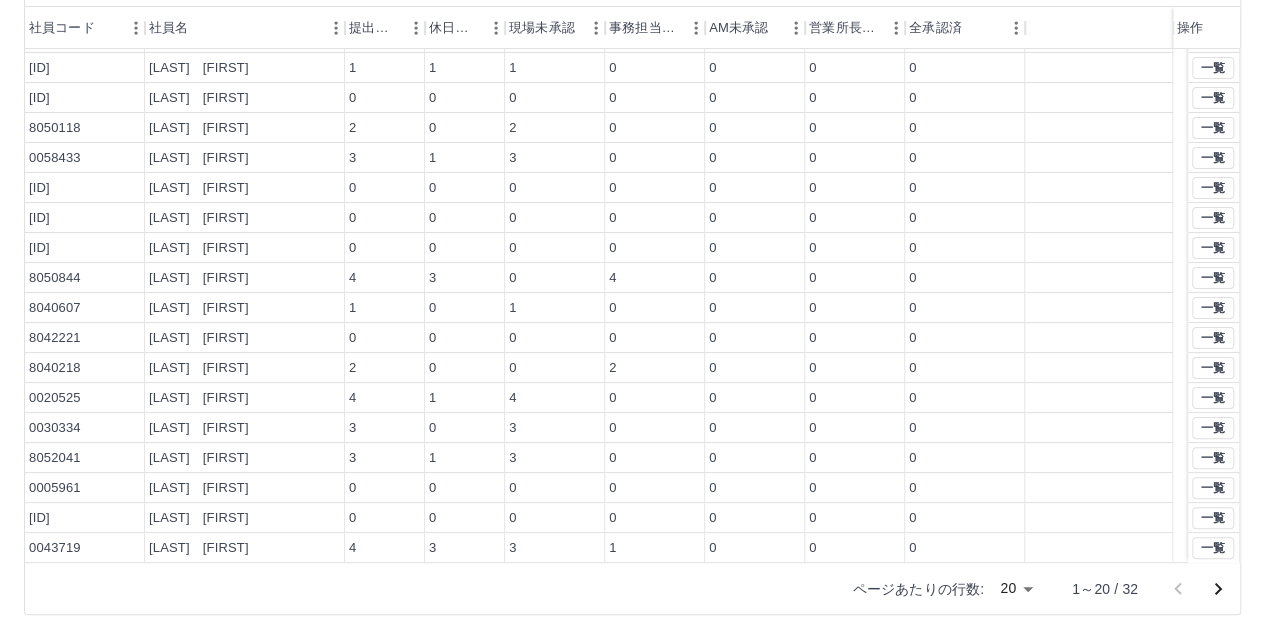 click on "SDH勤怠 佐々木　麻子 勤務実績 - 社員ごと( 08 月) 前月 2025年08月 次月 今月 月選択 列一覧 0 フィルター 行間隔 エクスポート 社員コード 社員名 提出件数 休日件数 現場未承認 事務担当未承認 AM未承認 営業所長未承認 全承認済 操作 0023435 大山　美子 0 0 0 0 0 0 0 0049249 平野　恵 0 0 0 0 0 0 0 0046410 王　影 0 0 0 0 0 0 0 0026525 藤井　みゆき 1 1 1 0 0 0 0 8042116 堂畑　寿子 0 0 0 0 0 0 0 8050118 村中　仁美 2 0 2 0 0 0 0 0058433 小島　陽子 3 1 3 0 0 0 0 0035270 北村　広子 0 0 0 0 0 0 0 0015296 石黒　真美 0 0 0 0 0 0 0 8040597 二本柳　和代 0 0 0 0 0 0 0 8050844 髙田　宏美 4 3 0 4 0 0 0 8040607 中川　静香 1 0 1 0 0 0 0 8042221 鈴木　秀子 0 0 0 0 0 0 0 8040218 三浦　真由美 2 0 0 2 0 0 0 0020525 鈴木　歩 4 1 4 0 0 0 0 0030334 石田　恵 3 0 3 0 0 0 0 8052041 長谷川　郁美 3 1 3 0 0 0 0 0005961 荒木　久美子 0 0 0 0 0 0 0 0023770 孫　慶華 0 0 0 0" at bounding box center [632, 216] 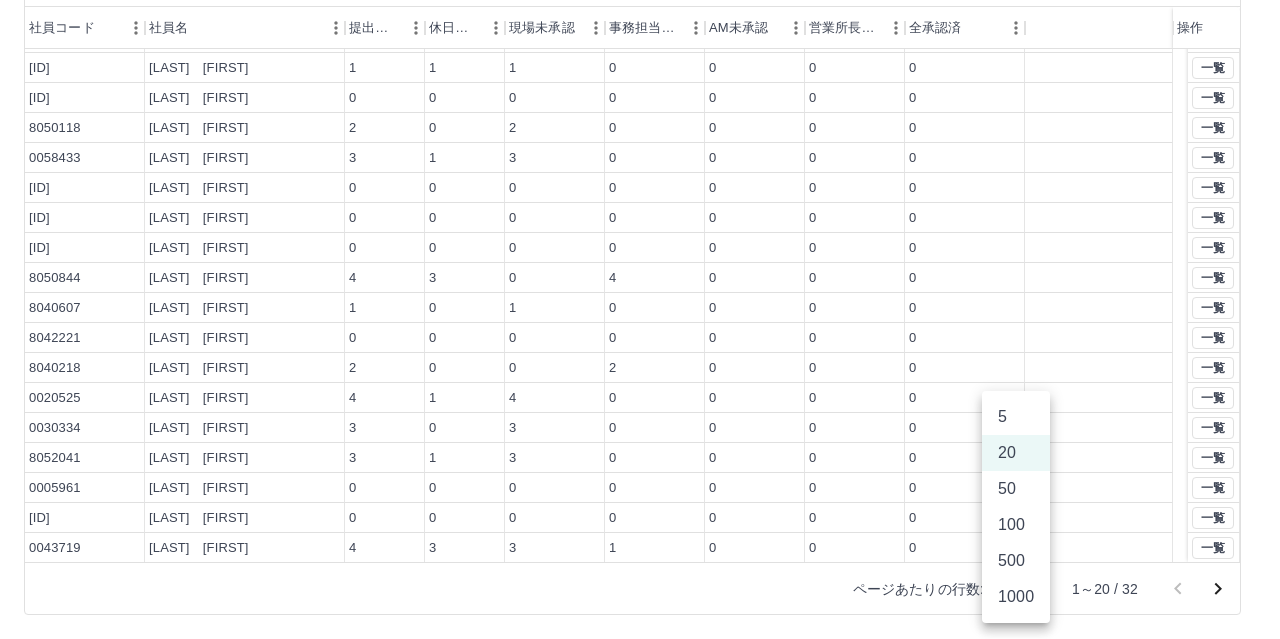 click on "50" at bounding box center [1016, 489] 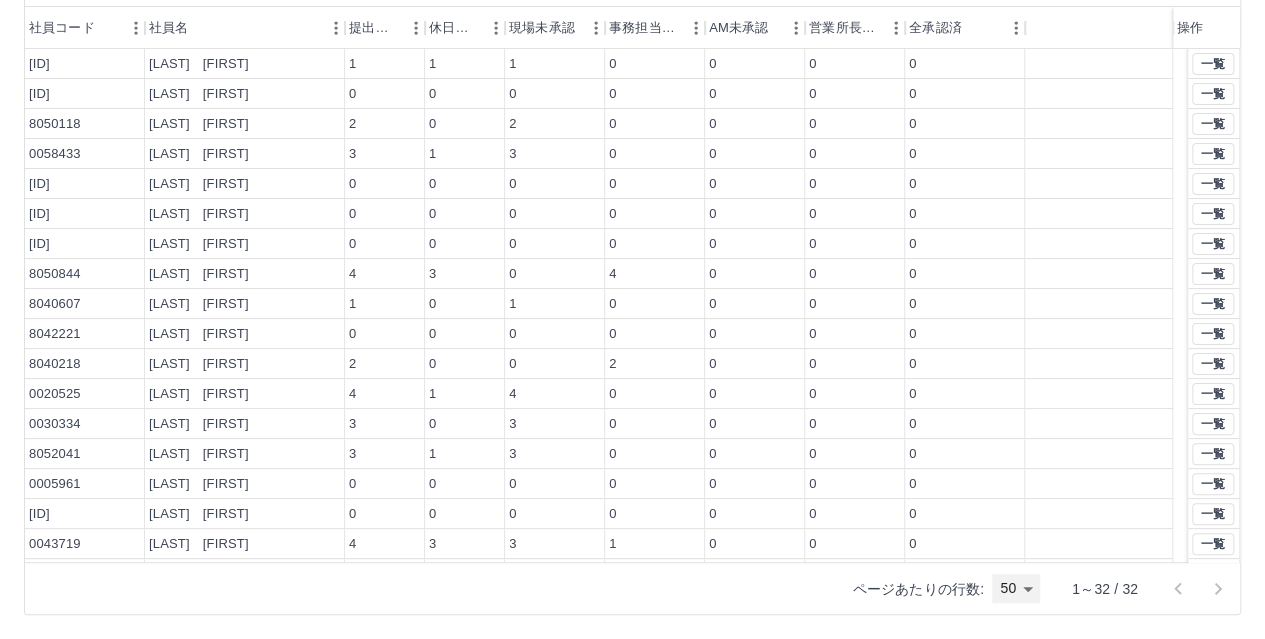 scroll, scrollTop: 0, scrollLeft: 0, axis: both 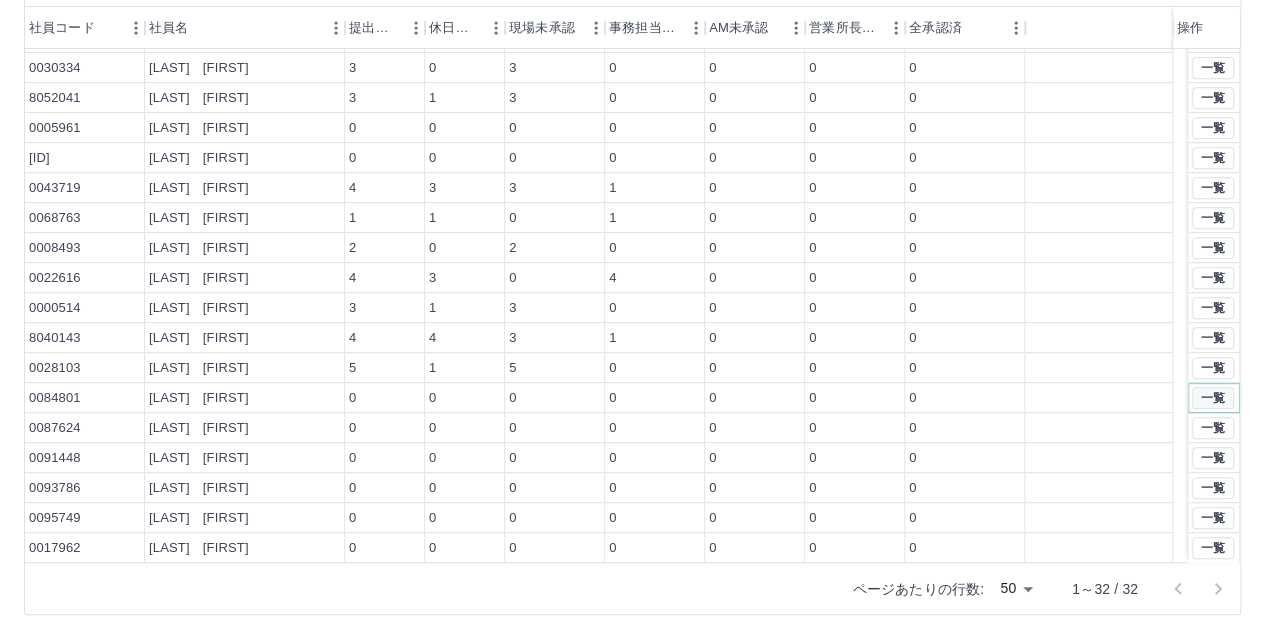 click on "一覧" at bounding box center (1213, 398) 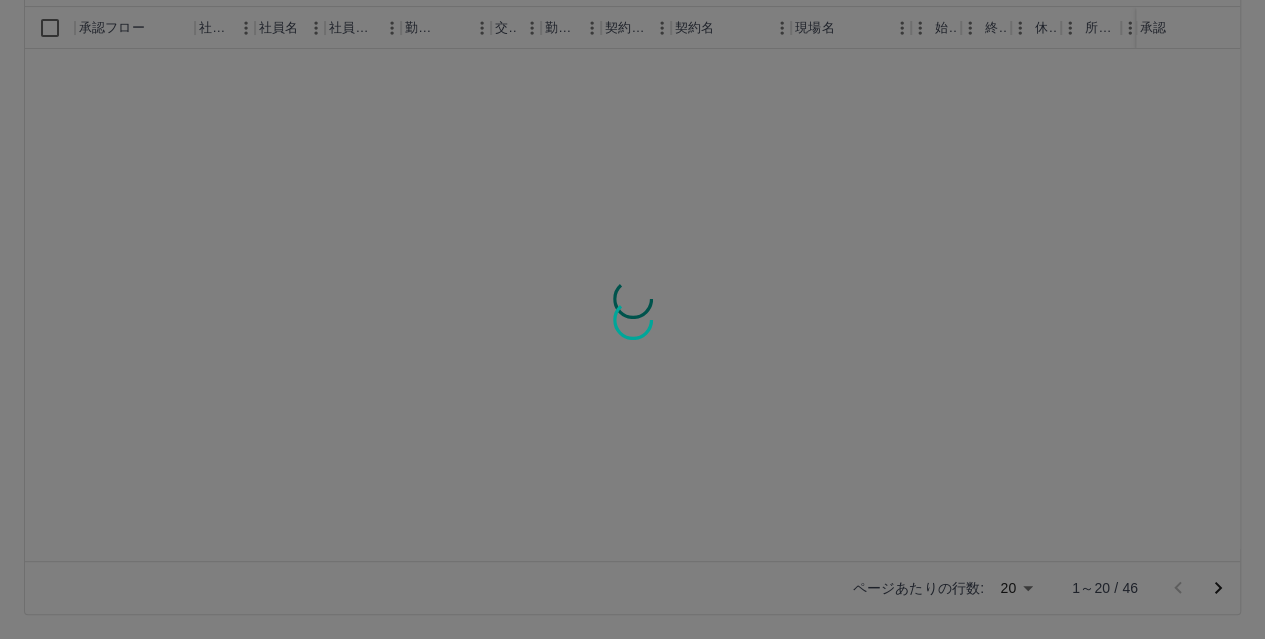 scroll, scrollTop: 0, scrollLeft: 0, axis: both 